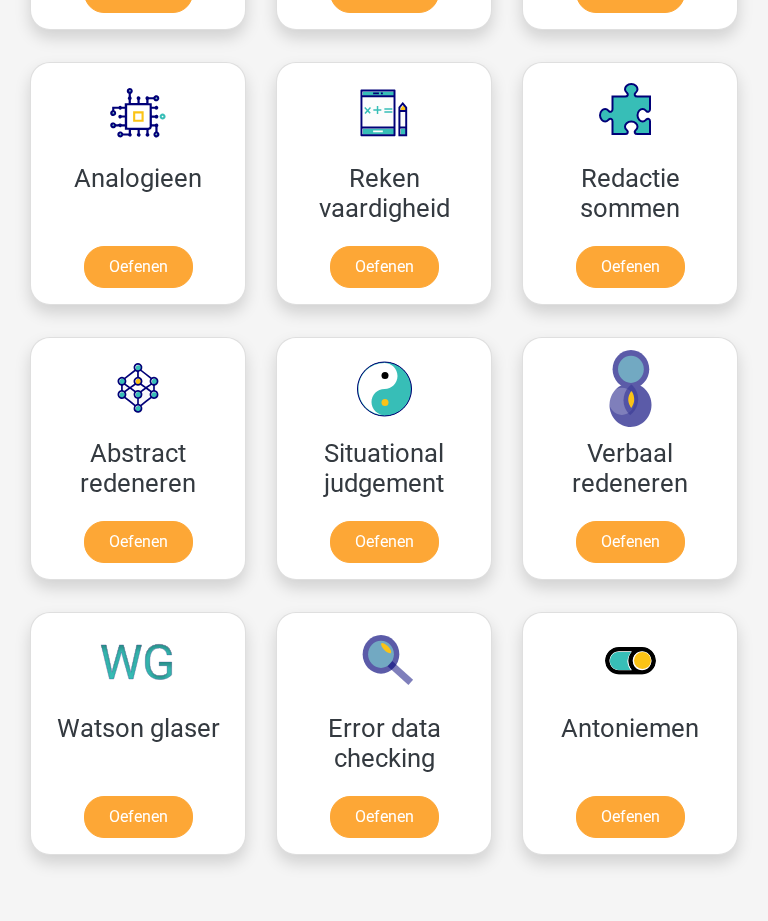 scroll, scrollTop: 1812, scrollLeft: 0, axis: vertical 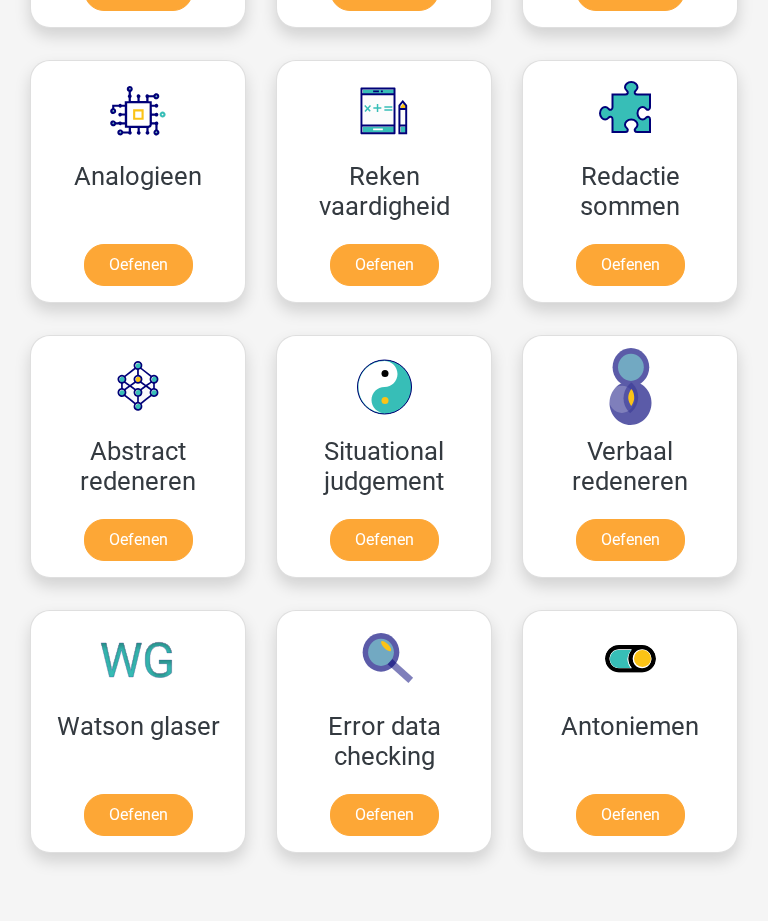click on "Oefenen" at bounding box center (384, 815) 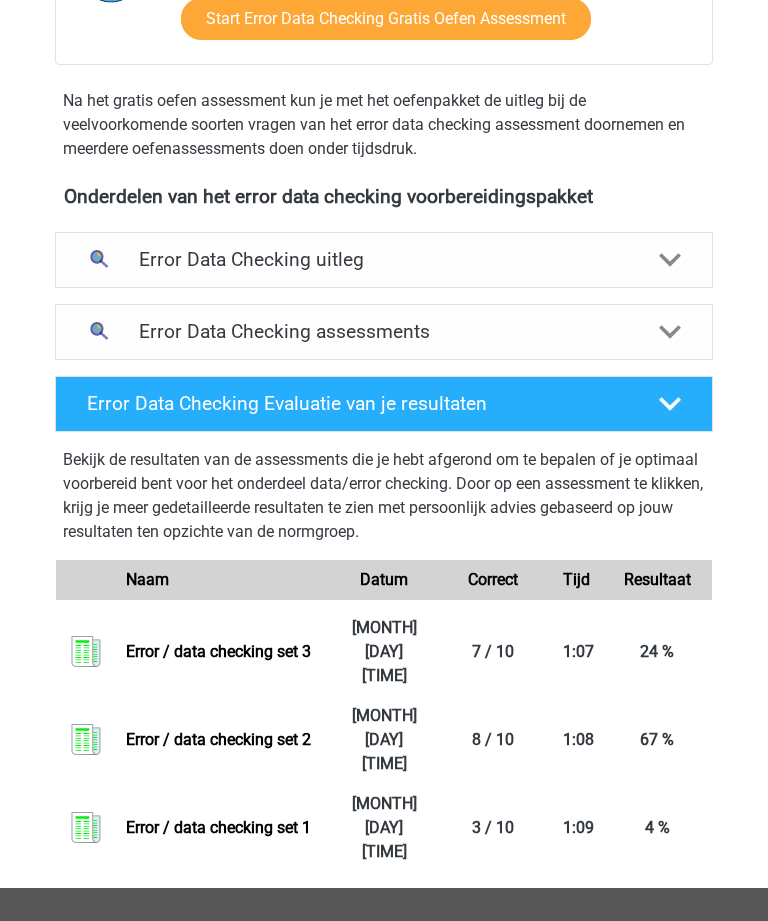 scroll, scrollTop: 576, scrollLeft: 0, axis: vertical 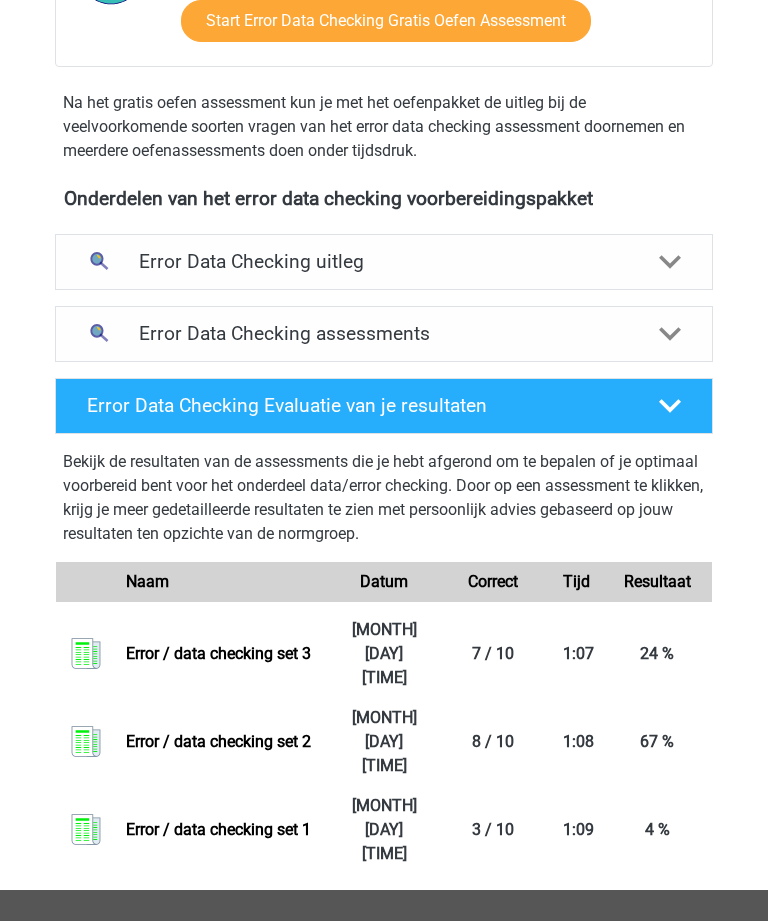 click 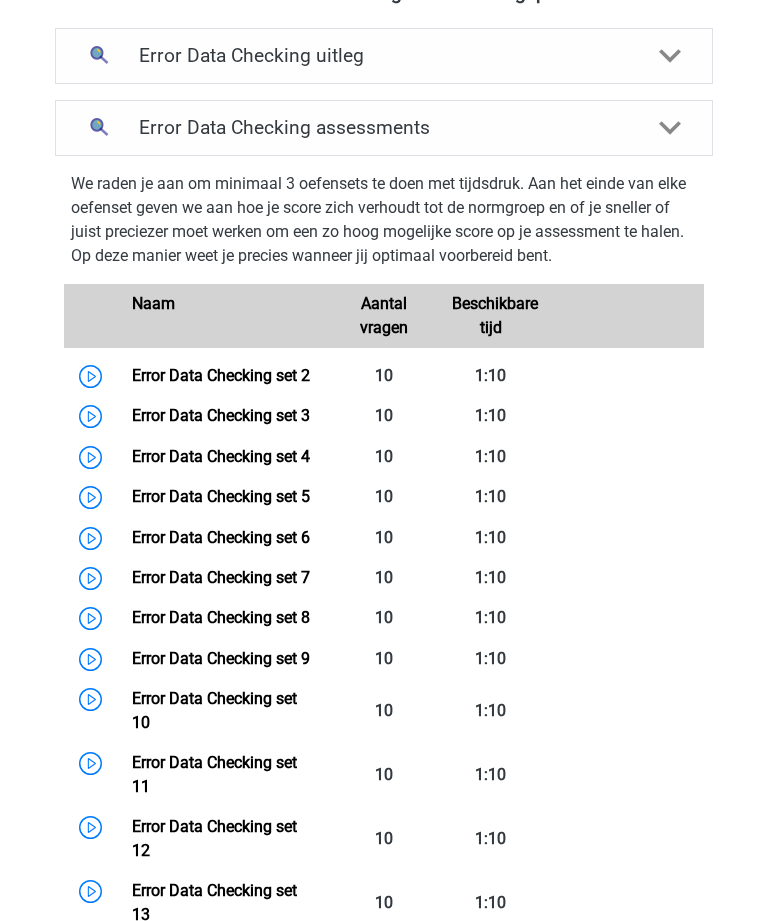 scroll, scrollTop: 776, scrollLeft: 0, axis: vertical 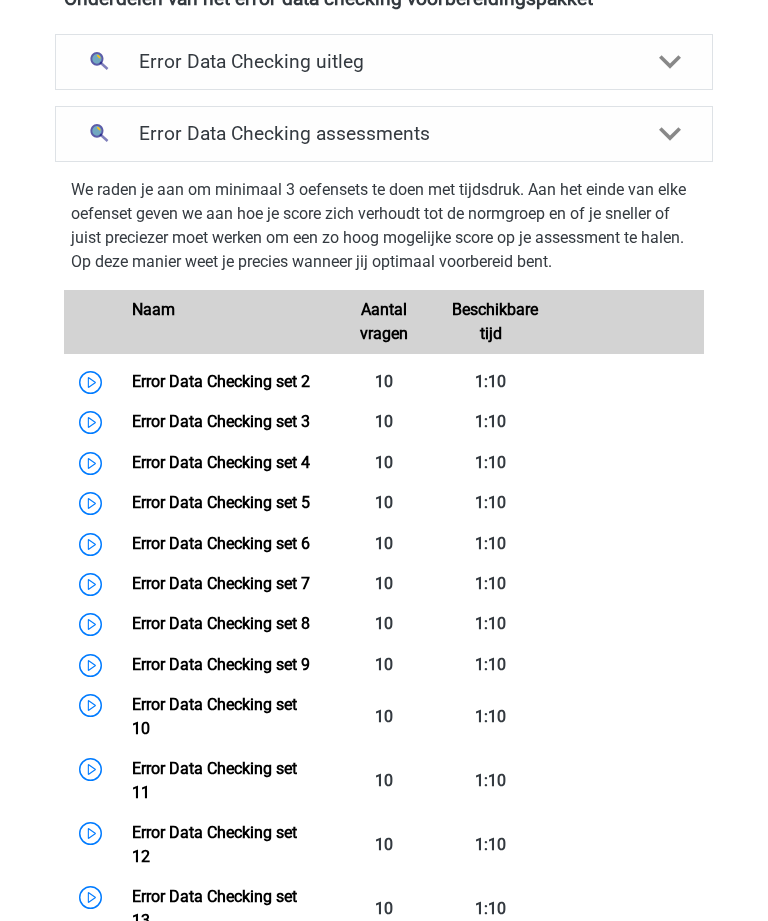 click on "Error Data Checking
set 3" at bounding box center (221, 421) 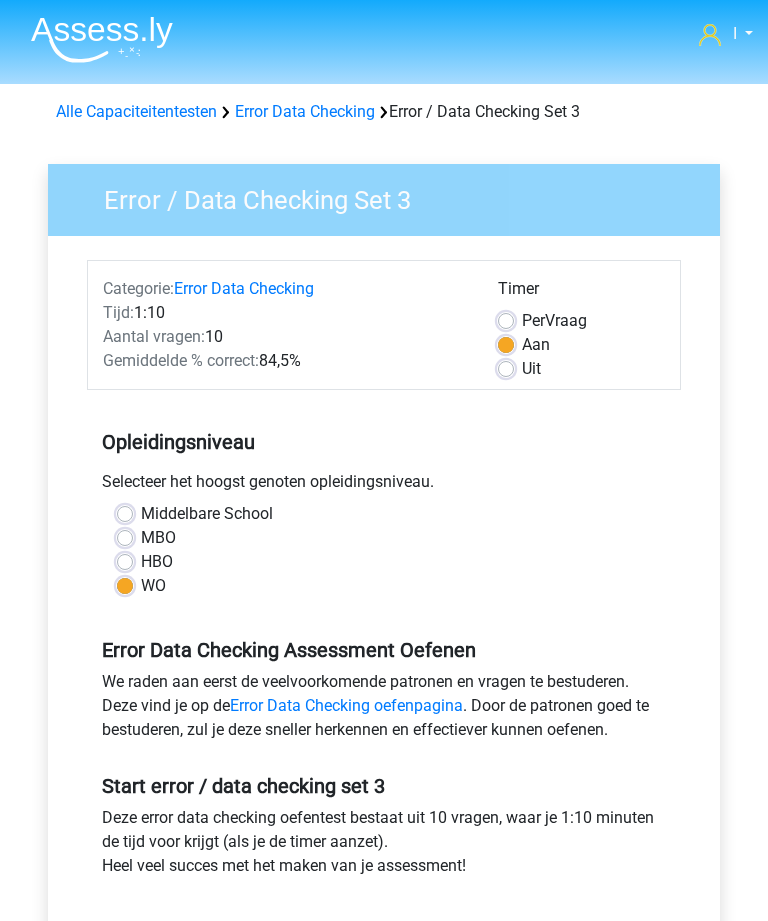 scroll, scrollTop: 0, scrollLeft: 0, axis: both 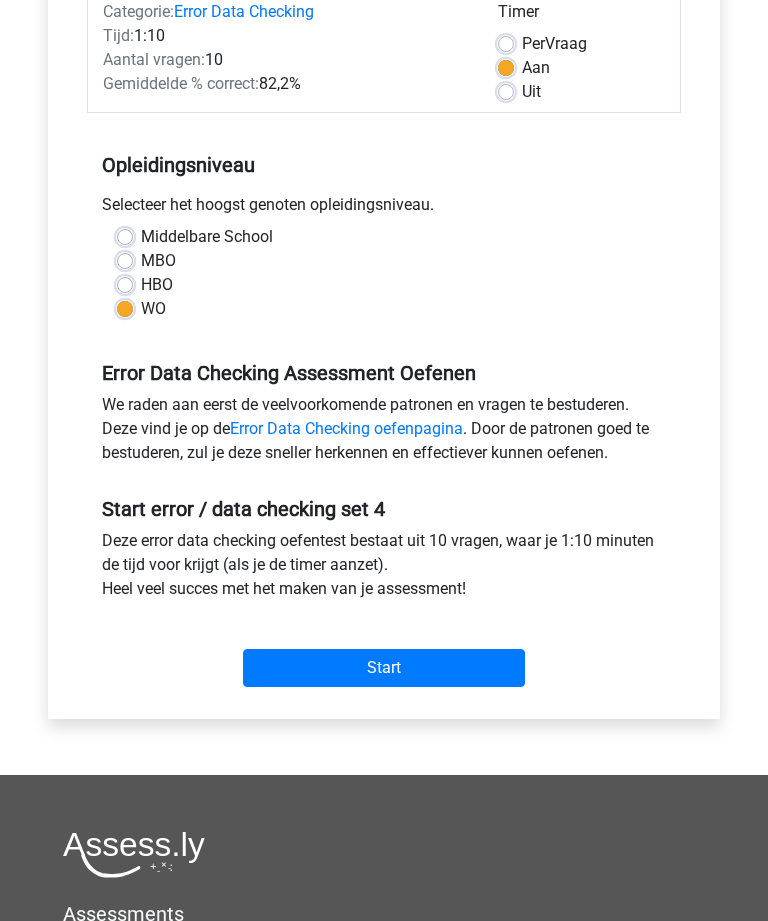 click on "Start" at bounding box center (384, 669) 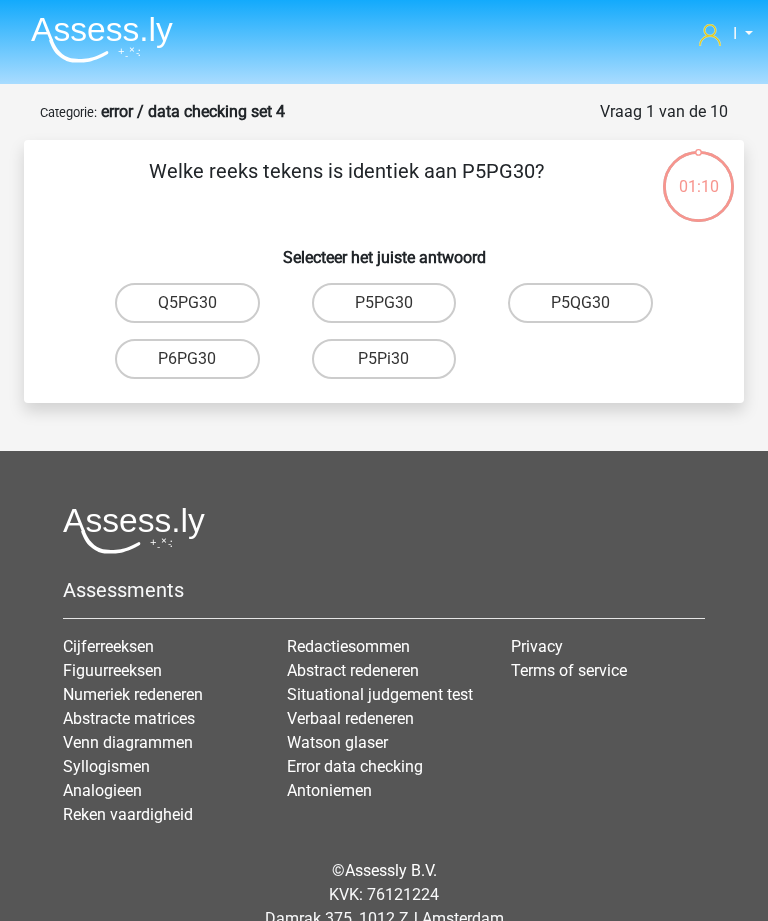 scroll, scrollTop: 0, scrollLeft: 0, axis: both 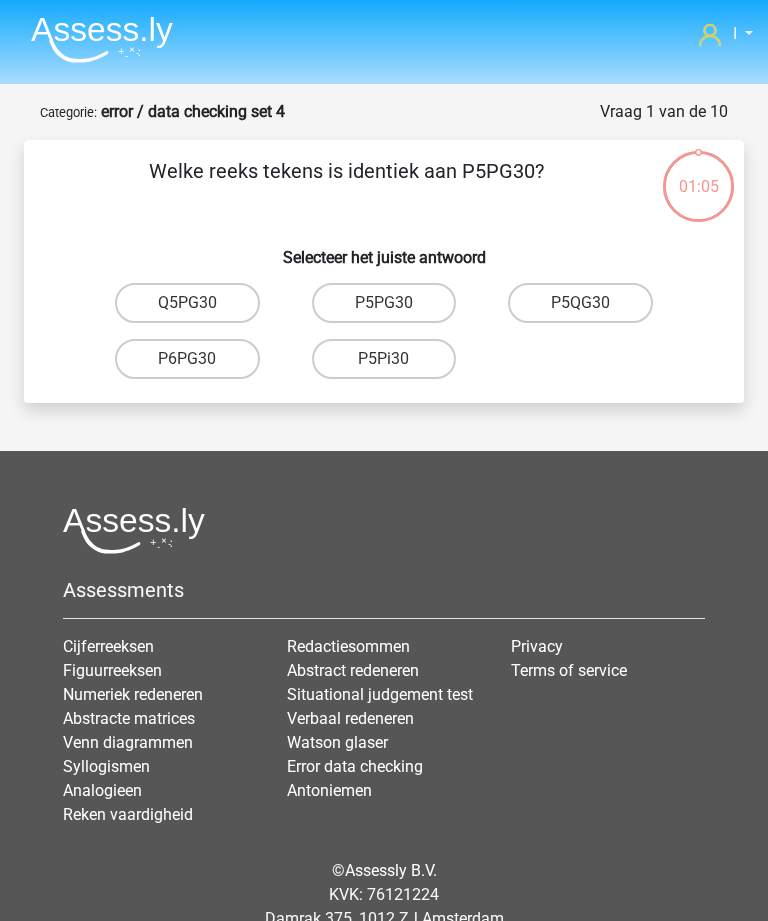 click on "P5PG30" at bounding box center [384, 303] 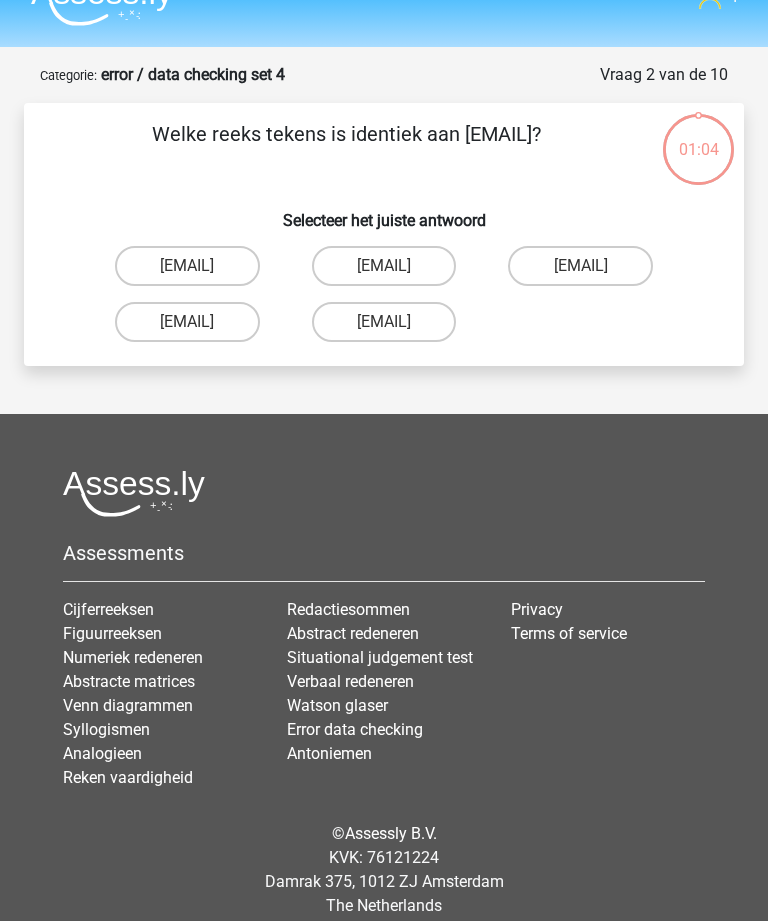 scroll, scrollTop: 64, scrollLeft: 0, axis: vertical 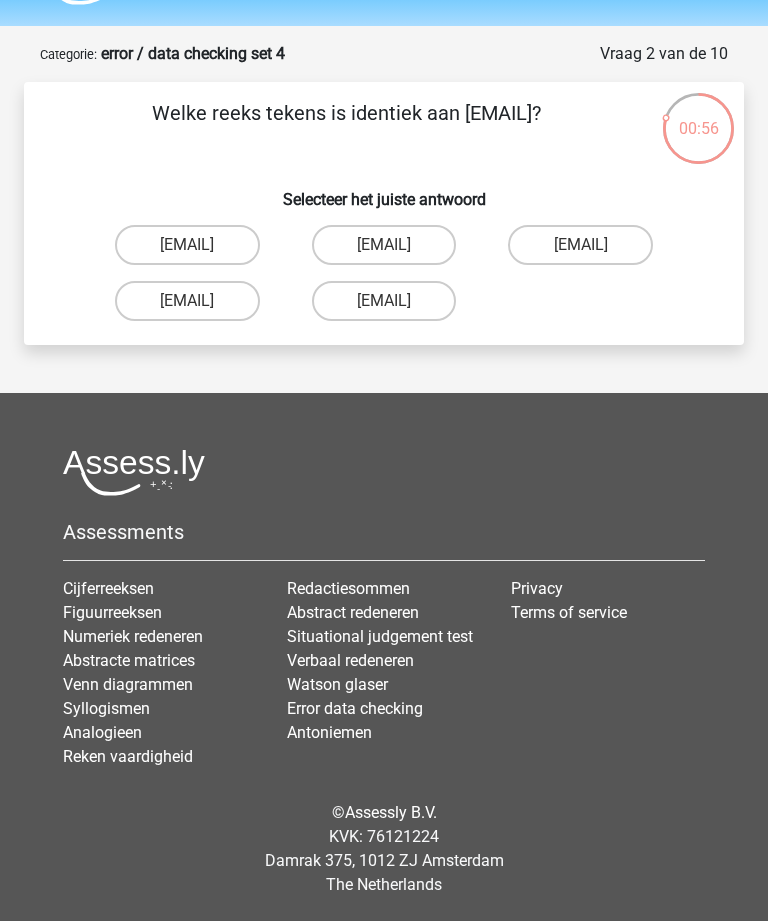 click on "Evie+Pierson@hotmail.co.com" at bounding box center (187, 301) 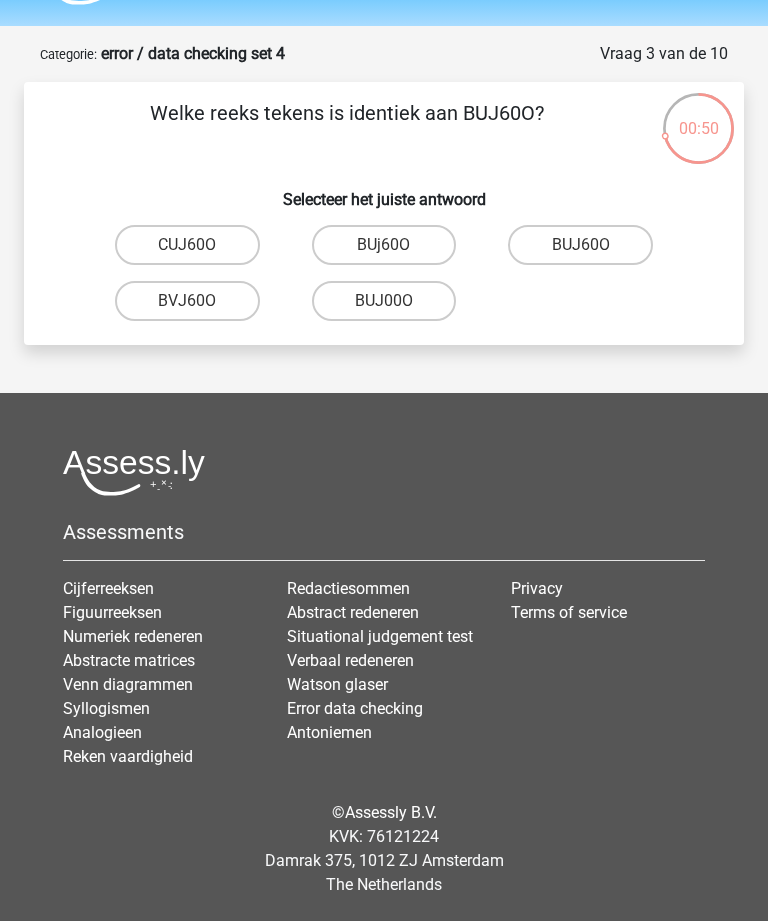 click on "BUJ60O" at bounding box center [580, 245] 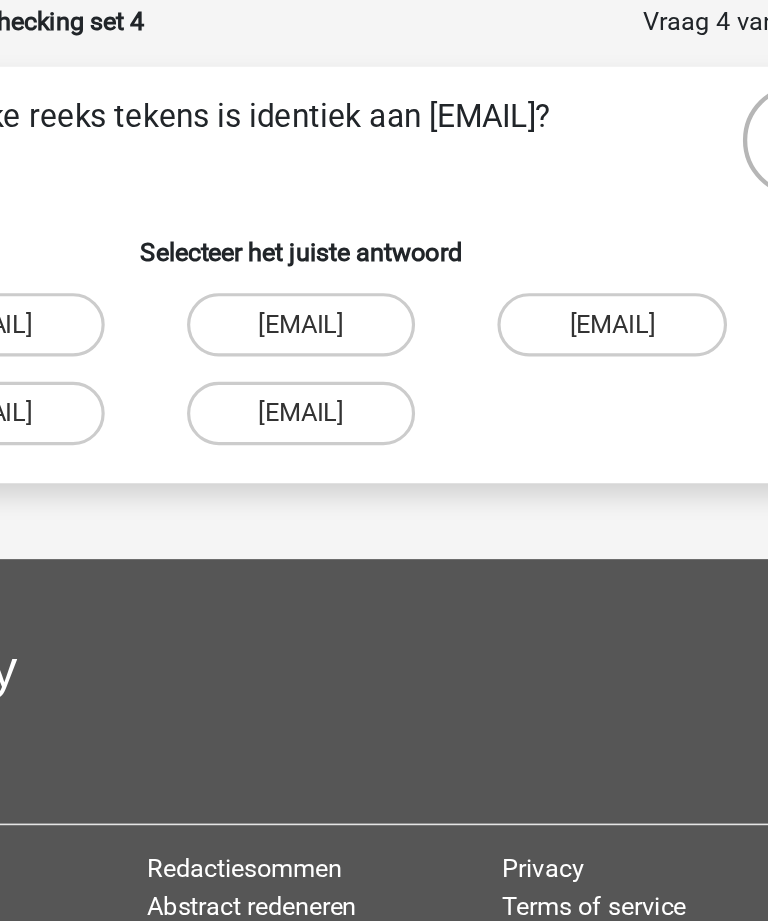 click on "Sophai.Vanderbilt@joymail.uk.com" at bounding box center [384, 245] 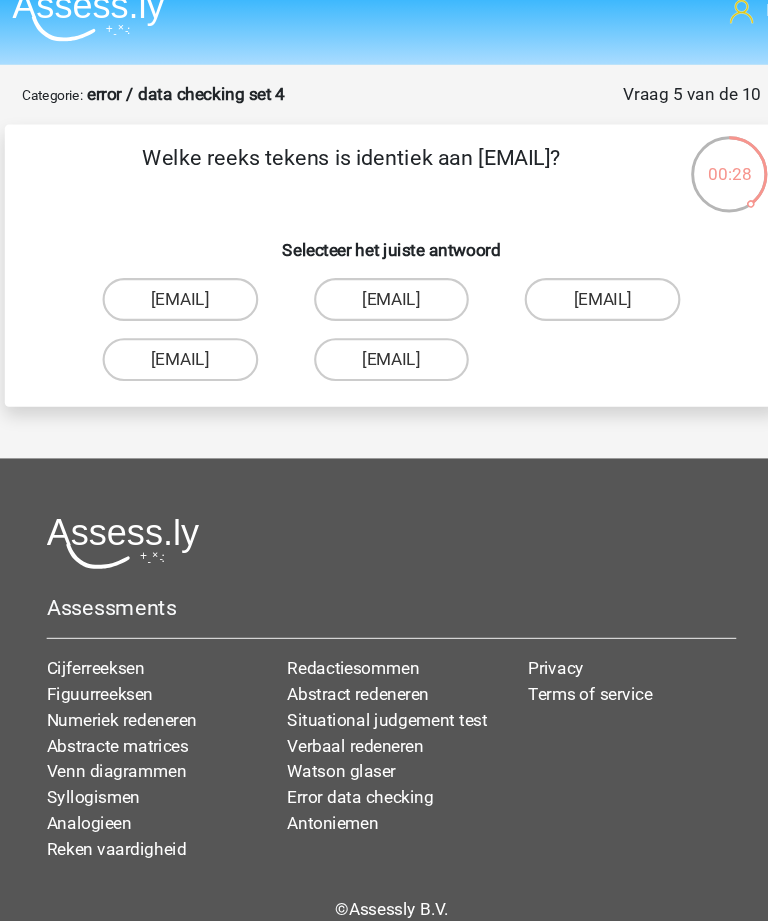 scroll, scrollTop: 21, scrollLeft: 0, axis: vertical 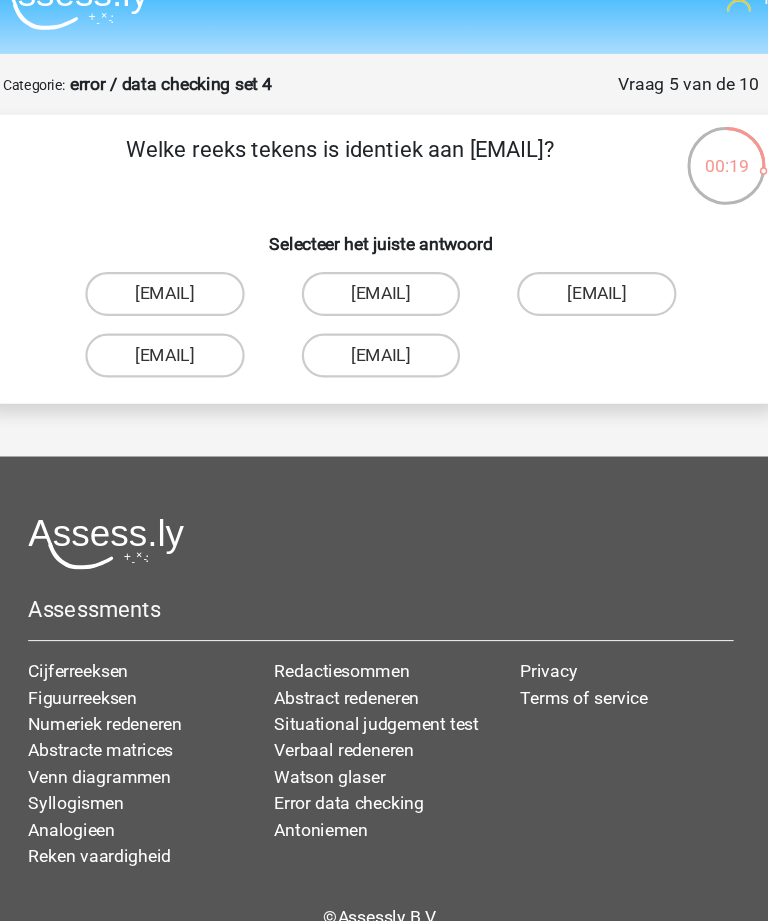 click on "Oscar+Adams@hotmail.br" at bounding box center (384, 282) 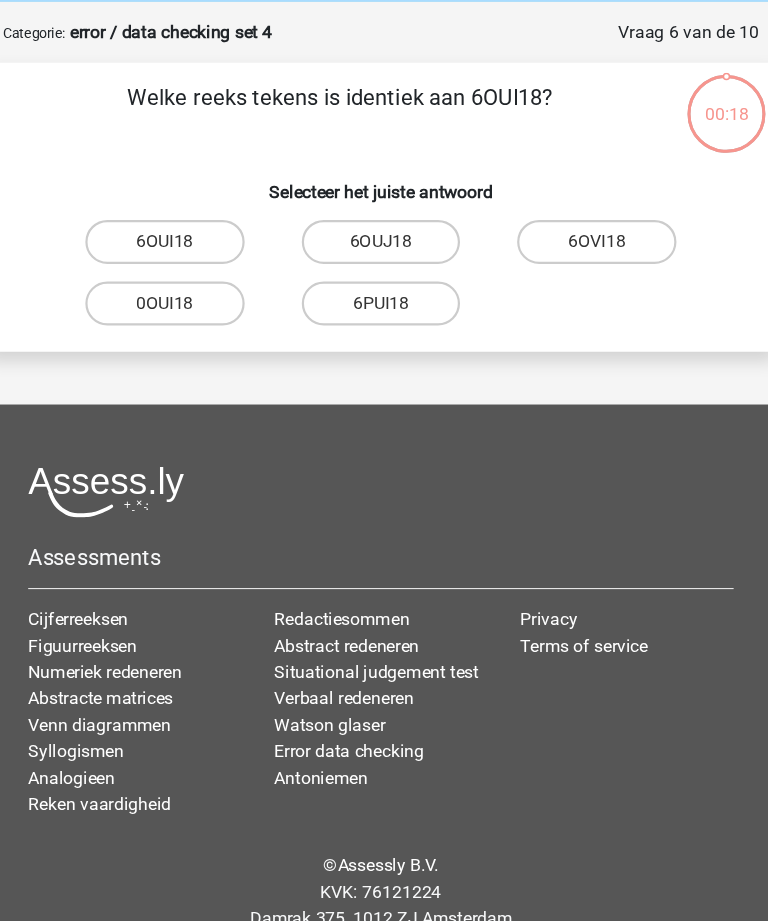 scroll, scrollTop: 64, scrollLeft: 0, axis: vertical 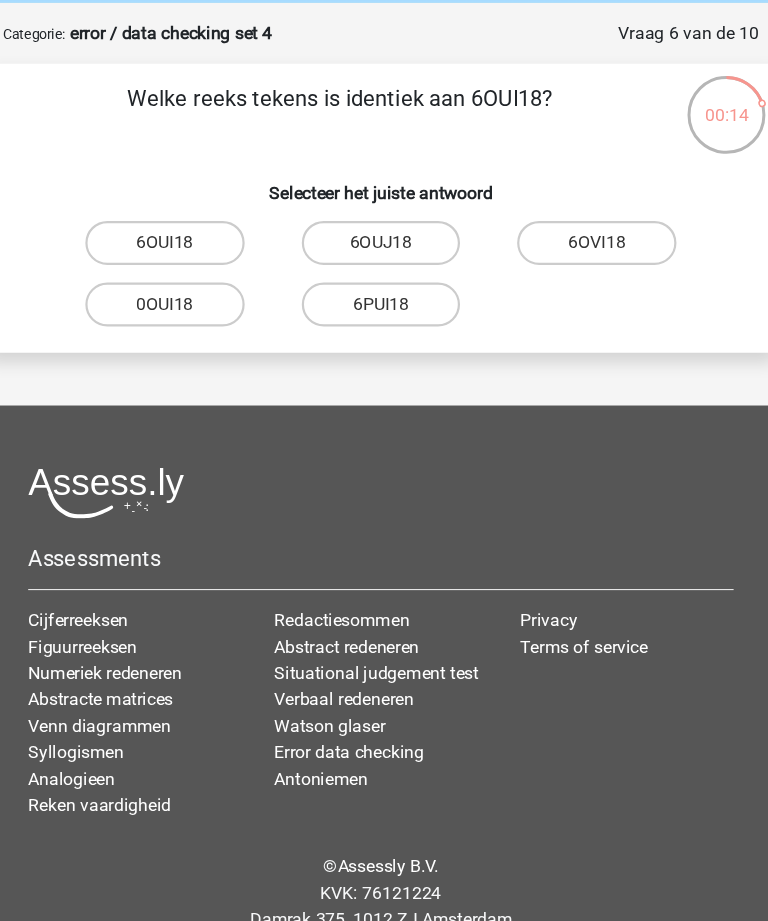 click on "6OUI18" at bounding box center (187, 245) 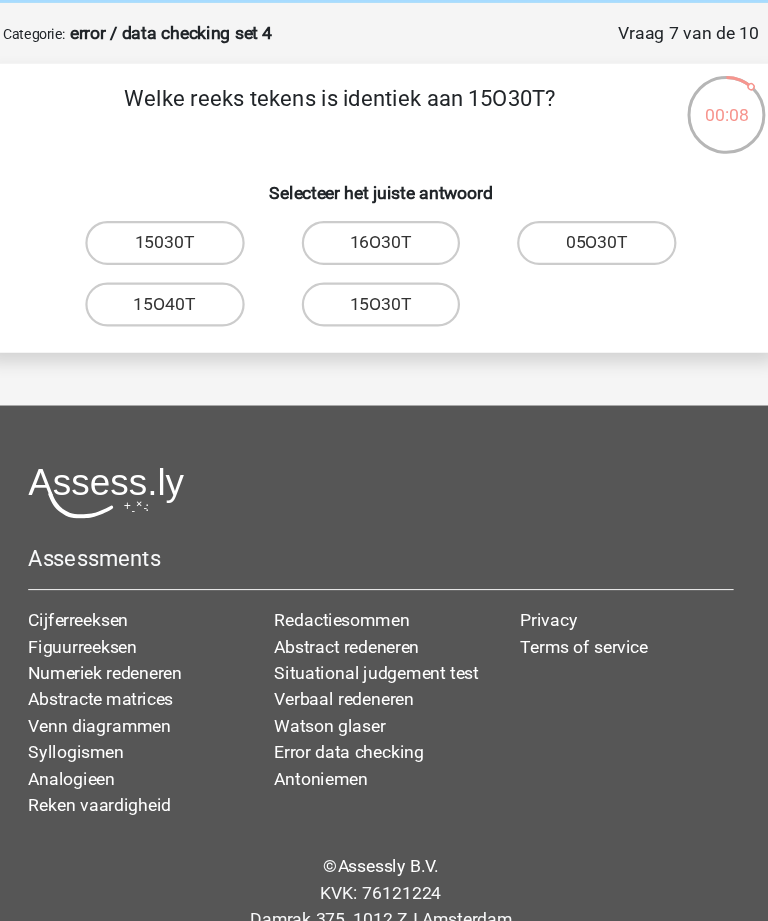 click on "15O30T" at bounding box center [384, 301] 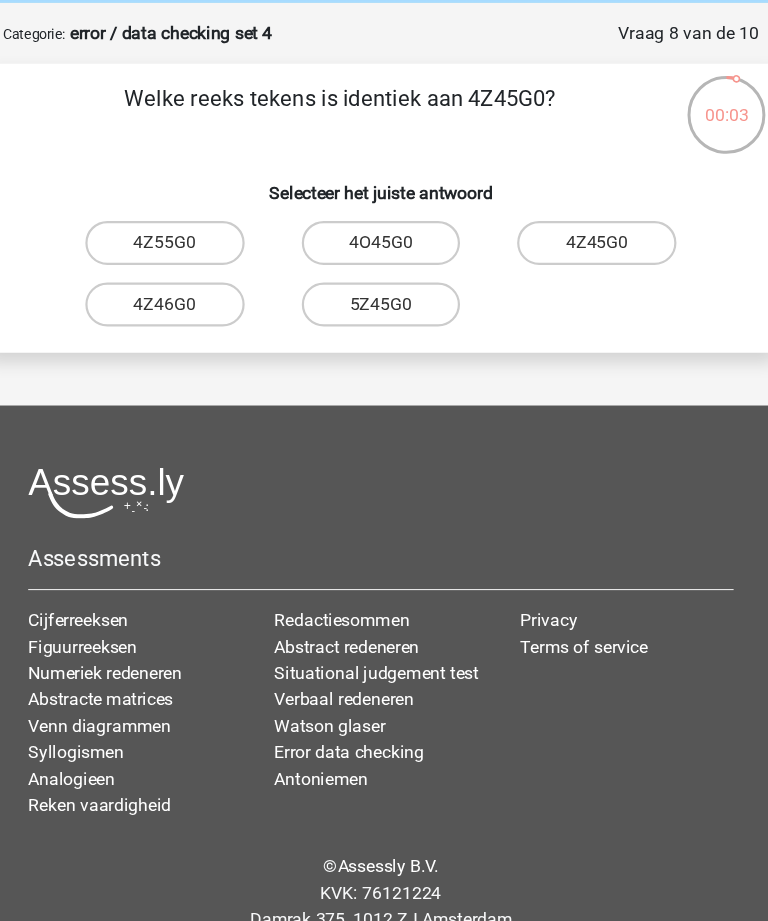 click on "4Z45G0" at bounding box center [580, 245] 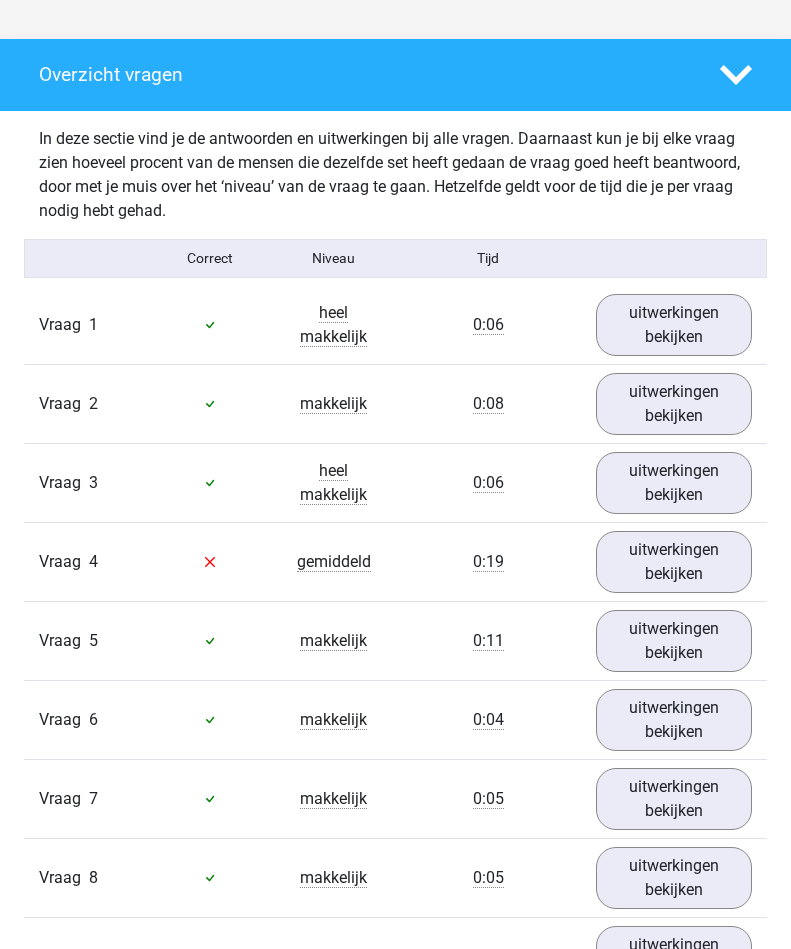 scroll, scrollTop: 1084, scrollLeft: 0, axis: vertical 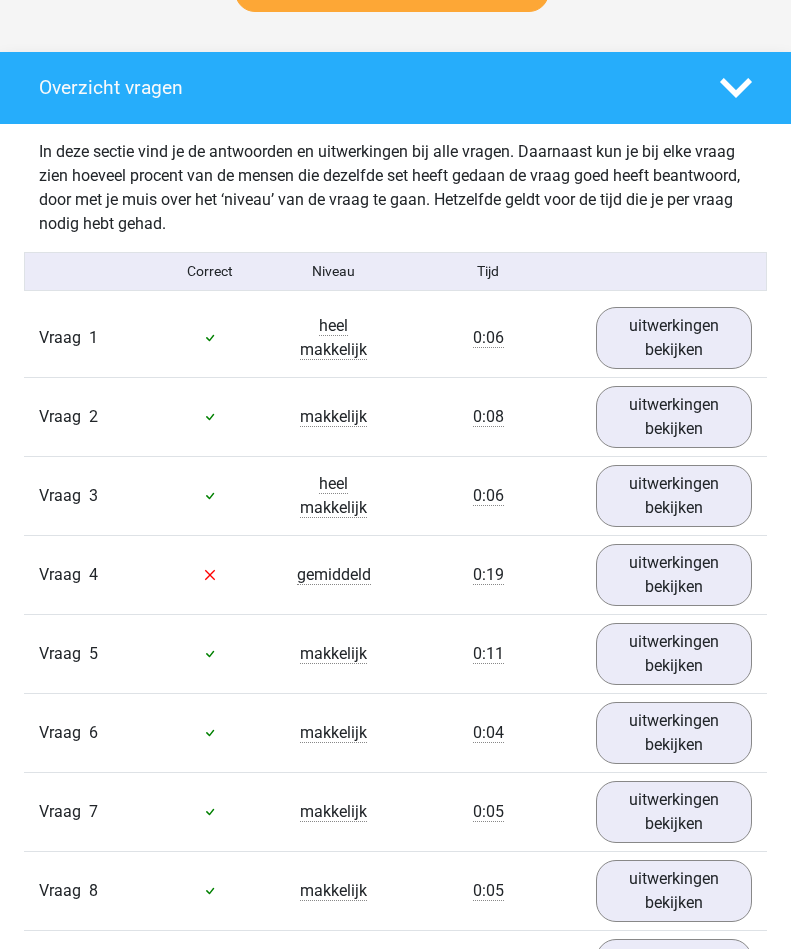 click on "uitwerkingen bekijken" at bounding box center (674, 575) 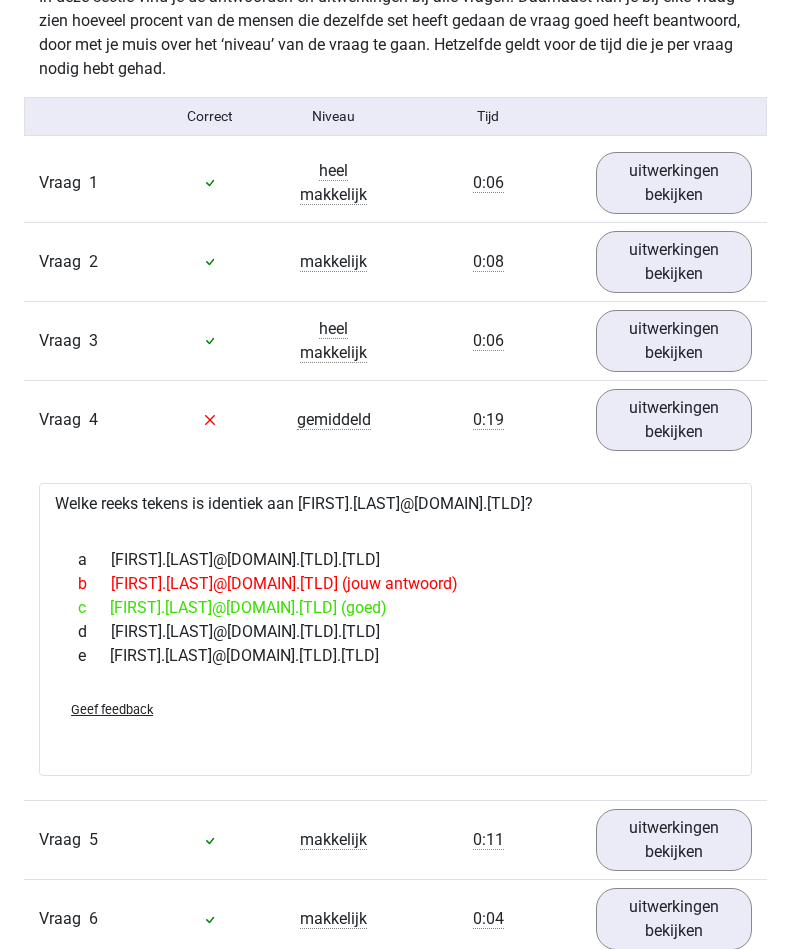 scroll, scrollTop: 1242, scrollLeft: 0, axis: vertical 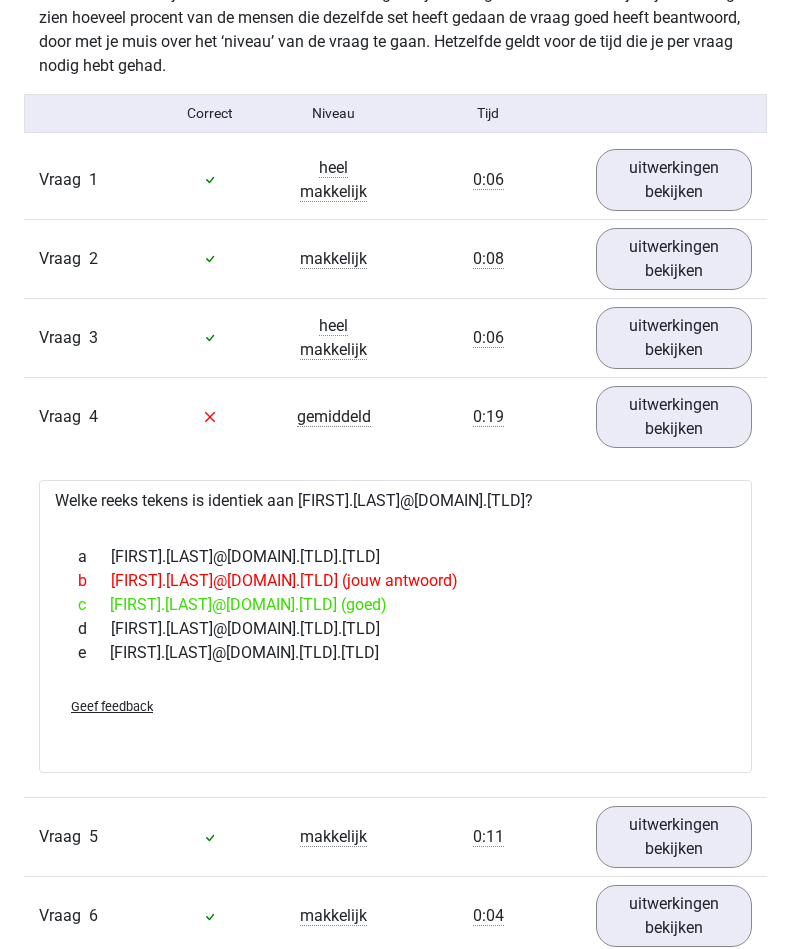 click on "uitwerkingen bekijken" at bounding box center (674, 417) 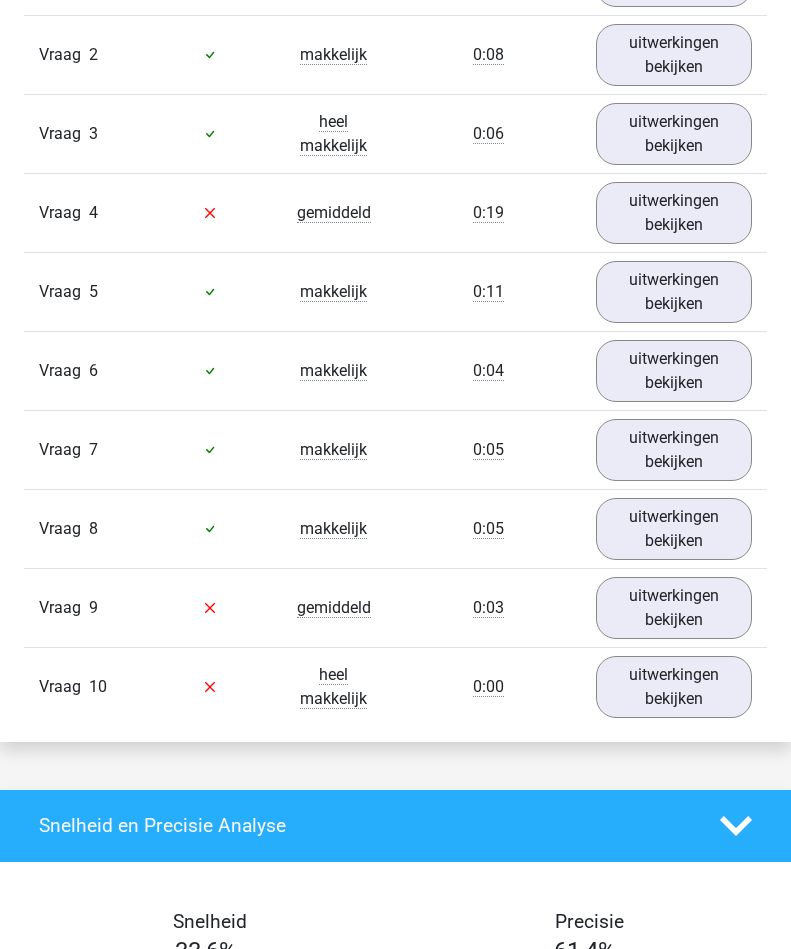 scroll, scrollTop: 1446, scrollLeft: 0, axis: vertical 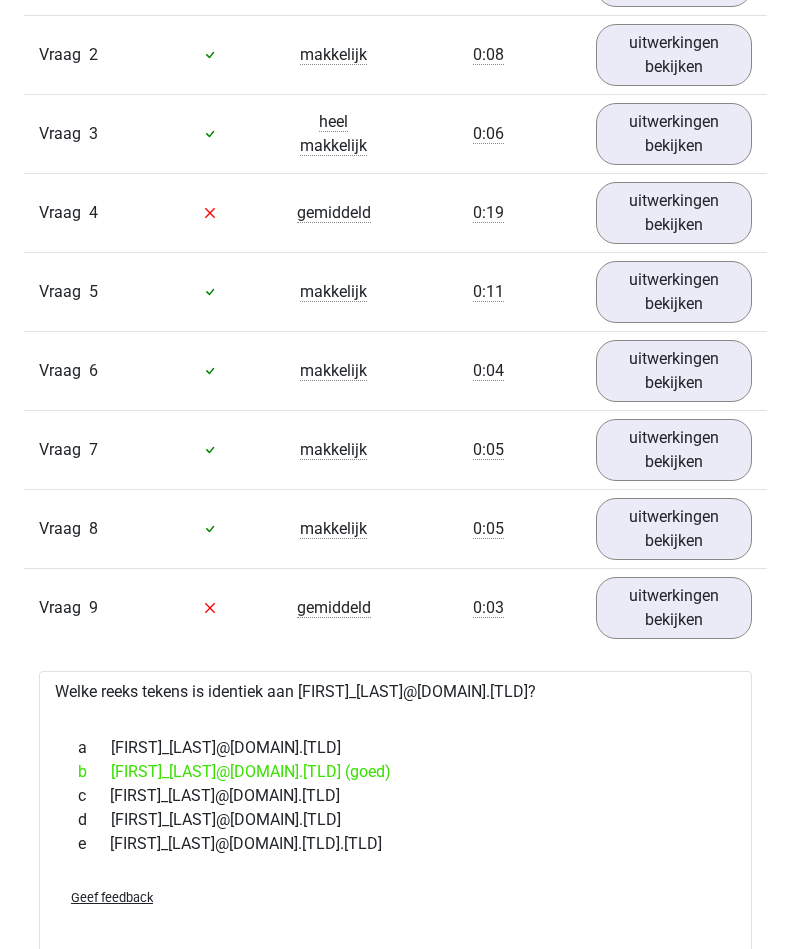 click on "uitwerkingen bekijken" at bounding box center (674, 608) 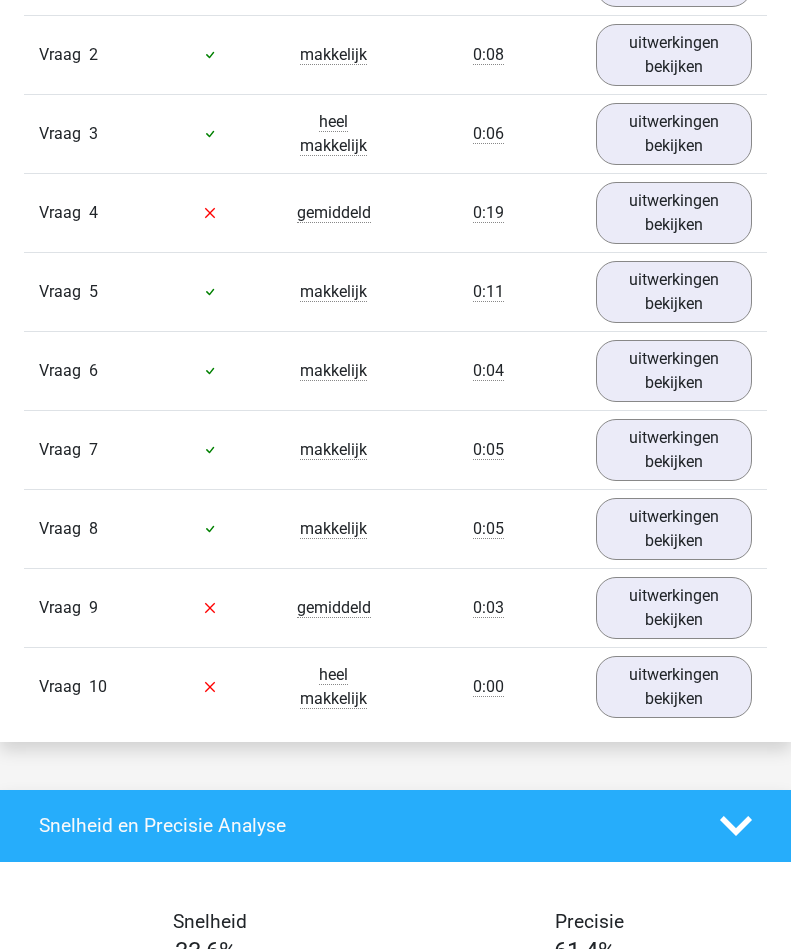click on "uitwerkingen bekijken" at bounding box center [674, 687] 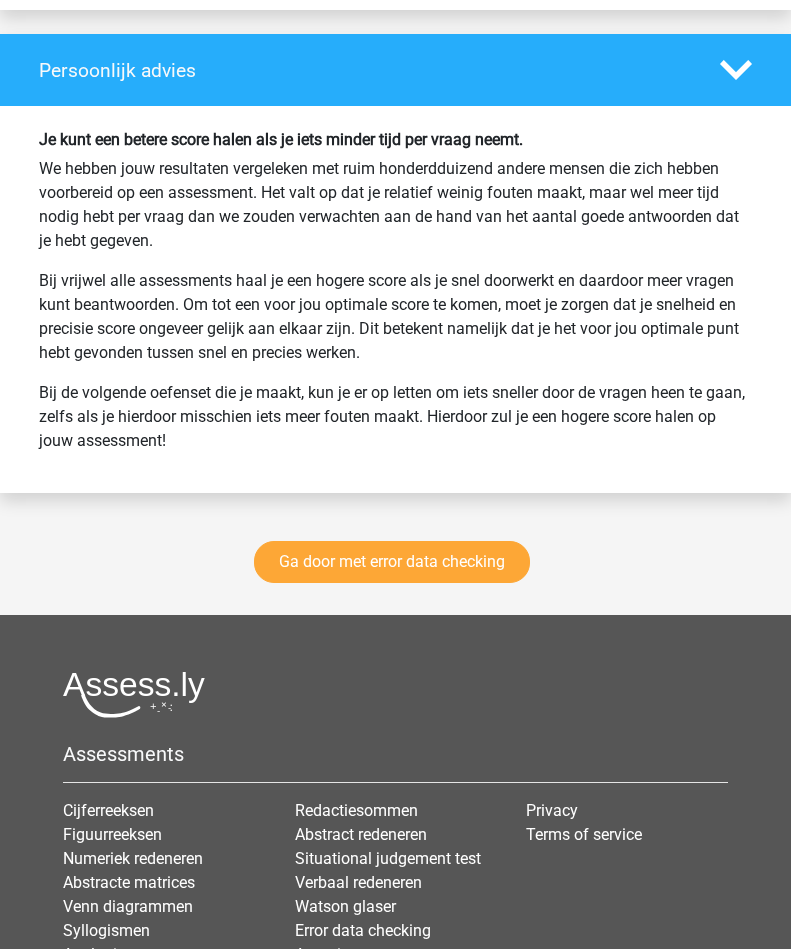 scroll, scrollTop: 3329, scrollLeft: 0, axis: vertical 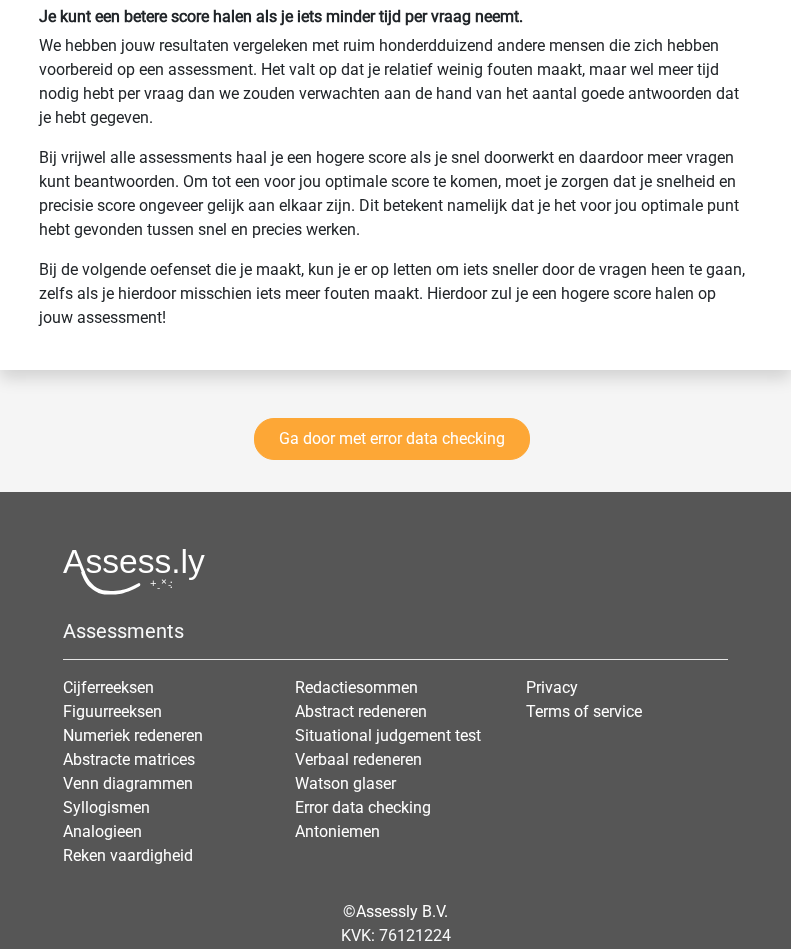 click on "Ga door met error data checking" at bounding box center [392, 439] 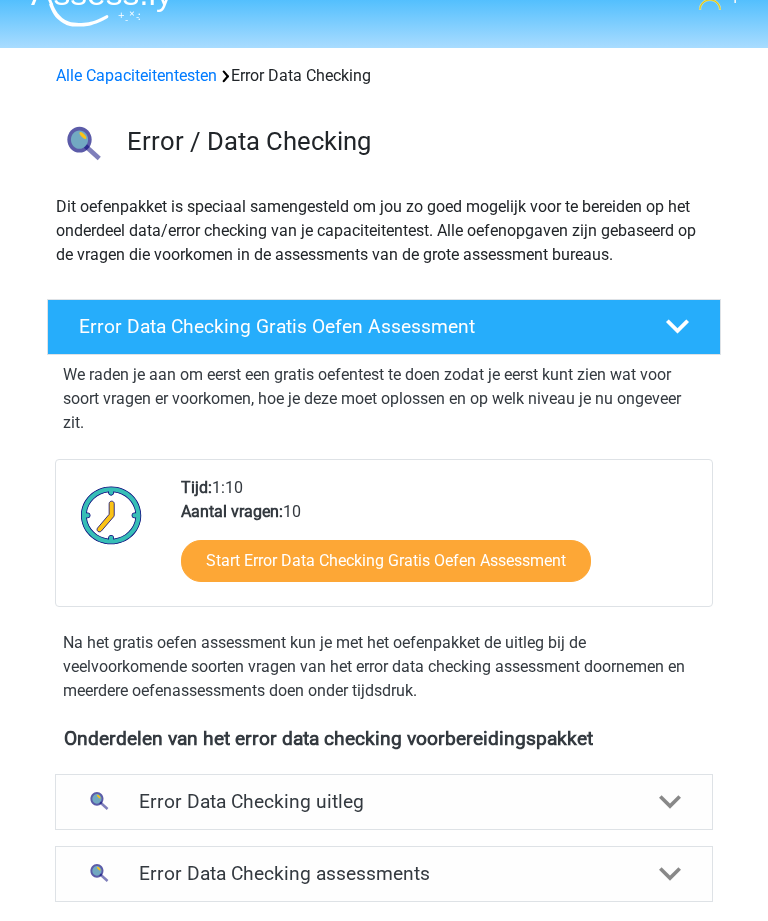 scroll, scrollTop: 0, scrollLeft: 0, axis: both 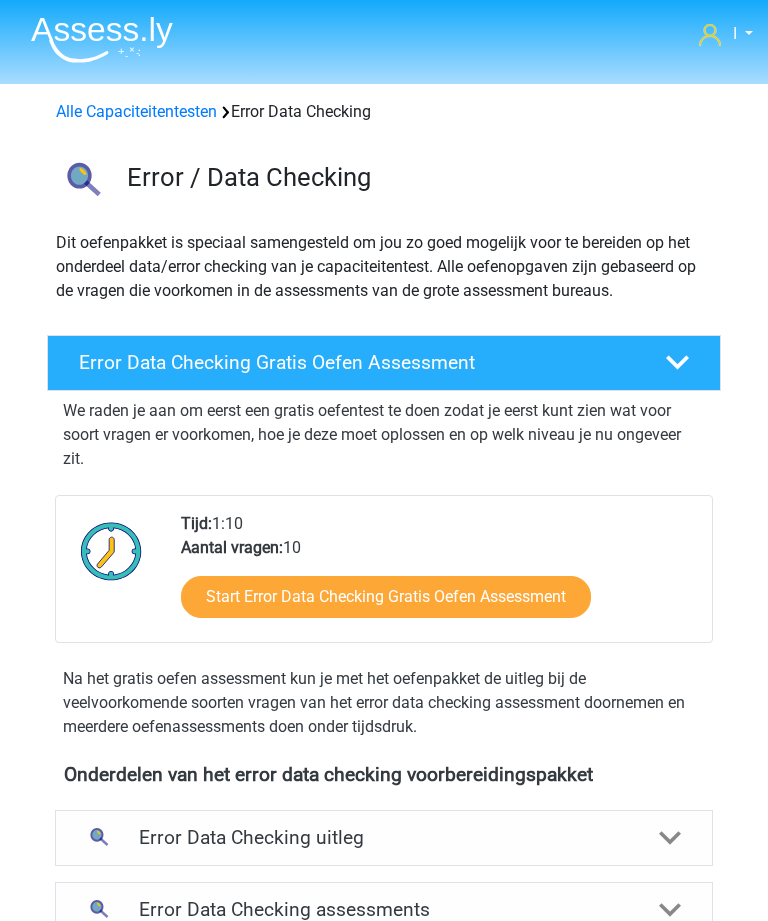 click on "Alle Capaciteitentesten" at bounding box center (136, 111) 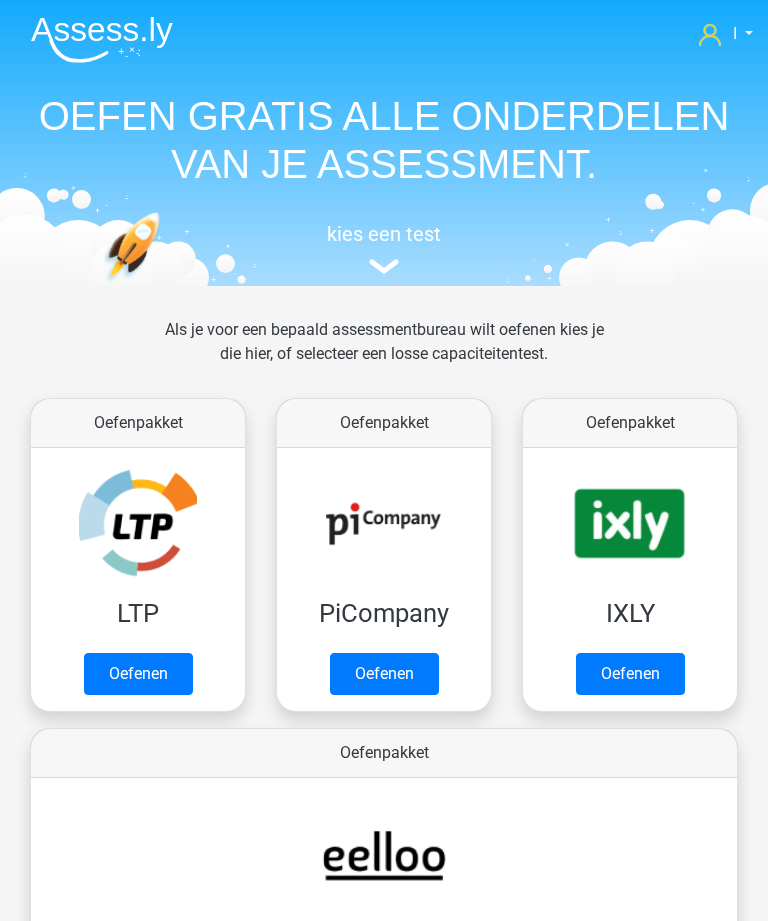 scroll, scrollTop: 1210, scrollLeft: 0, axis: vertical 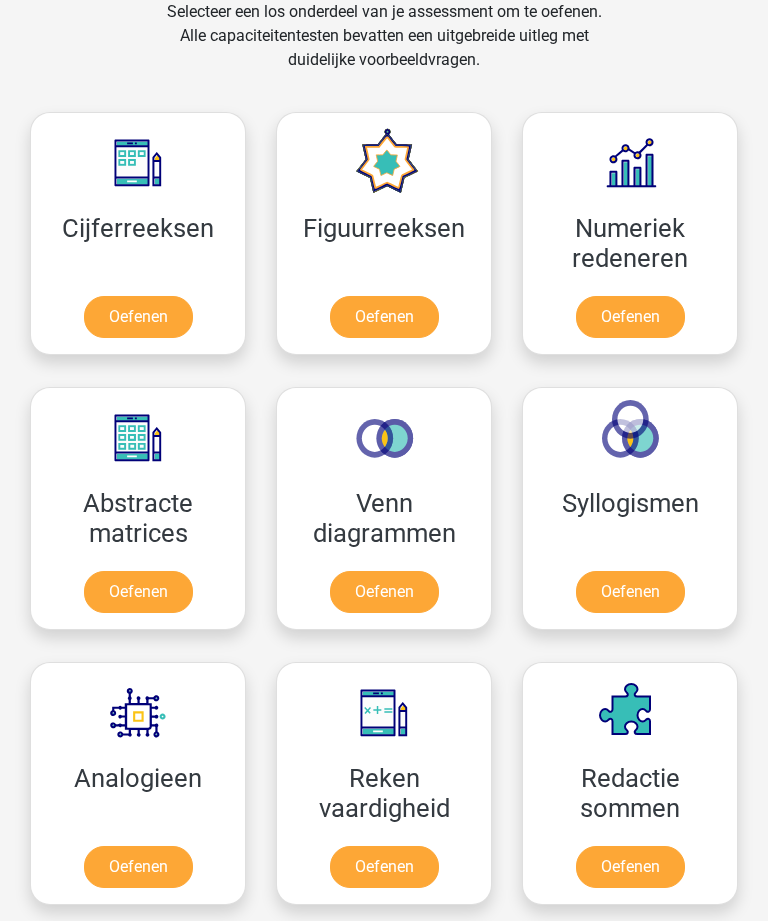 click on "Oefenen" at bounding box center [384, 867] 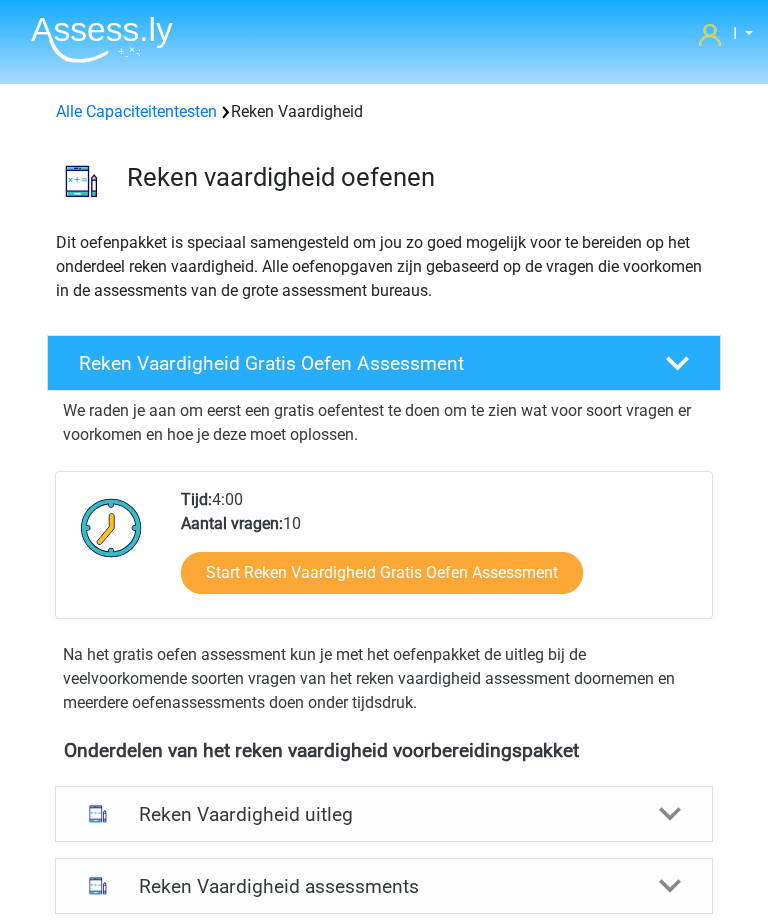 scroll, scrollTop: 0, scrollLeft: 0, axis: both 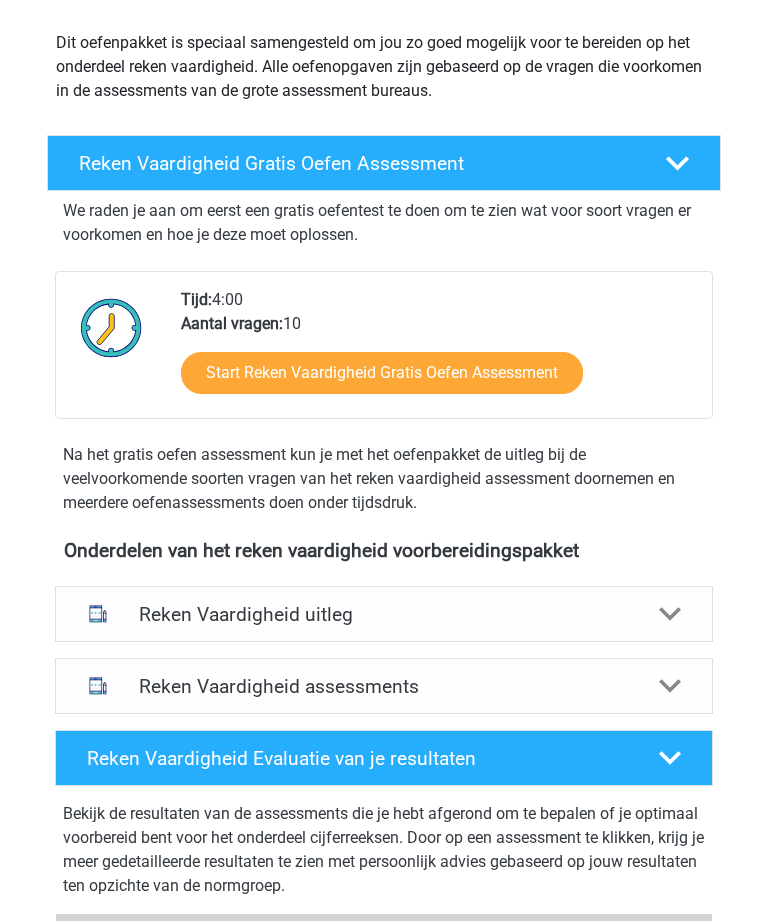 click on "Reken Vaardigheid assessments" at bounding box center (384, 687) 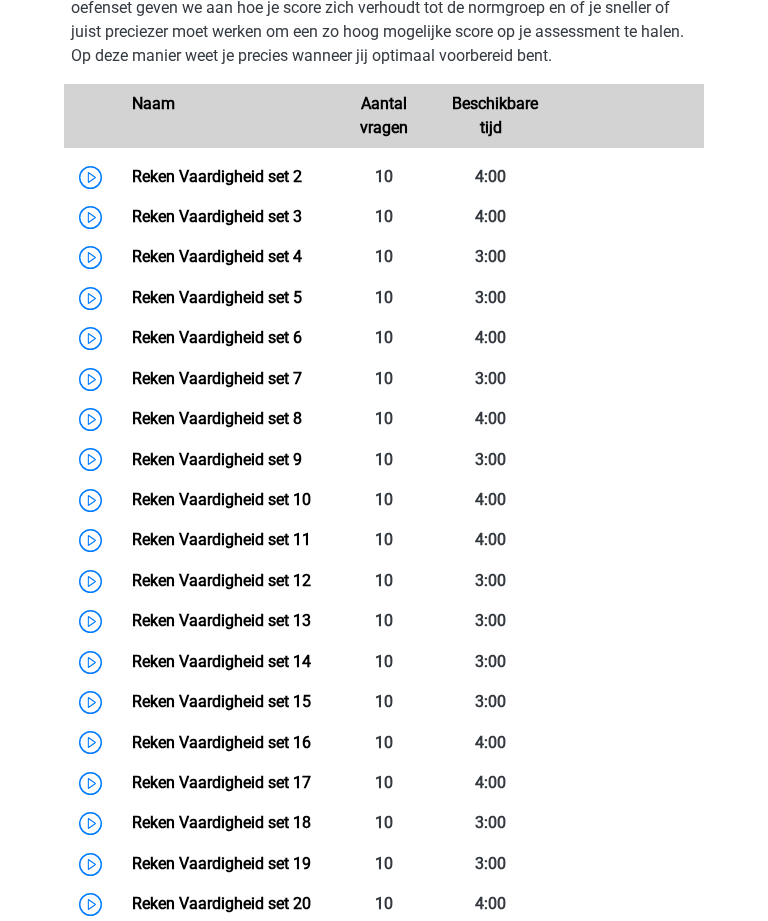 scroll, scrollTop: 956, scrollLeft: 0, axis: vertical 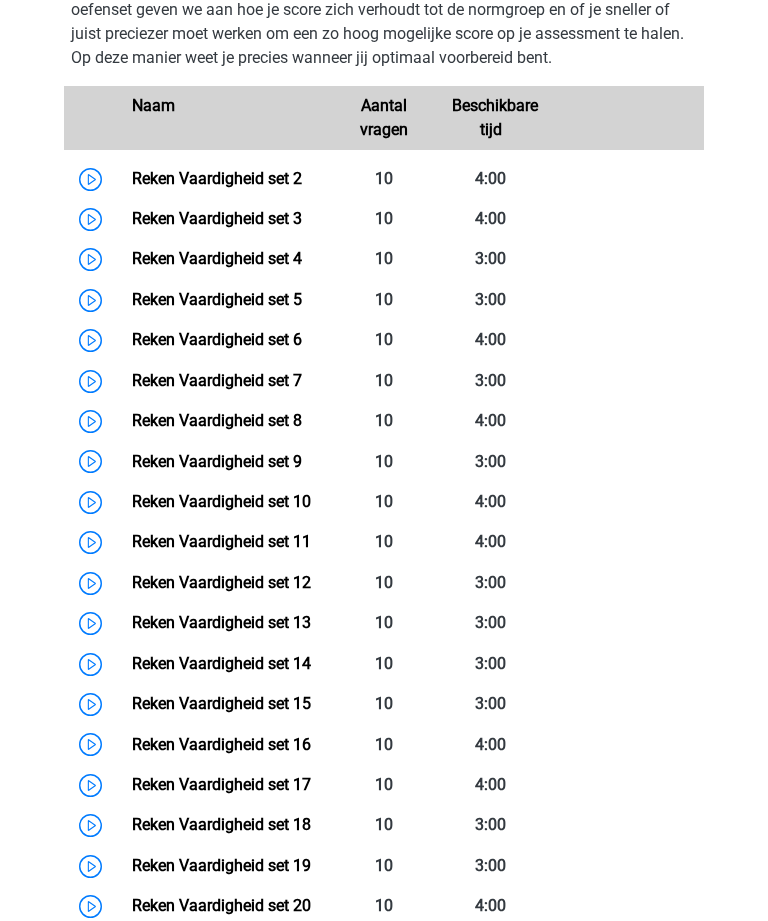 click on "Reken Vaardigheid
set 5" at bounding box center [217, 299] 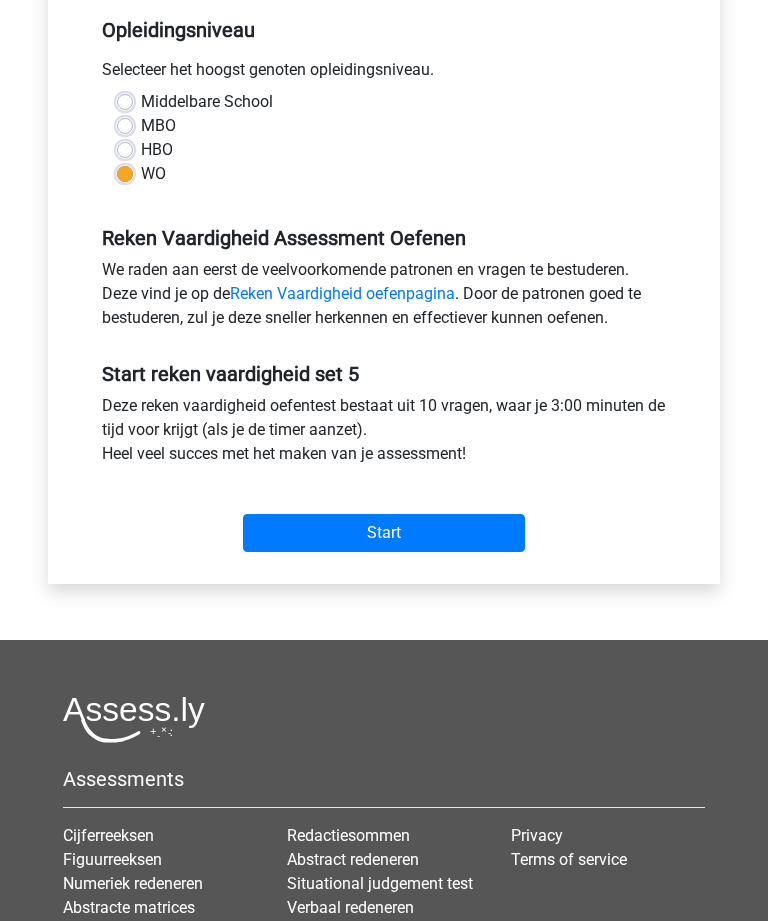 scroll, scrollTop: 419, scrollLeft: 0, axis: vertical 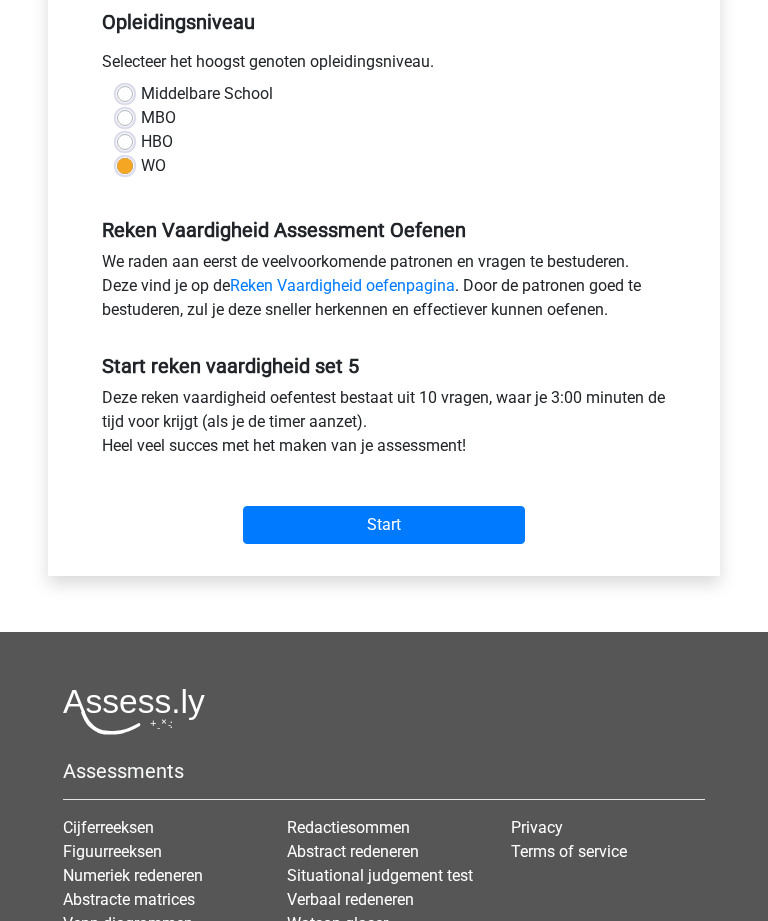 click on "Start" at bounding box center [384, 526] 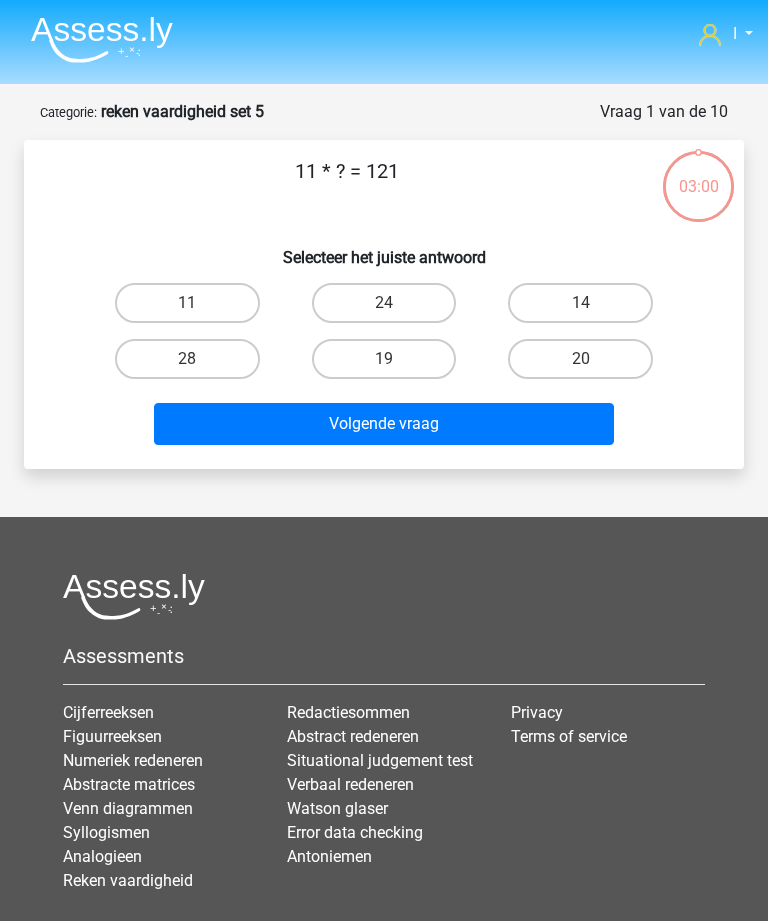 scroll, scrollTop: 0, scrollLeft: 0, axis: both 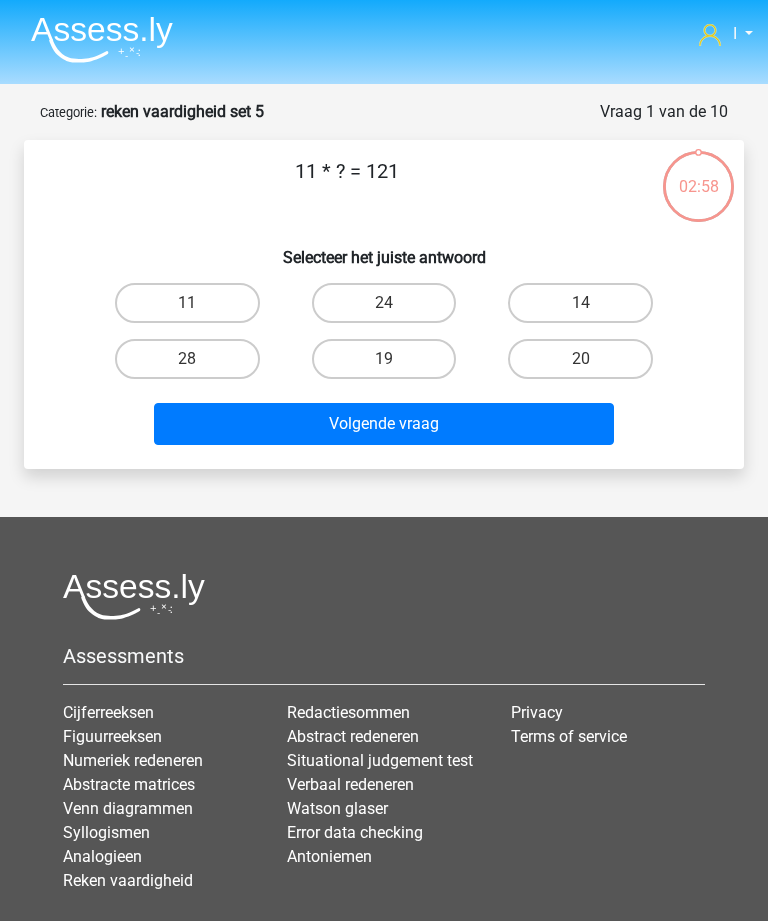 click on "11" at bounding box center (187, 303) 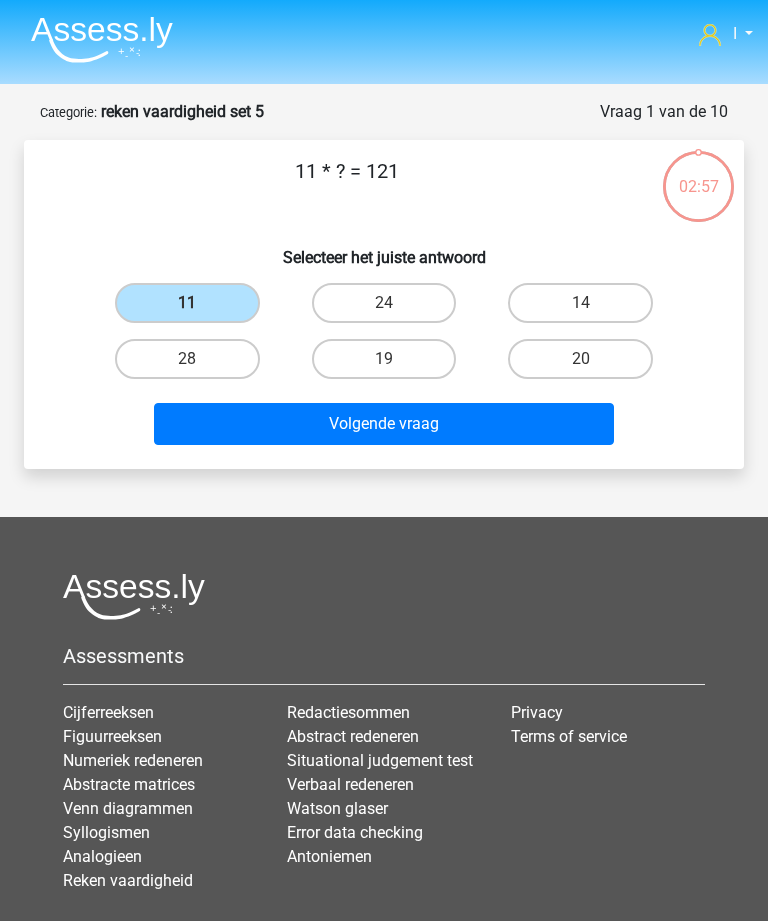 click on "Volgende vraag" at bounding box center [383, 424] 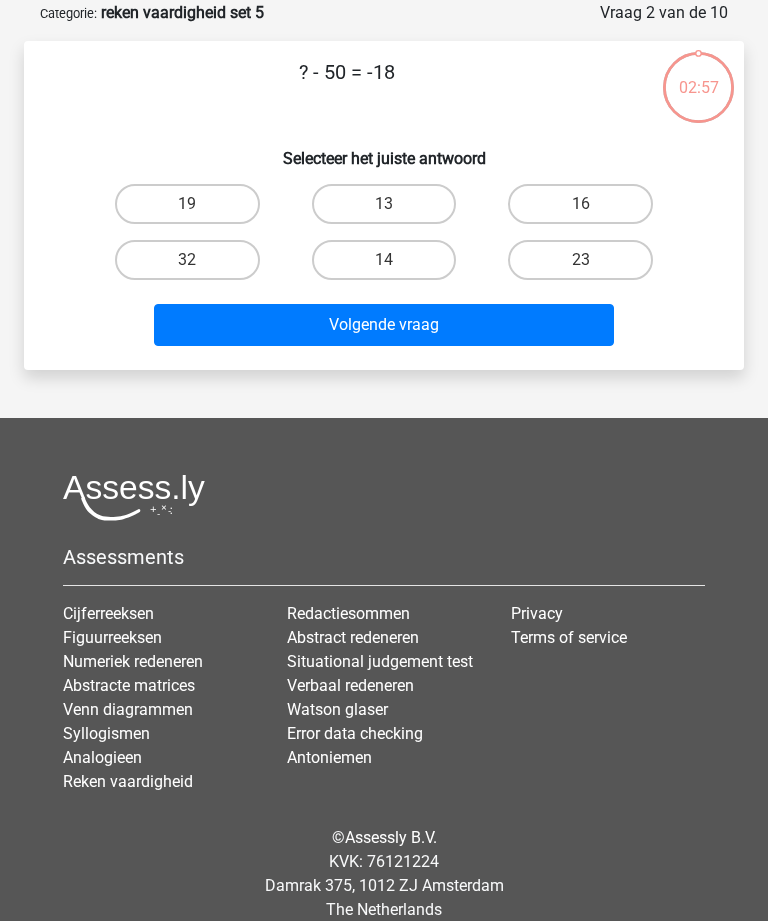 scroll, scrollTop: 100, scrollLeft: 0, axis: vertical 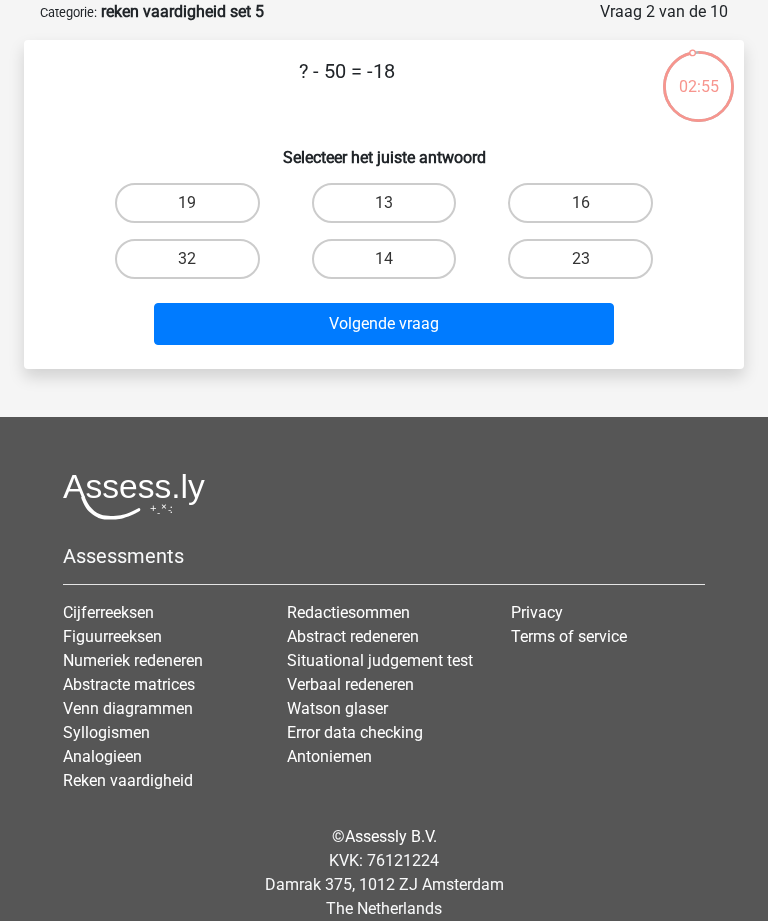 click on "32" at bounding box center [187, 259] 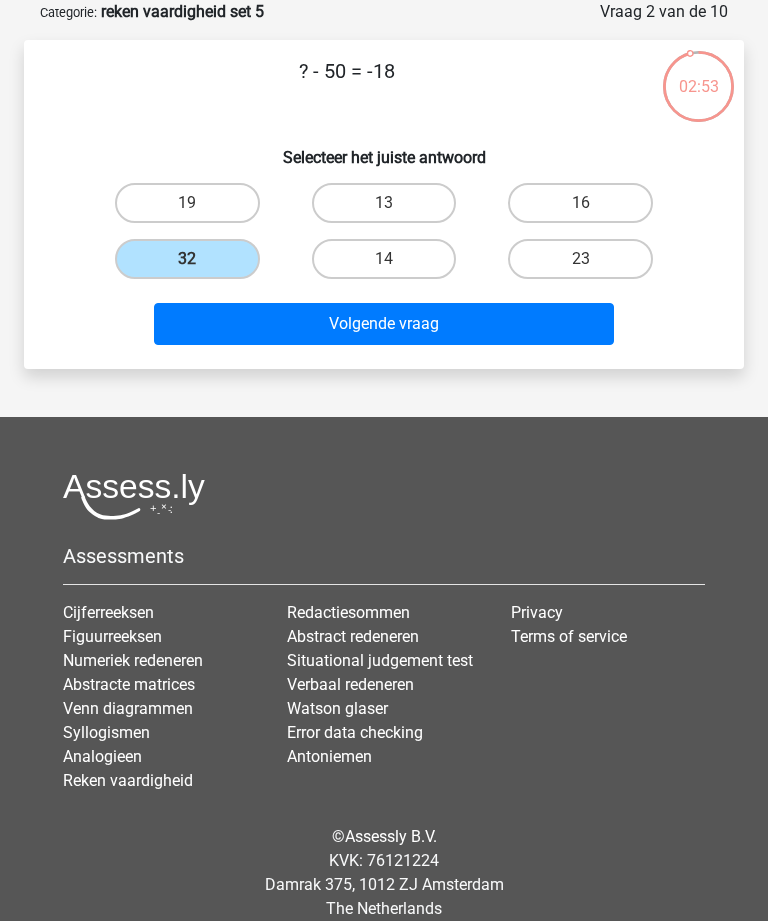 click on "Volgende vraag" at bounding box center [383, 324] 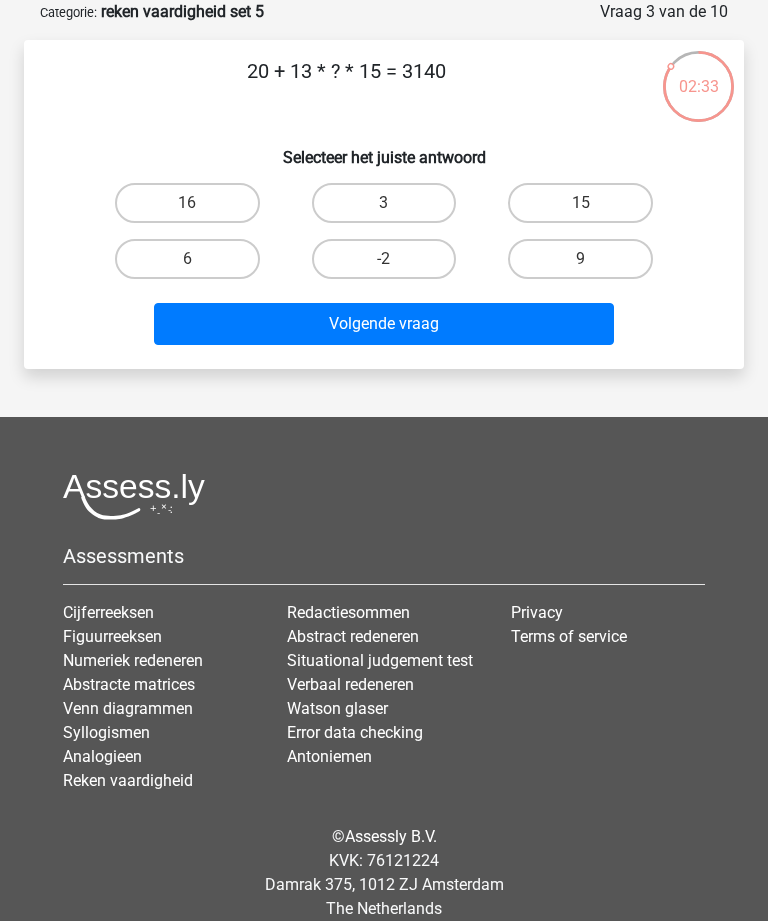click on "16" at bounding box center [187, 203] 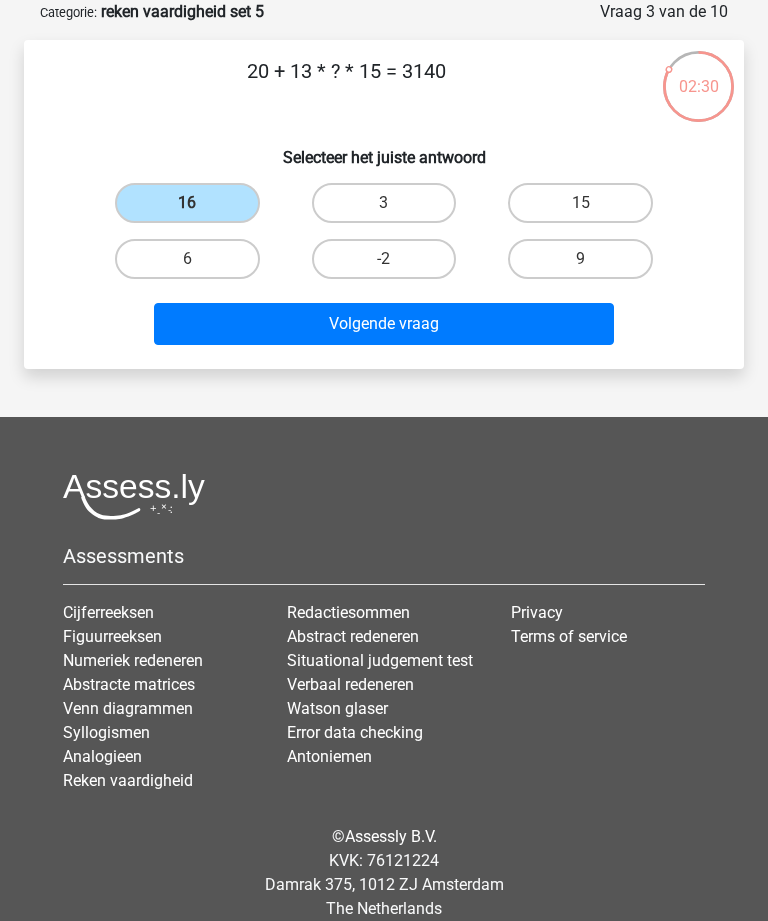 click on "Volgende vraag" at bounding box center [383, 324] 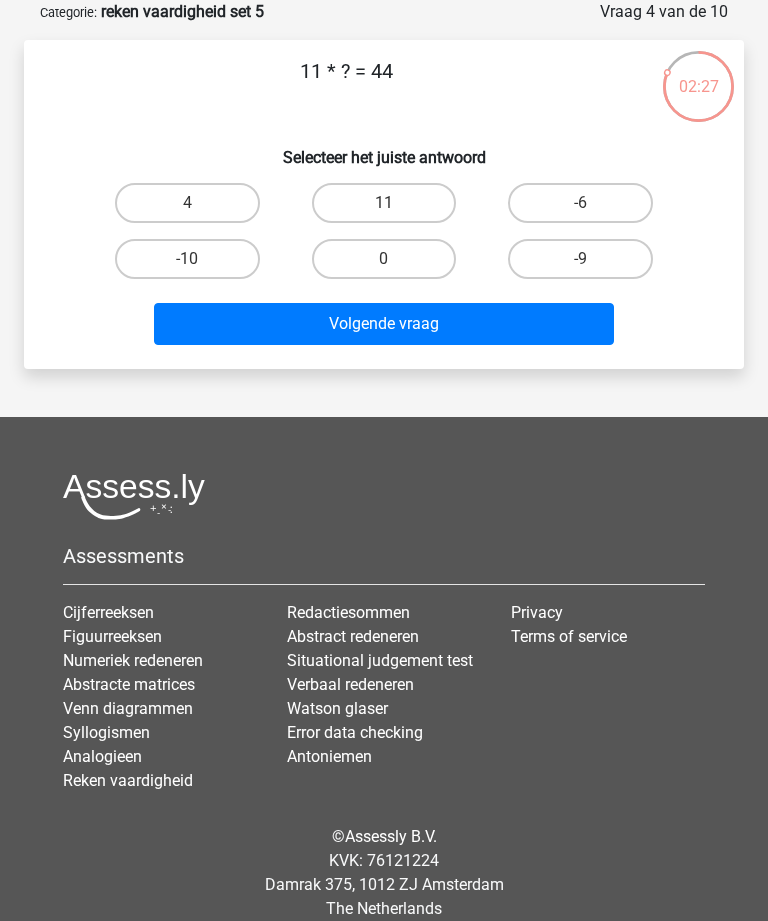 click on "4" at bounding box center (187, 203) 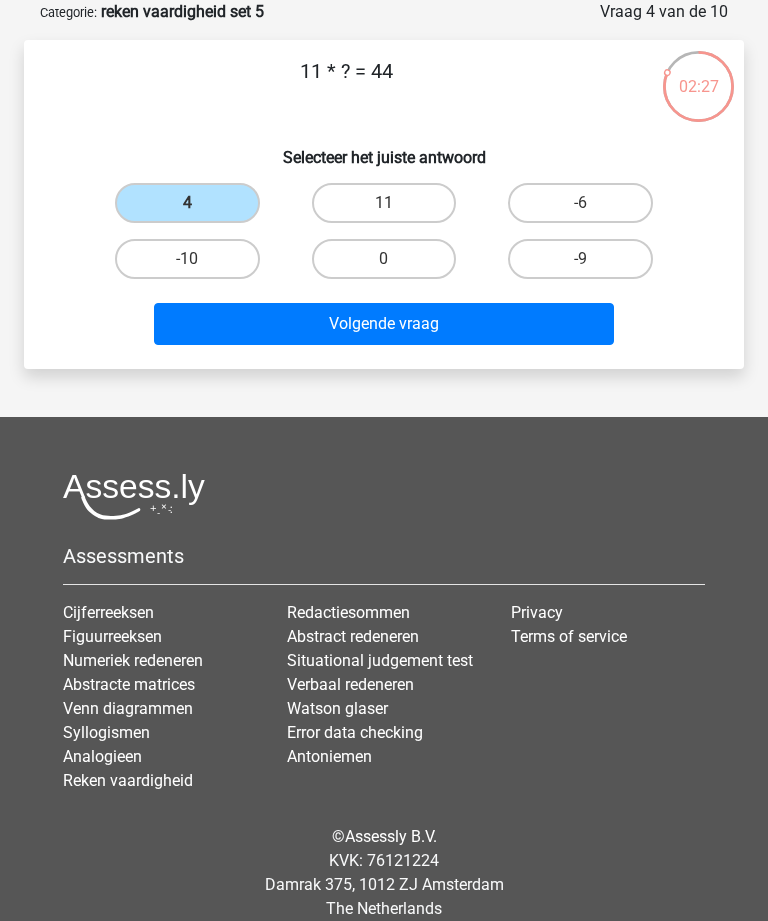 click on "Volgende vraag" at bounding box center (383, 324) 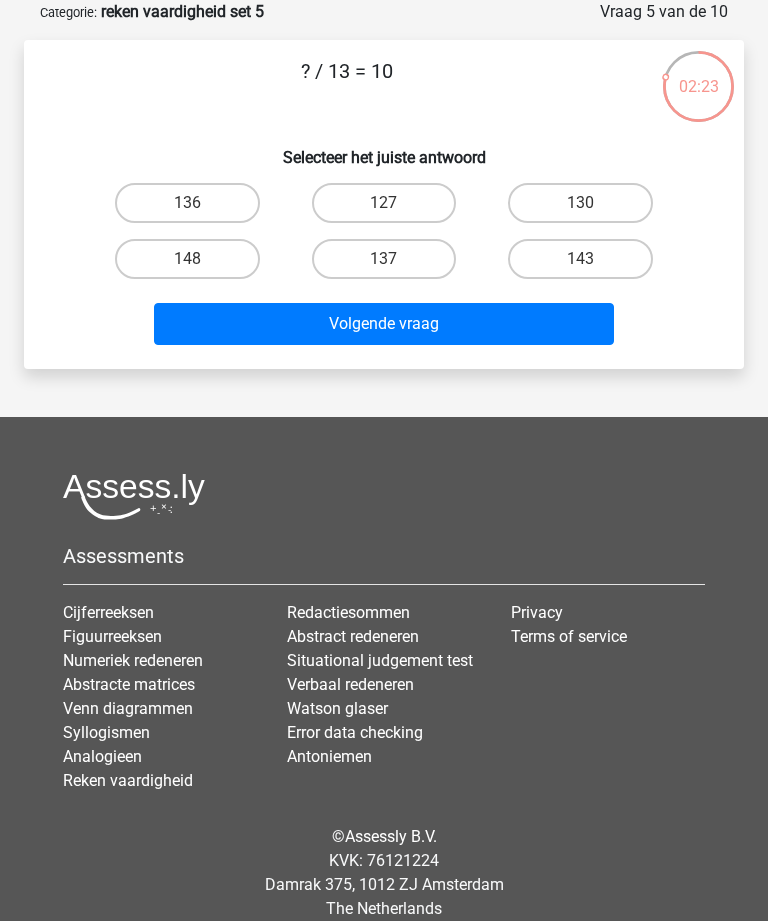 click on "130" at bounding box center [580, 203] 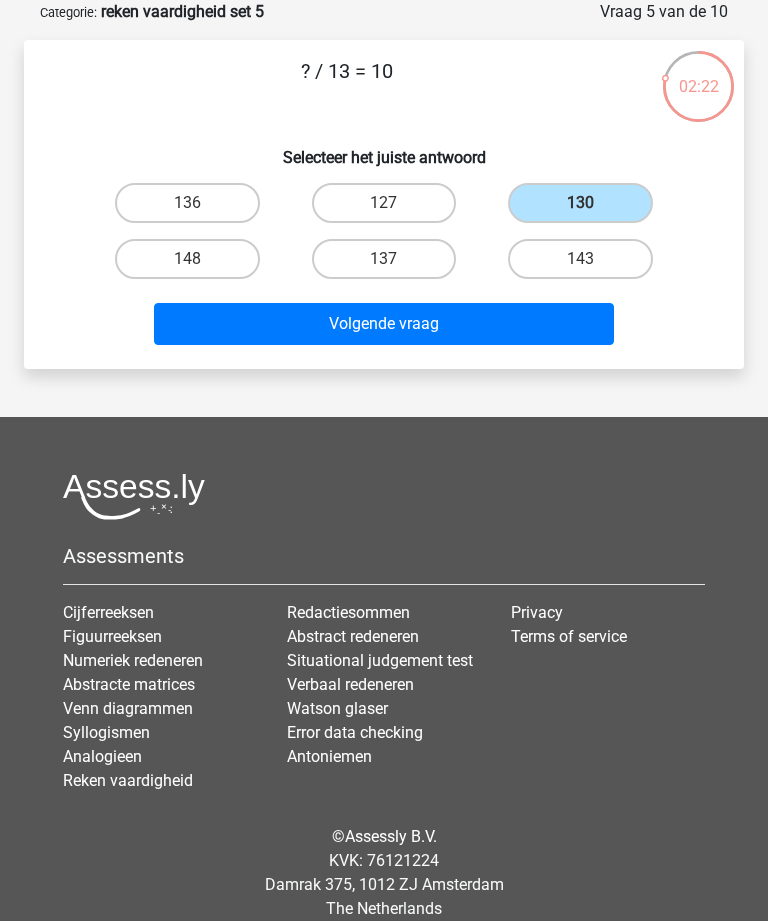 click on "Volgende vraag" at bounding box center (383, 324) 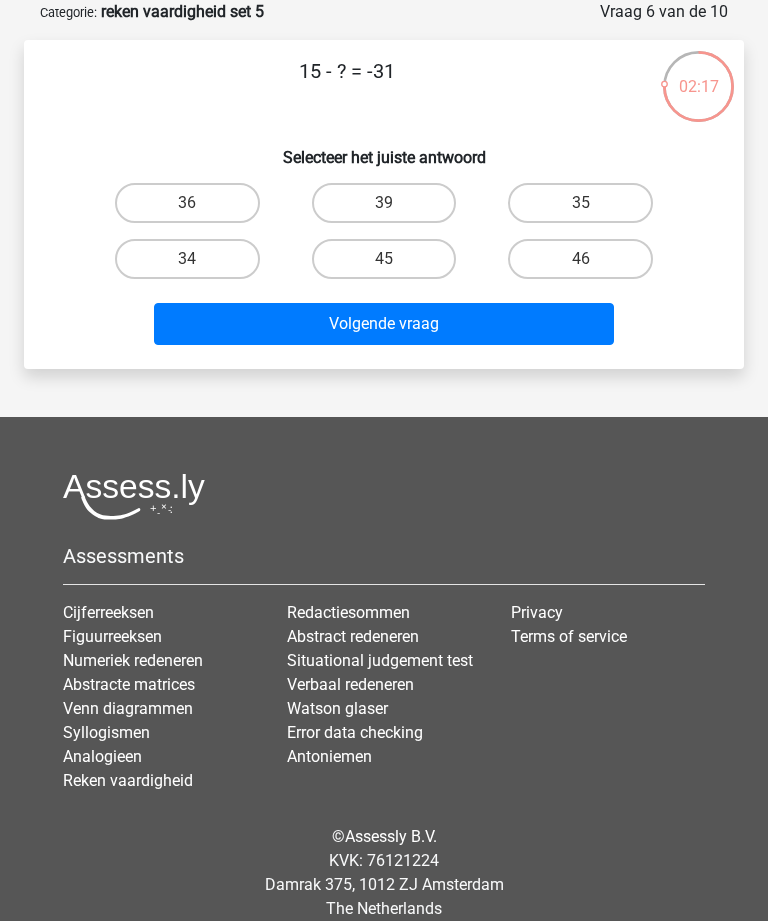 click on "46" at bounding box center [580, 259] 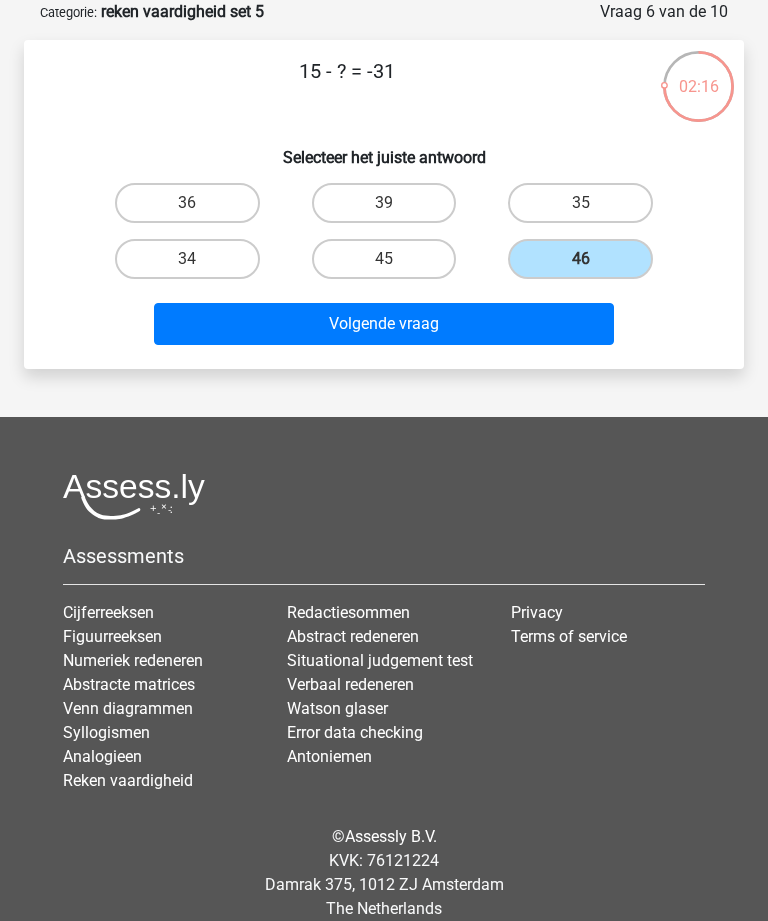 click on "Volgende vraag" at bounding box center [383, 324] 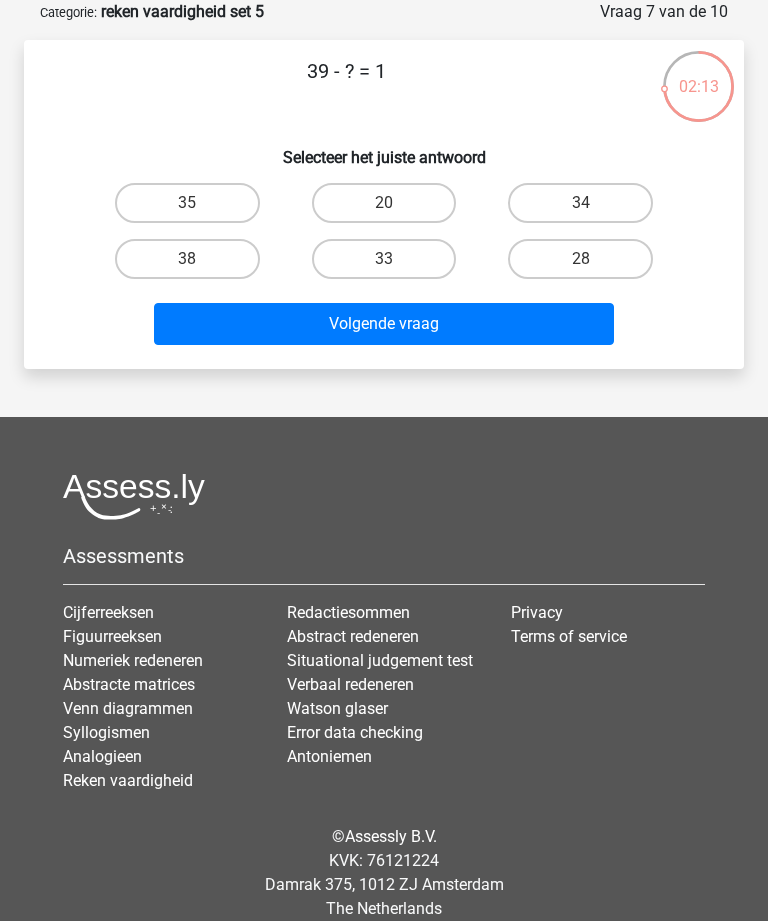 click on "38" at bounding box center (187, 259) 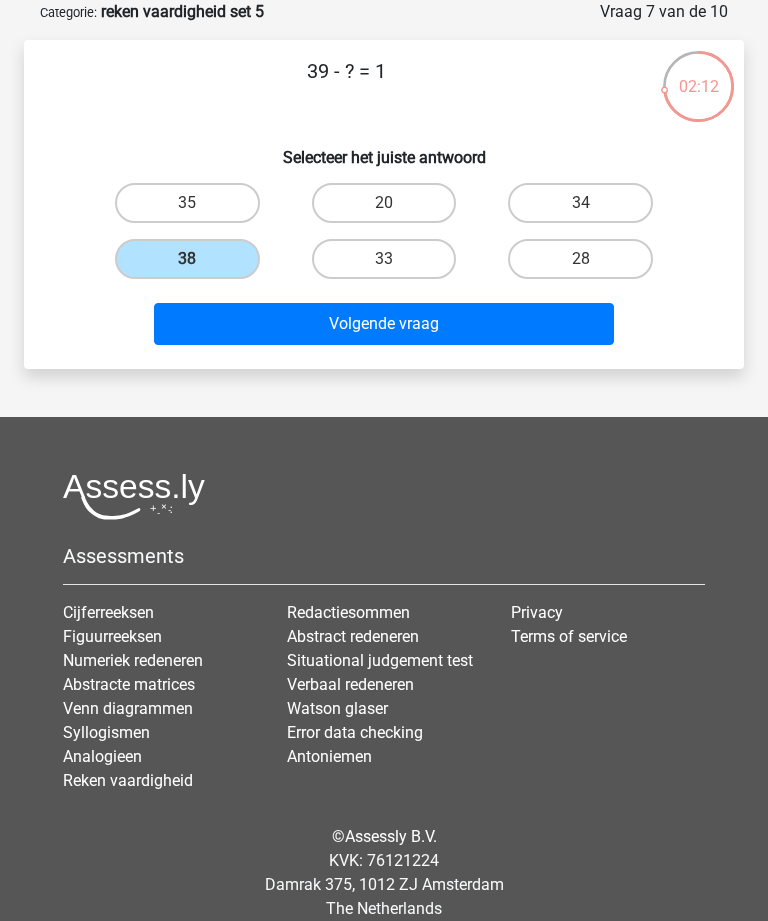 click on "Volgende vraag" at bounding box center [383, 324] 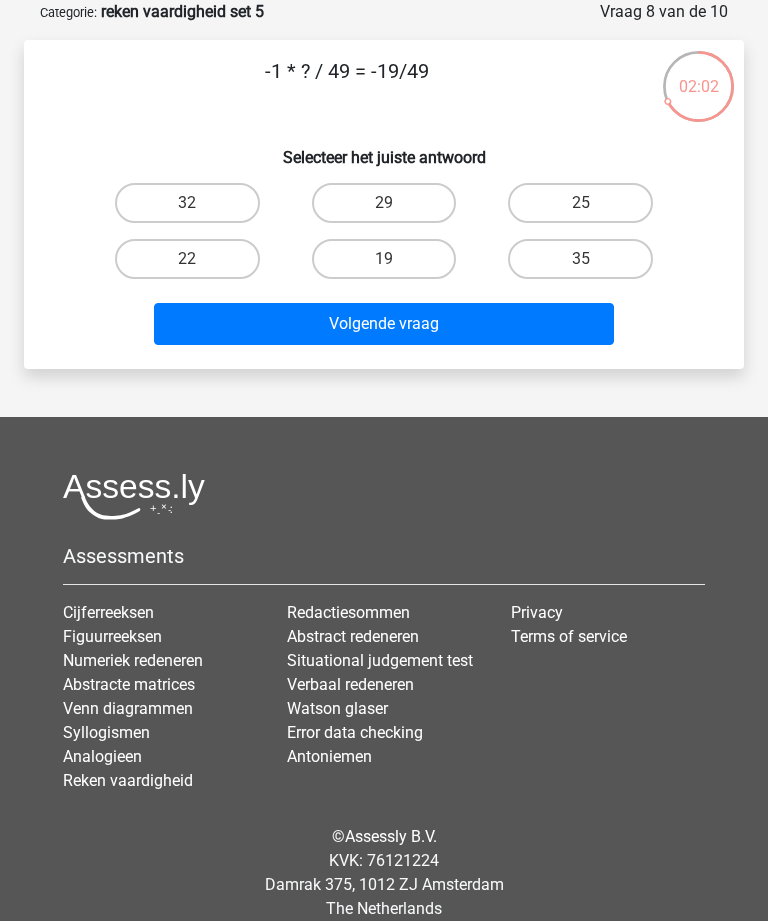 click on "19" at bounding box center (384, 259) 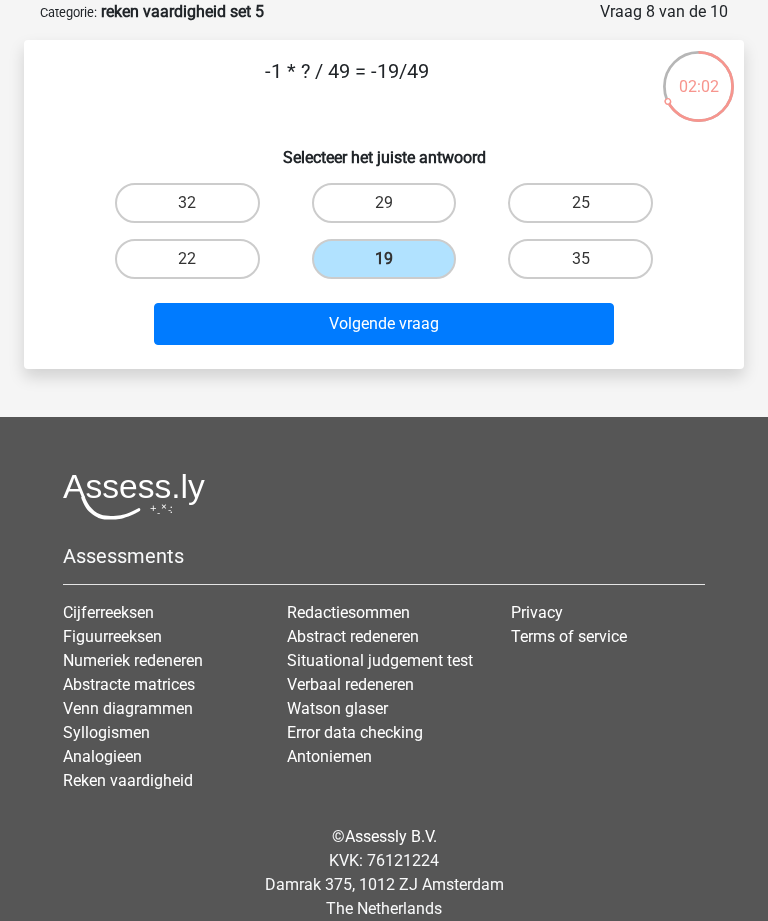 click on "Volgende vraag" at bounding box center [383, 324] 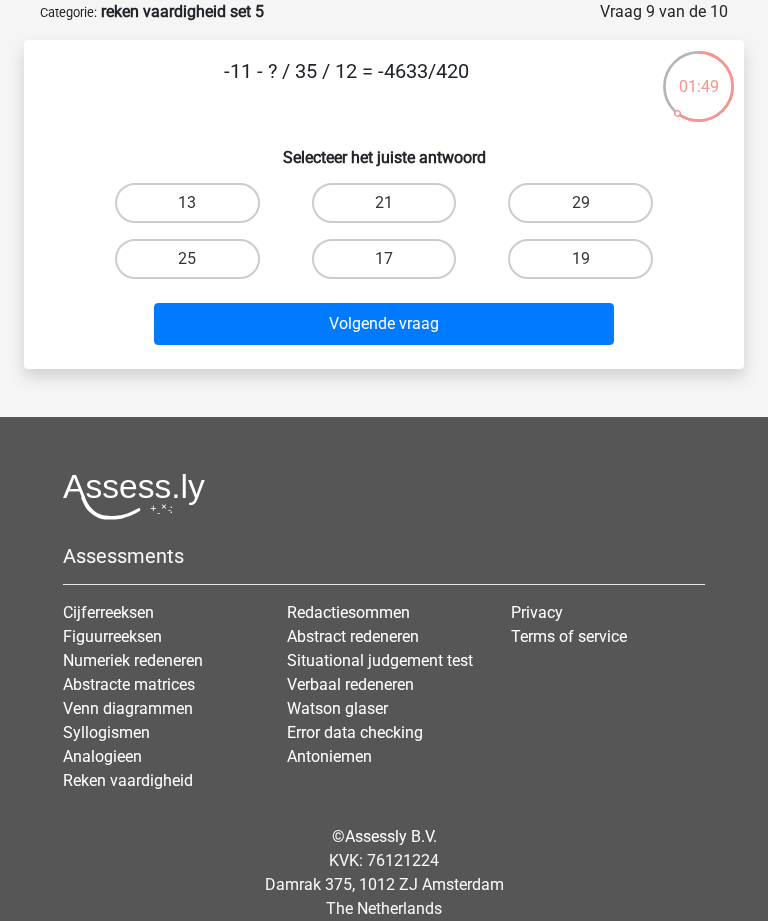 click on "19" at bounding box center (580, 259) 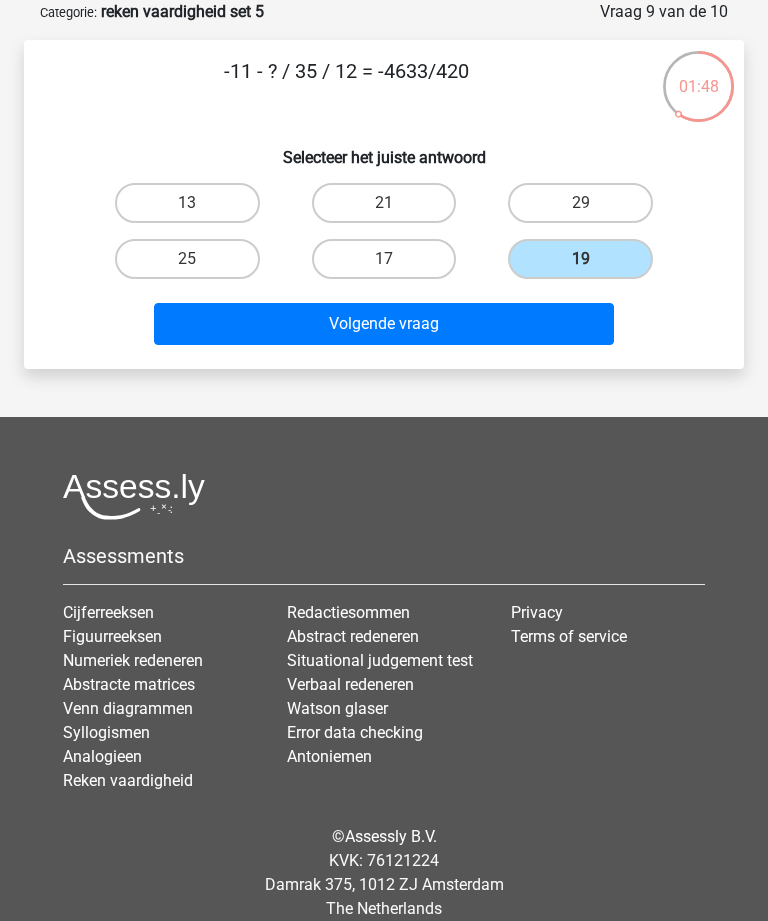 click on "Volgende vraag" at bounding box center [383, 324] 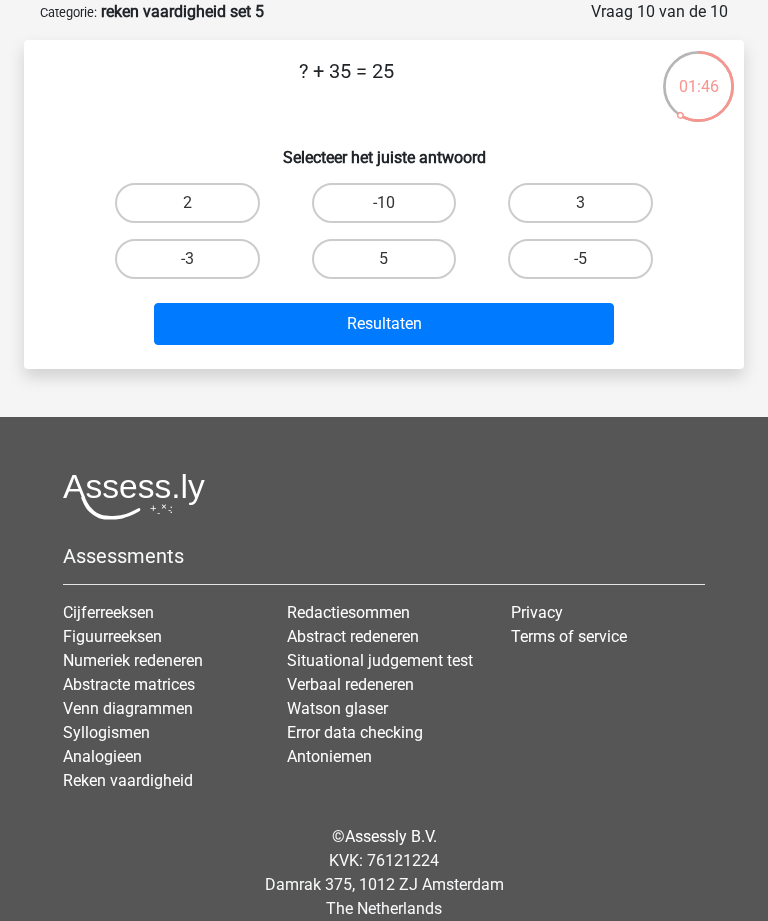 click on "-10" at bounding box center [384, 203] 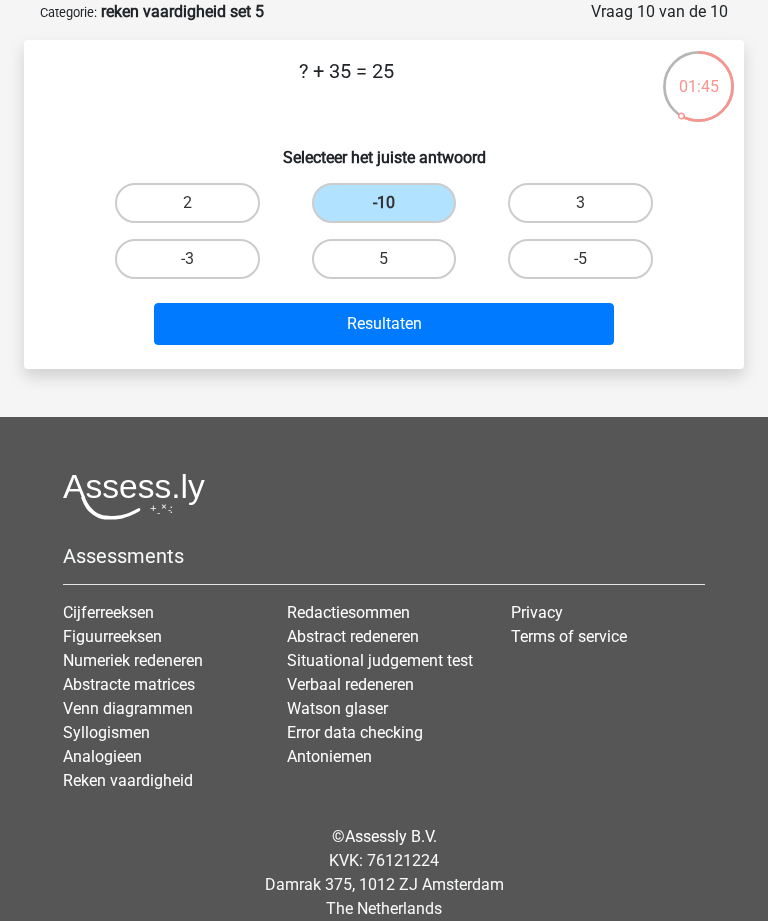 click on "Resultaten" at bounding box center (383, 324) 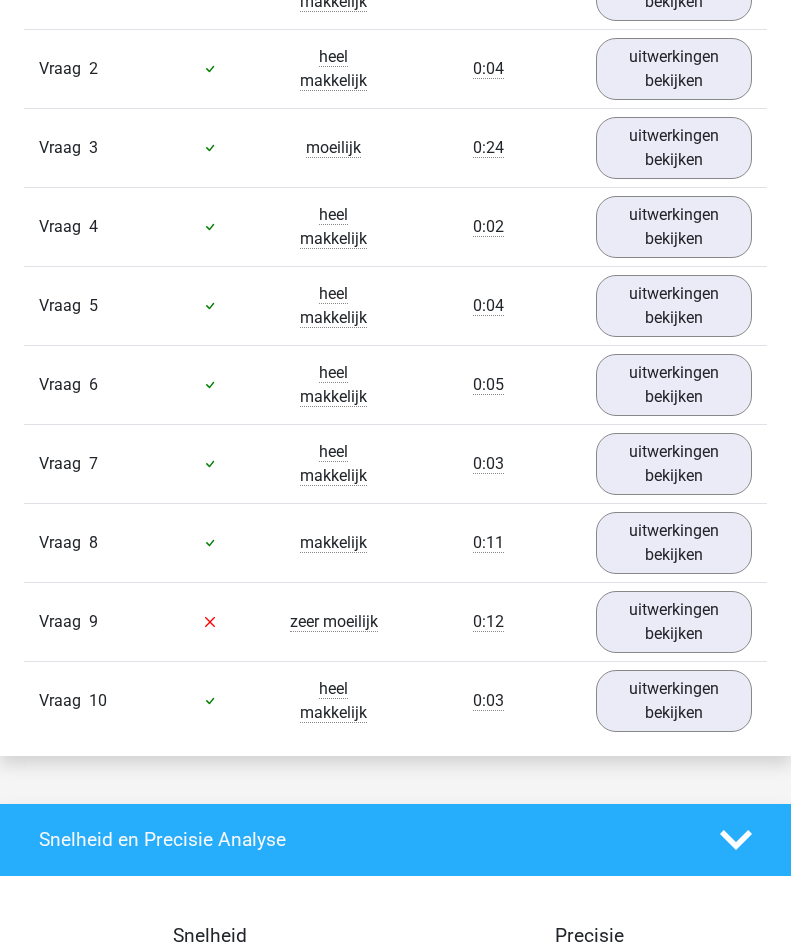 scroll, scrollTop: 1432, scrollLeft: 0, axis: vertical 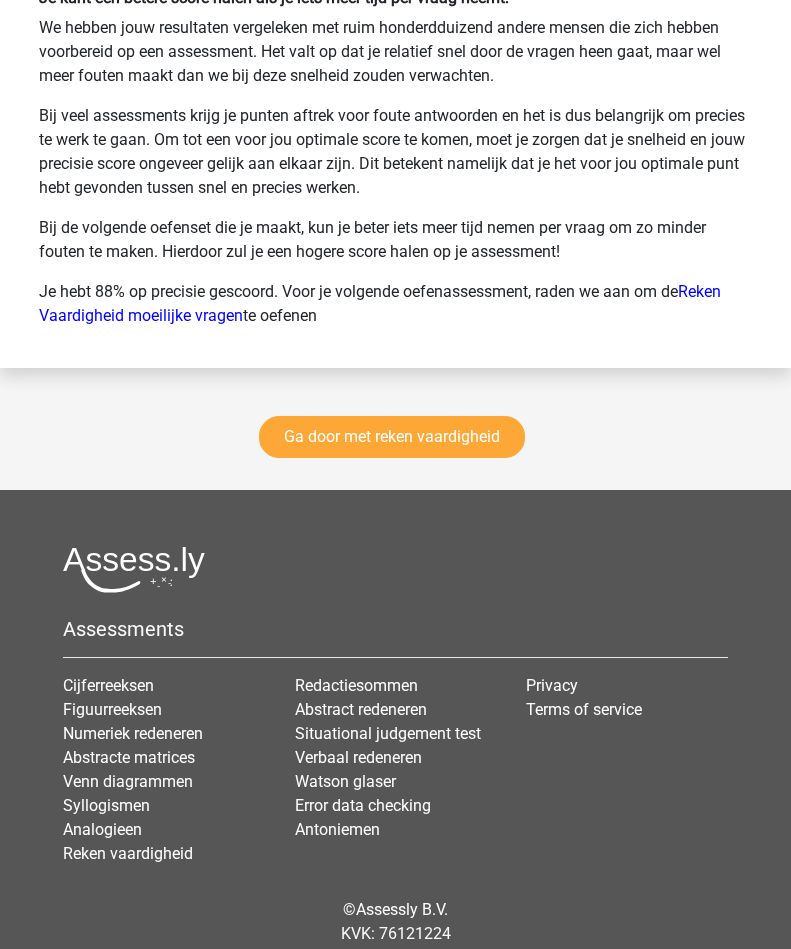 click on "Ga door met reken vaardigheid" at bounding box center [392, 437] 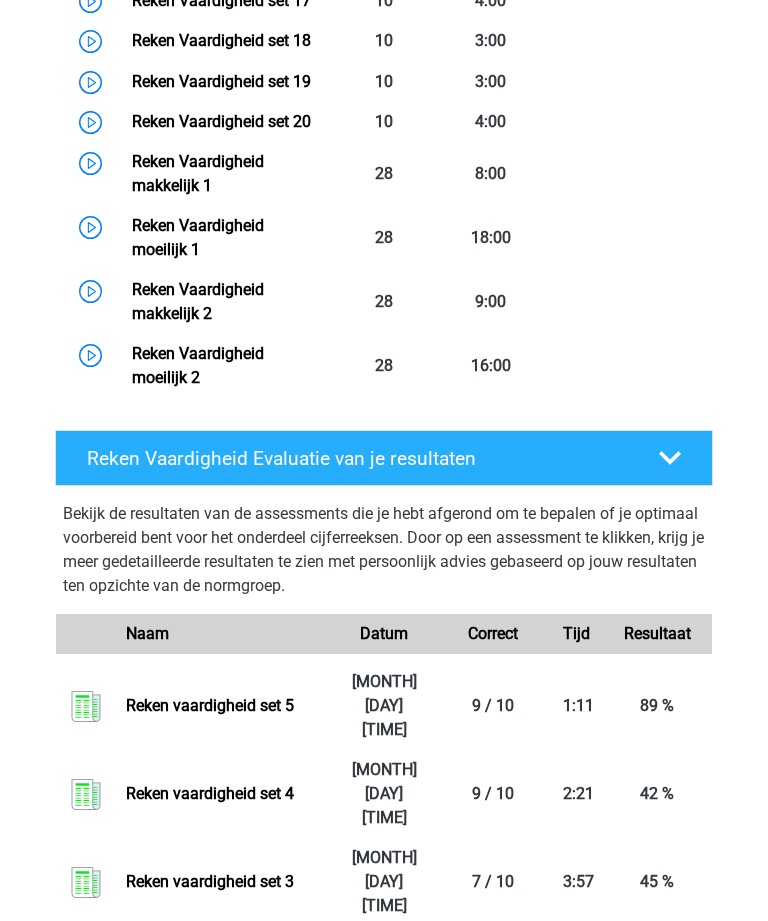 scroll, scrollTop: 1738, scrollLeft: 0, axis: vertical 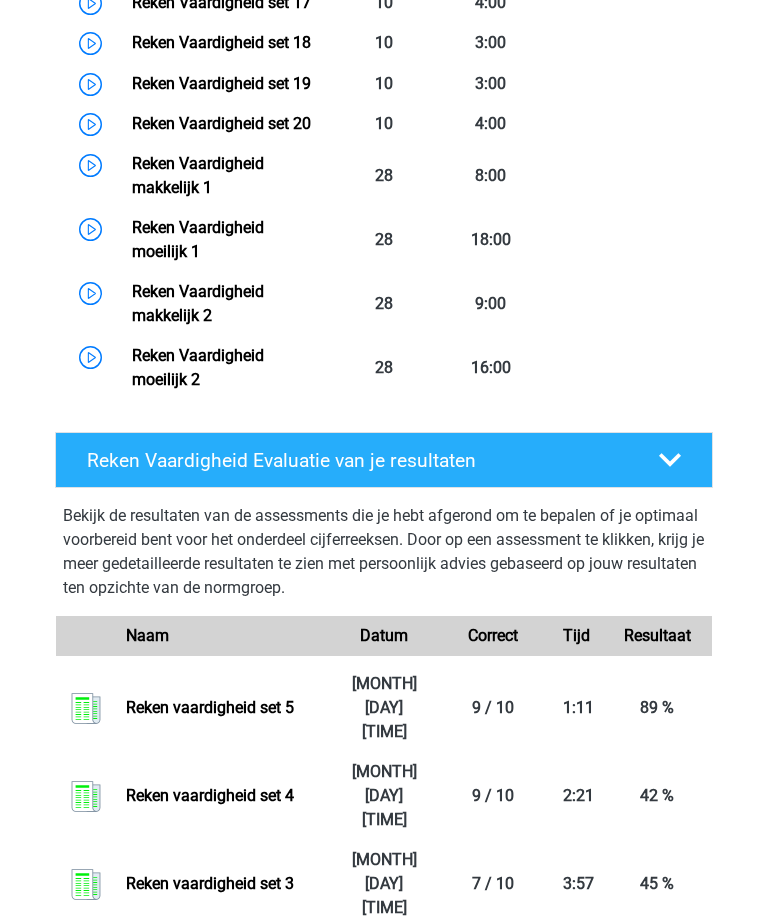 click on "Reken Vaardigheid
set 20" at bounding box center [221, 123] 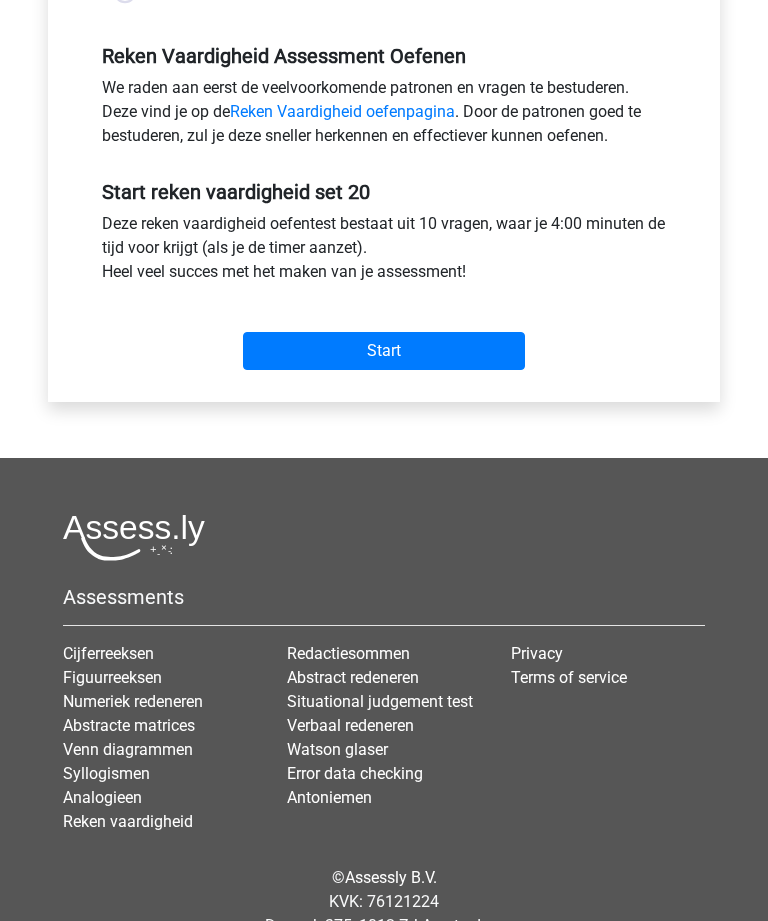 scroll, scrollTop: 594, scrollLeft: 0, axis: vertical 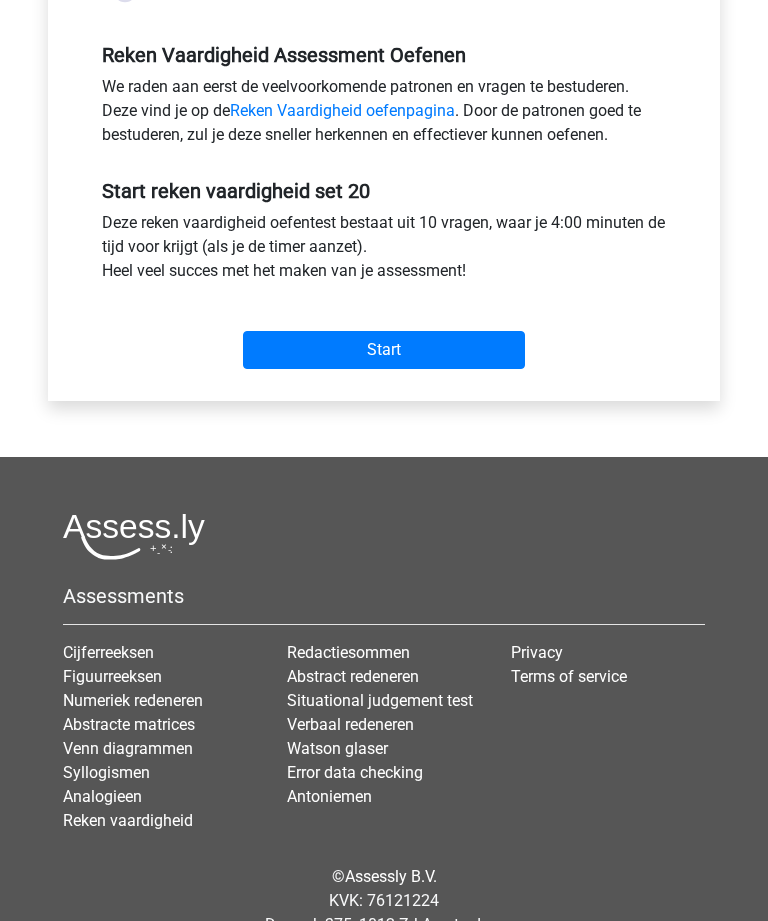 click on "Start" at bounding box center [384, 351] 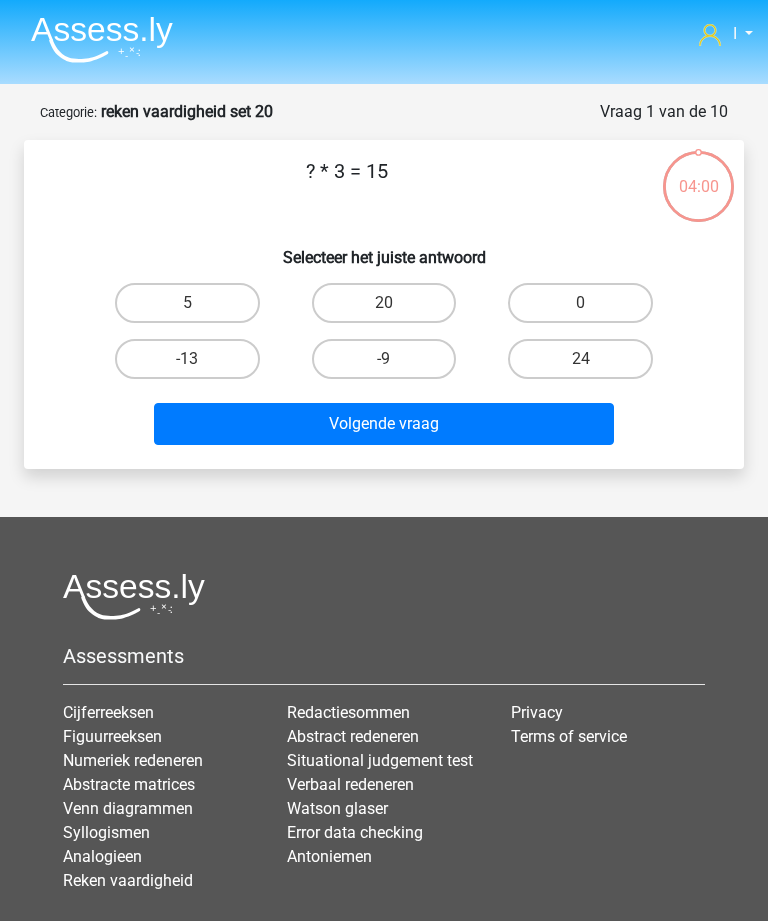 scroll, scrollTop: 0, scrollLeft: 0, axis: both 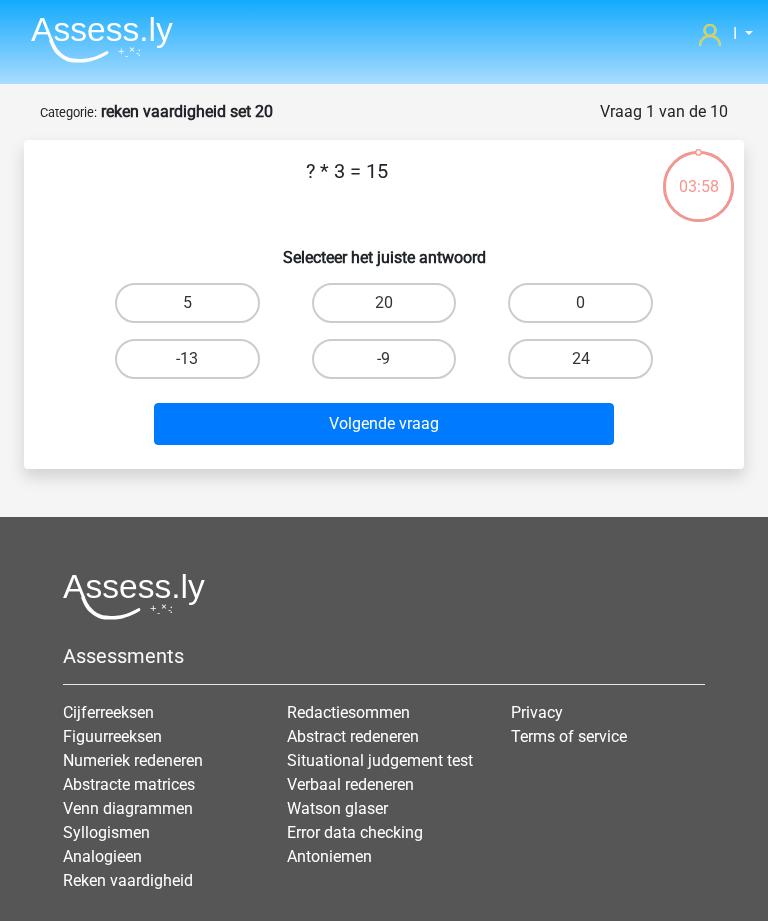 click on "5" at bounding box center (187, 303) 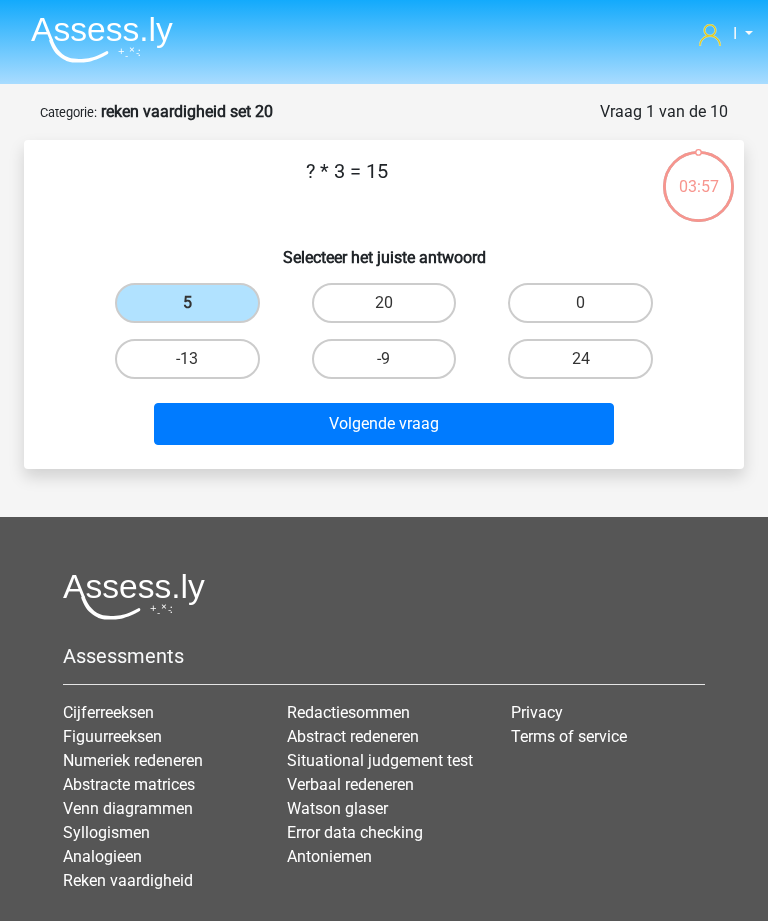 click on "Volgende vraag" at bounding box center [383, 424] 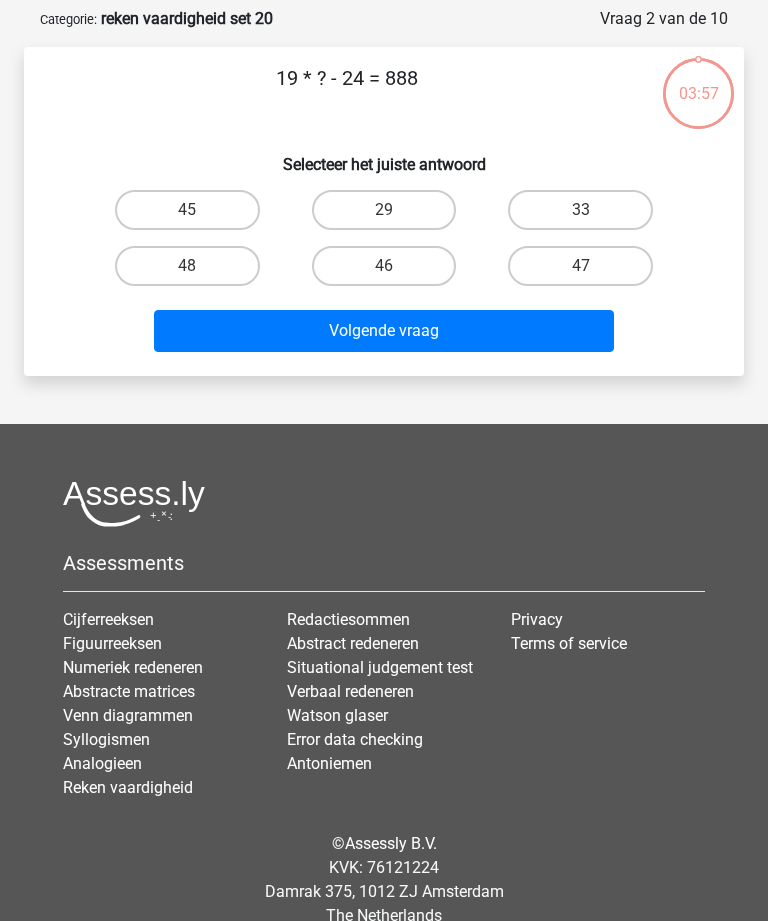 scroll, scrollTop: 100, scrollLeft: 0, axis: vertical 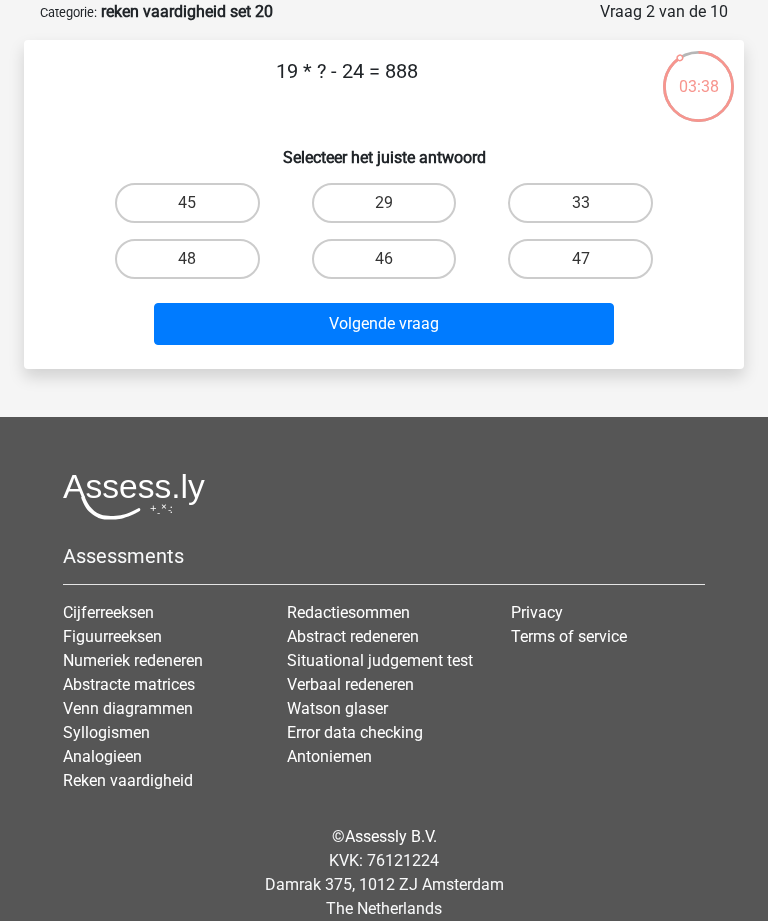click on "48" at bounding box center (187, 259) 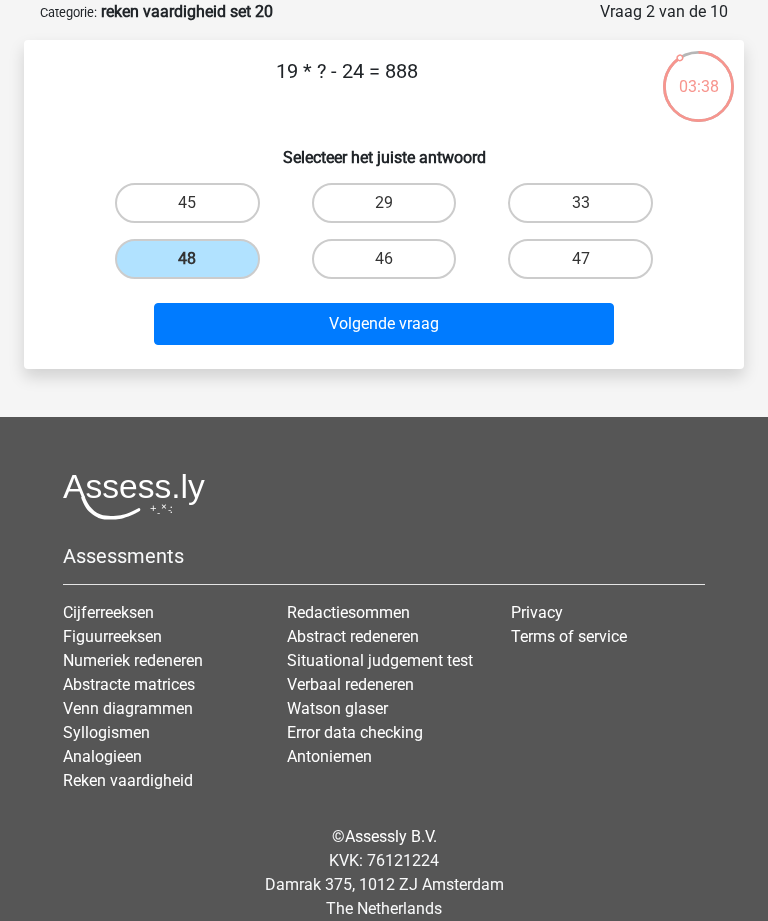 click on "Volgende vraag" at bounding box center (383, 324) 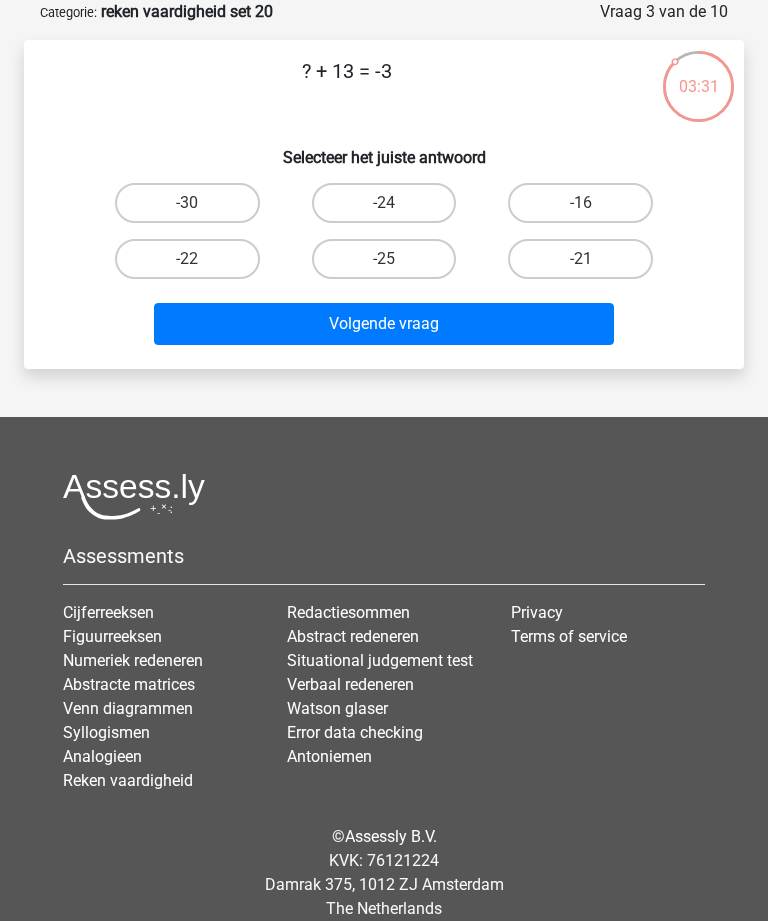 click on "-16" at bounding box center (580, 203) 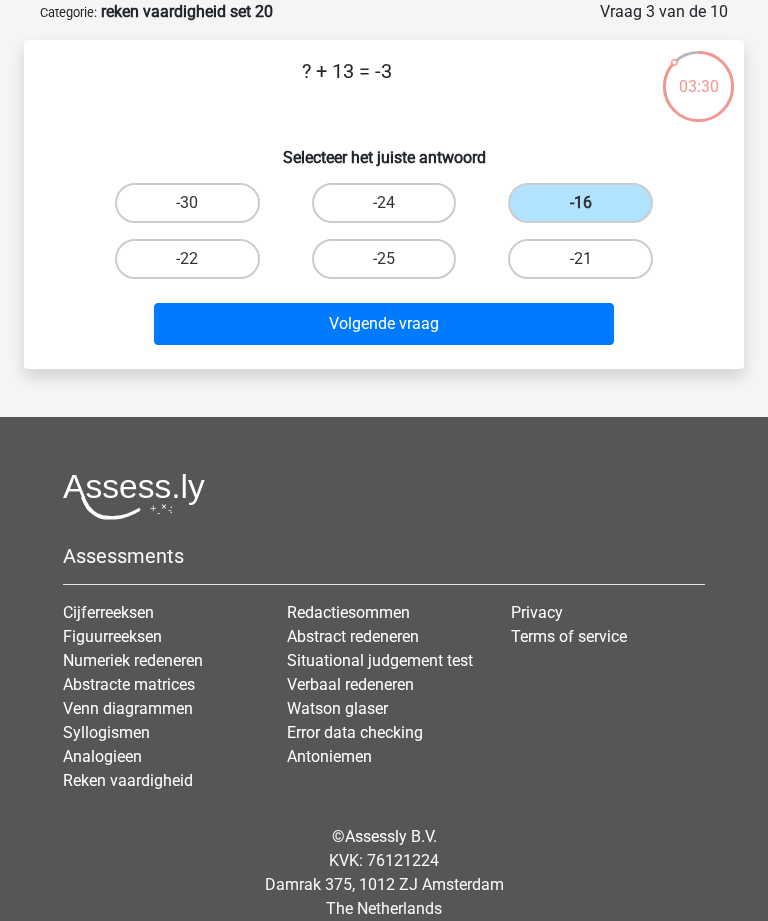click on "Volgende vraag" at bounding box center [383, 324] 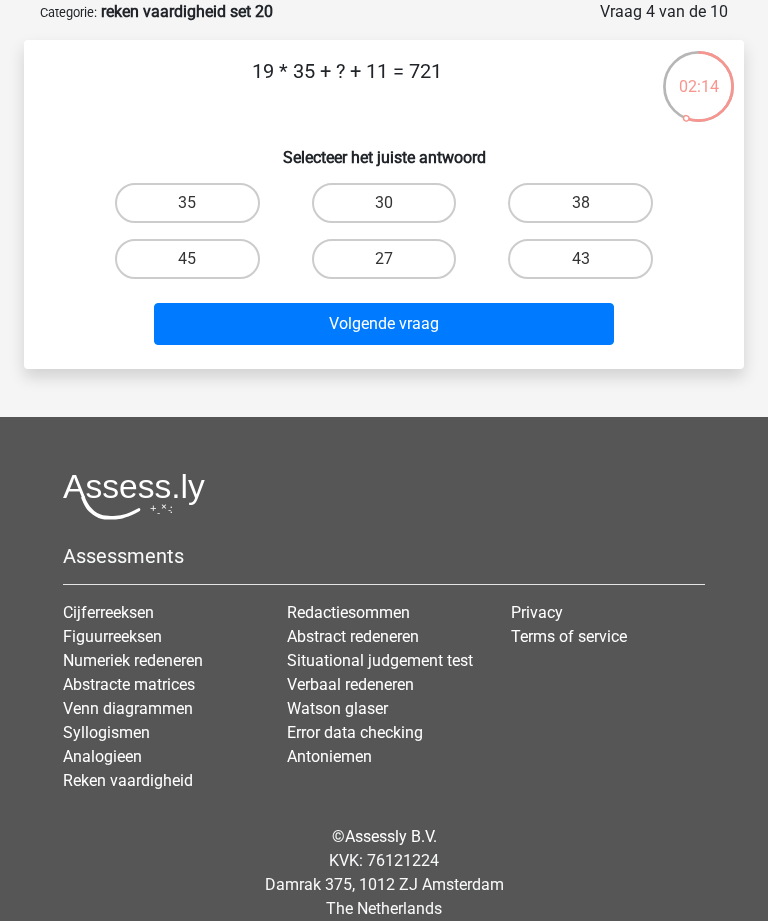 click on "35" at bounding box center (187, 203) 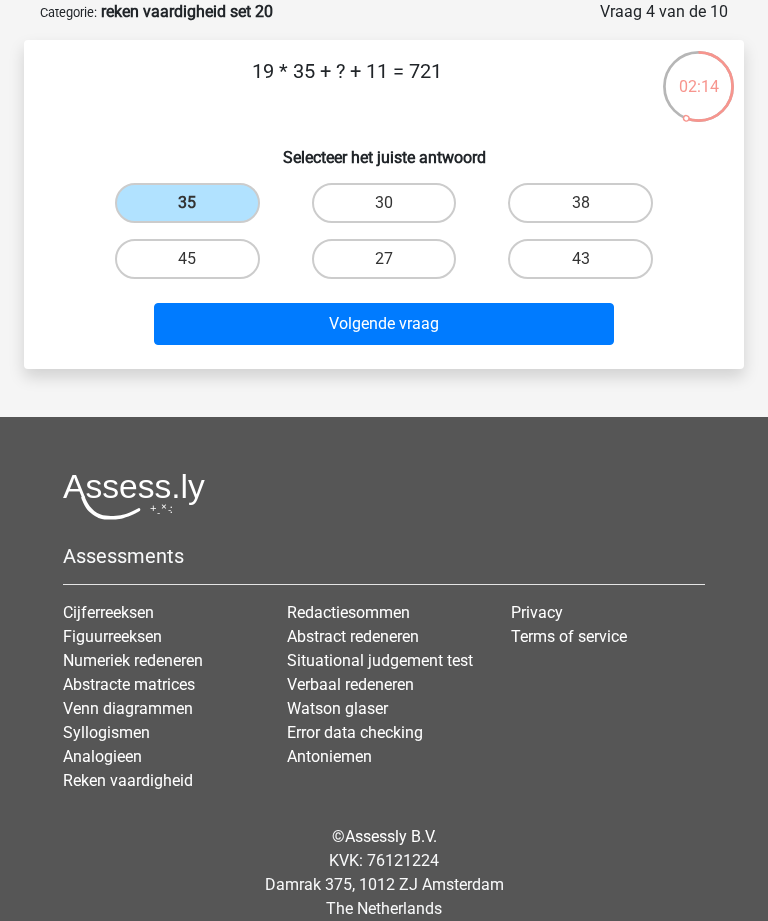 click on "Volgende vraag" at bounding box center [383, 324] 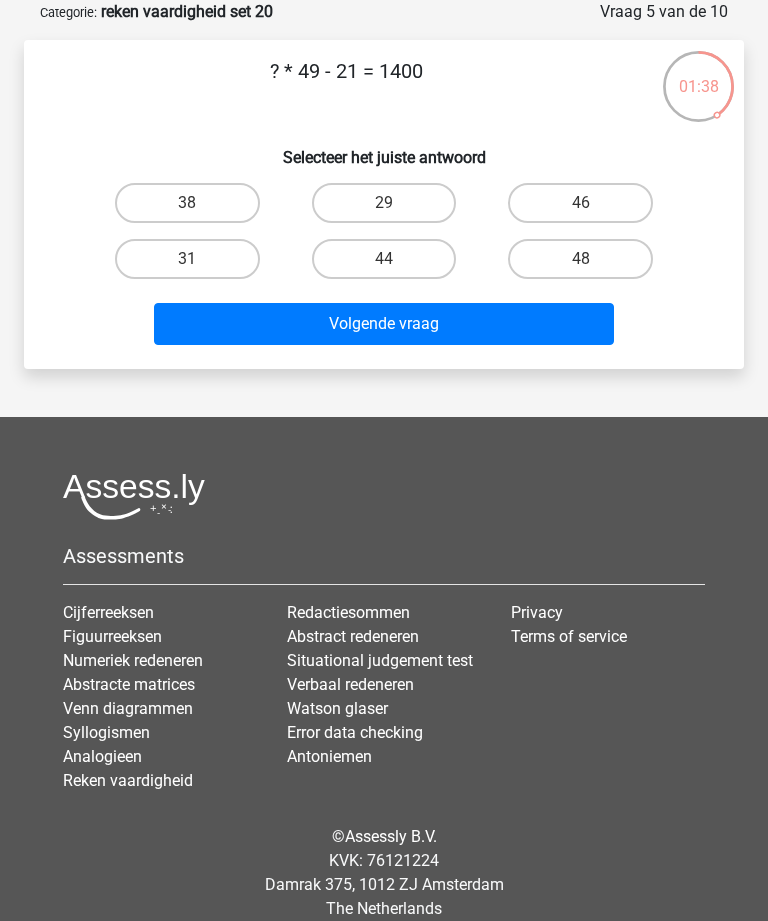 click on "29" at bounding box center (384, 203) 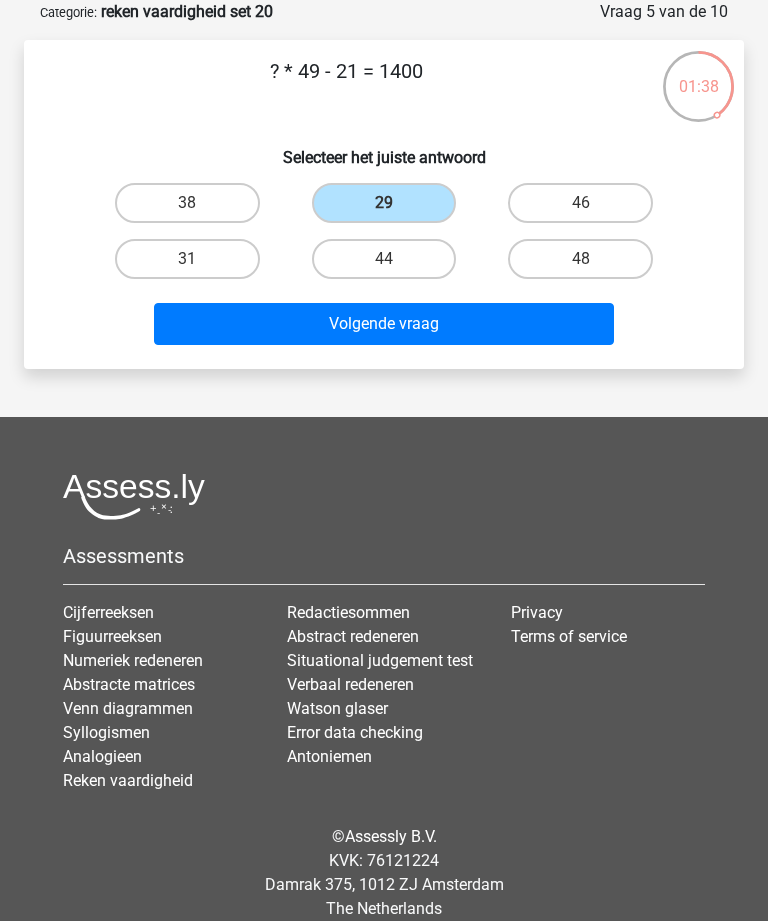 click on "Volgende vraag" at bounding box center (383, 324) 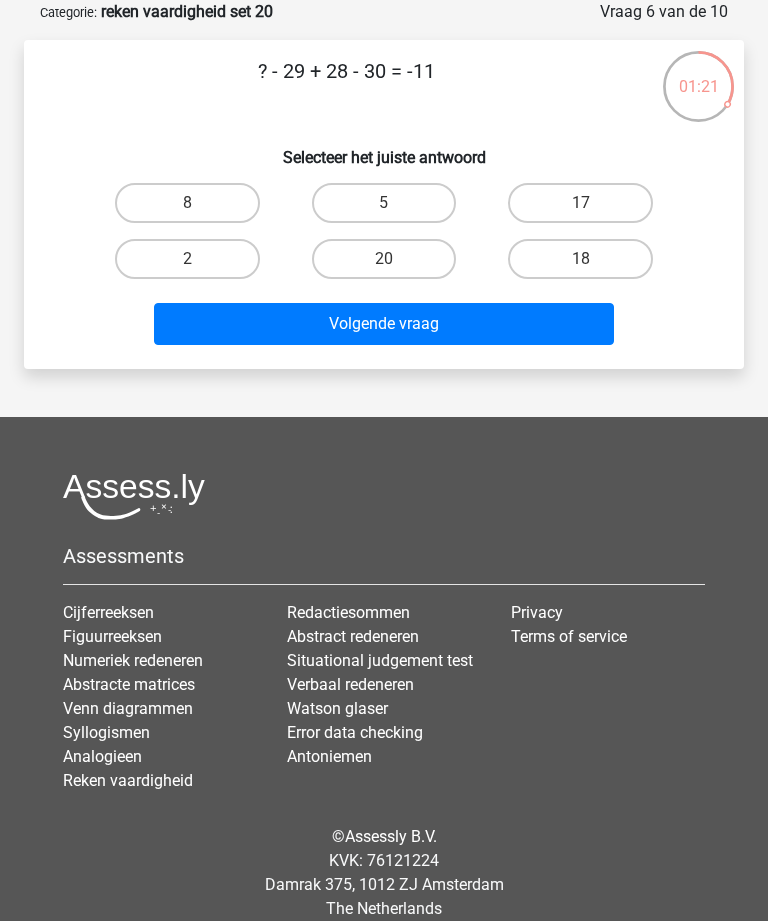 click on "18" at bounding box center [580, 259] 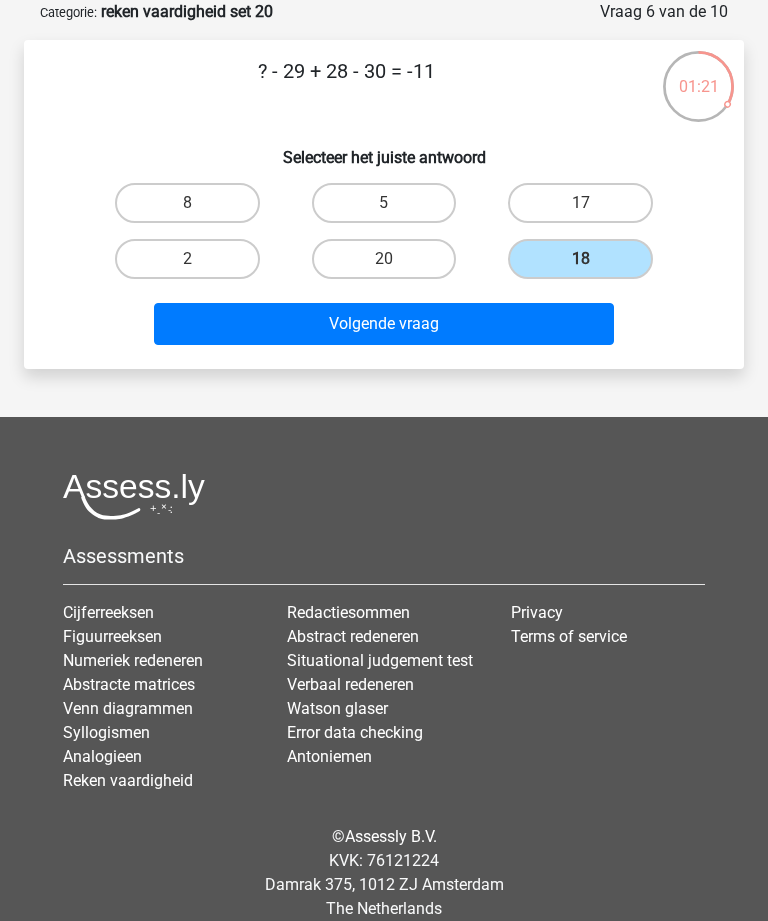 click on "Volgende vraag" at bounding box center (383, 324) 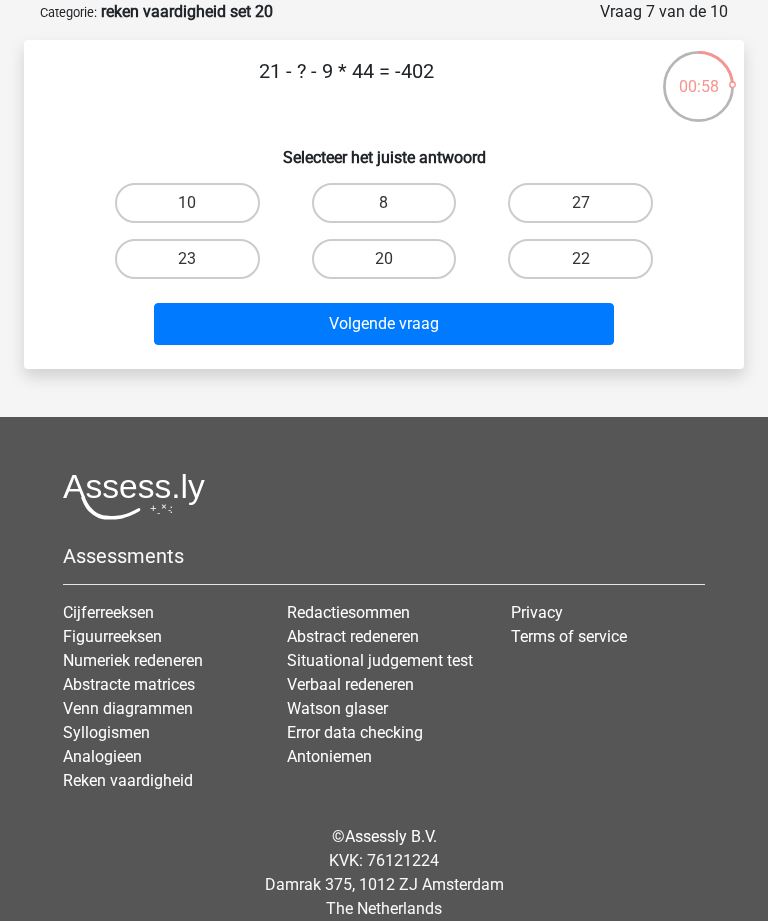 click on "27" at bounding box center [580, 203] 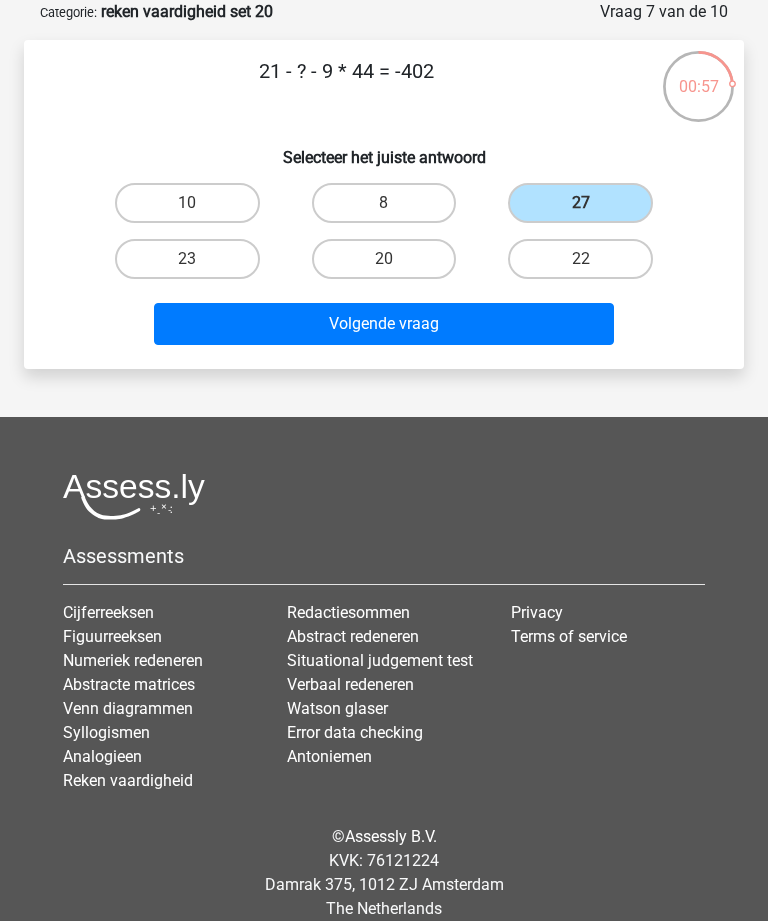 click on "Volgende vraag" at bounding box center [383, 324] 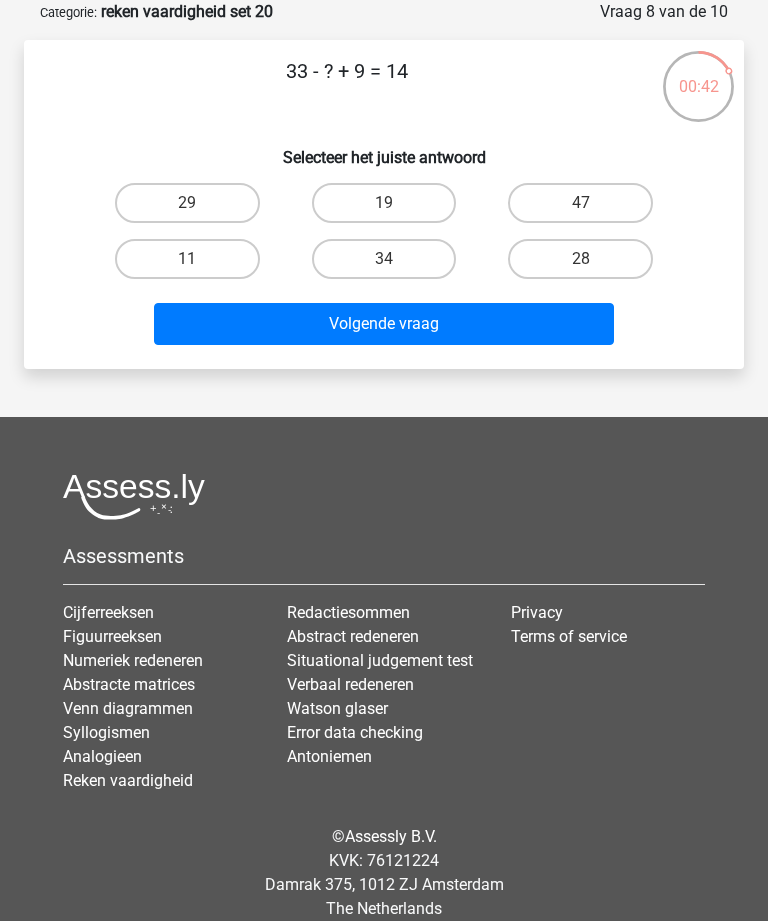 click on "28" at bounding box center [580, 259] 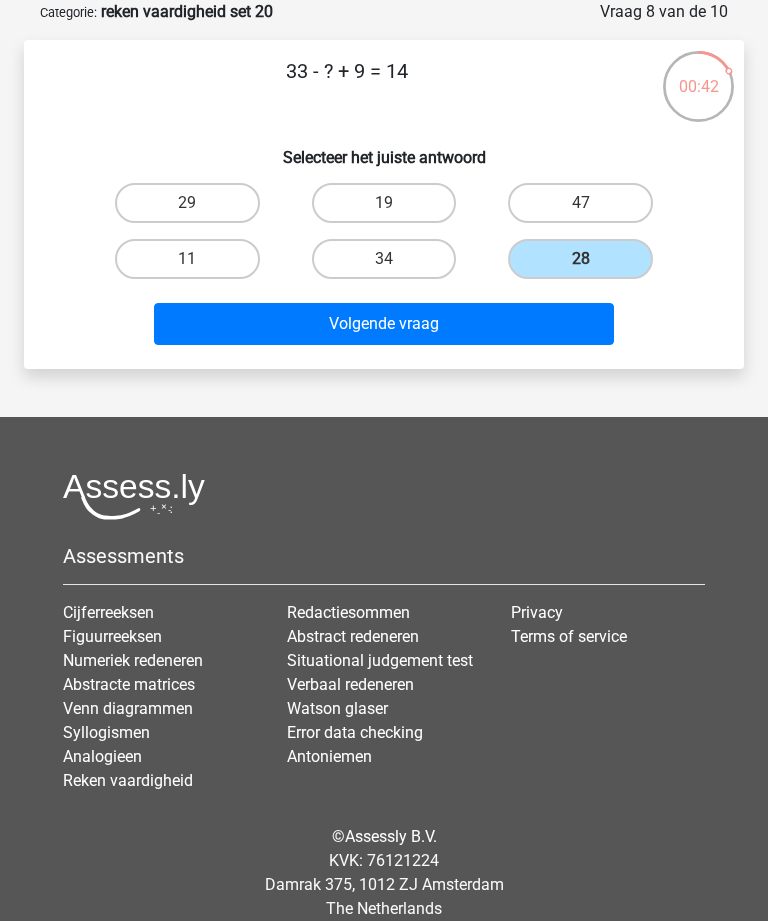 click on "Volgende vraag" at bounding box center [383, 324] 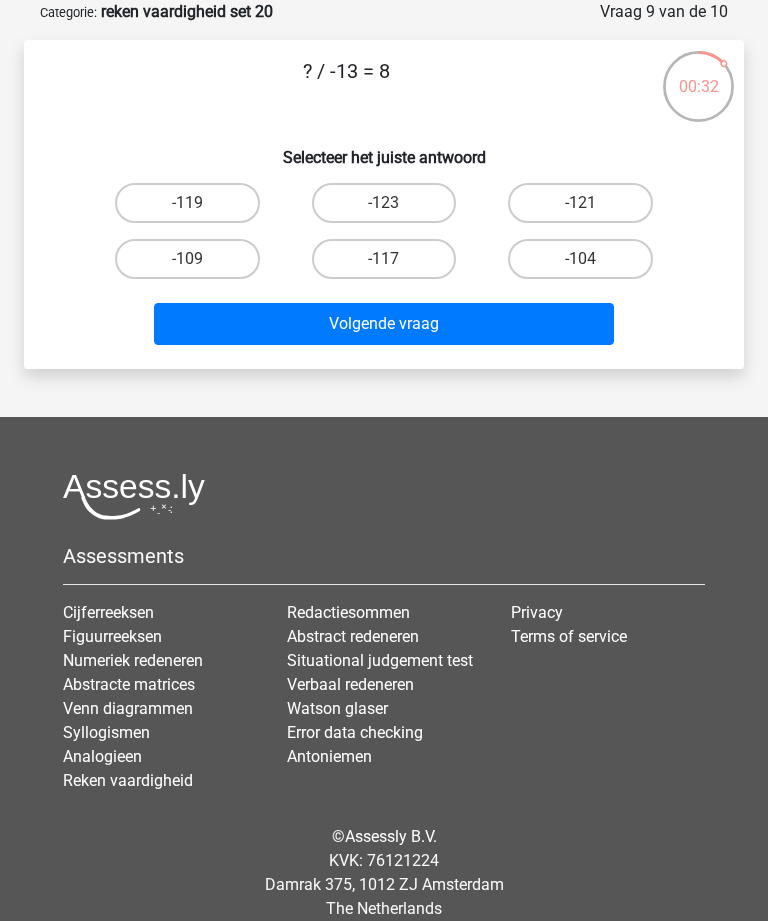 click on "-104" at bounding box center (580, 259) 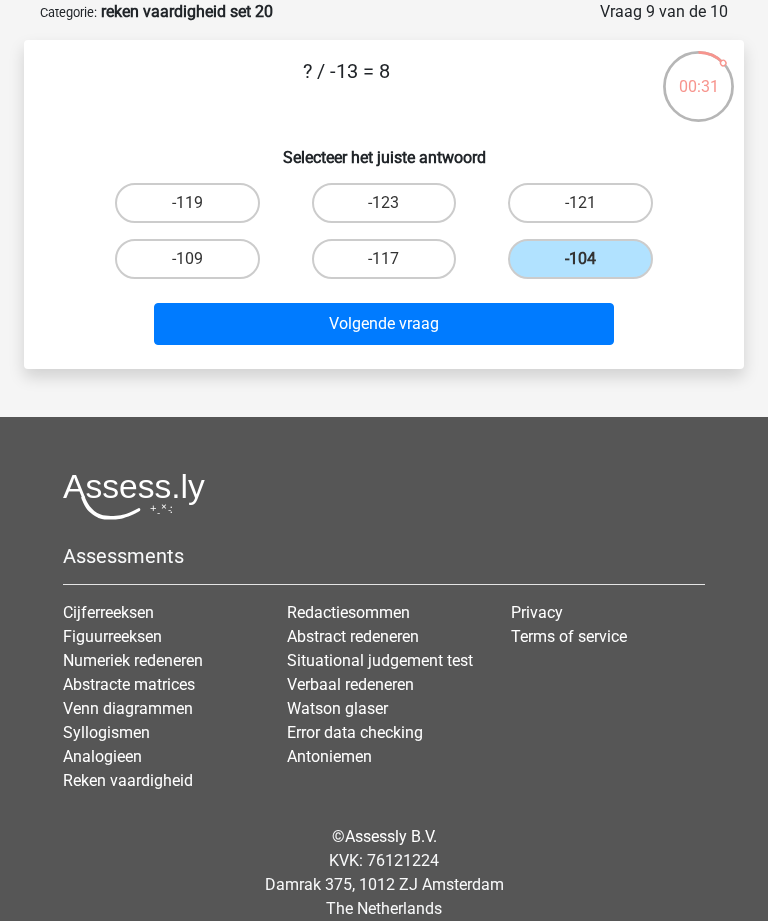 click on "Volgende vraag" at bounding box center [383, 324] 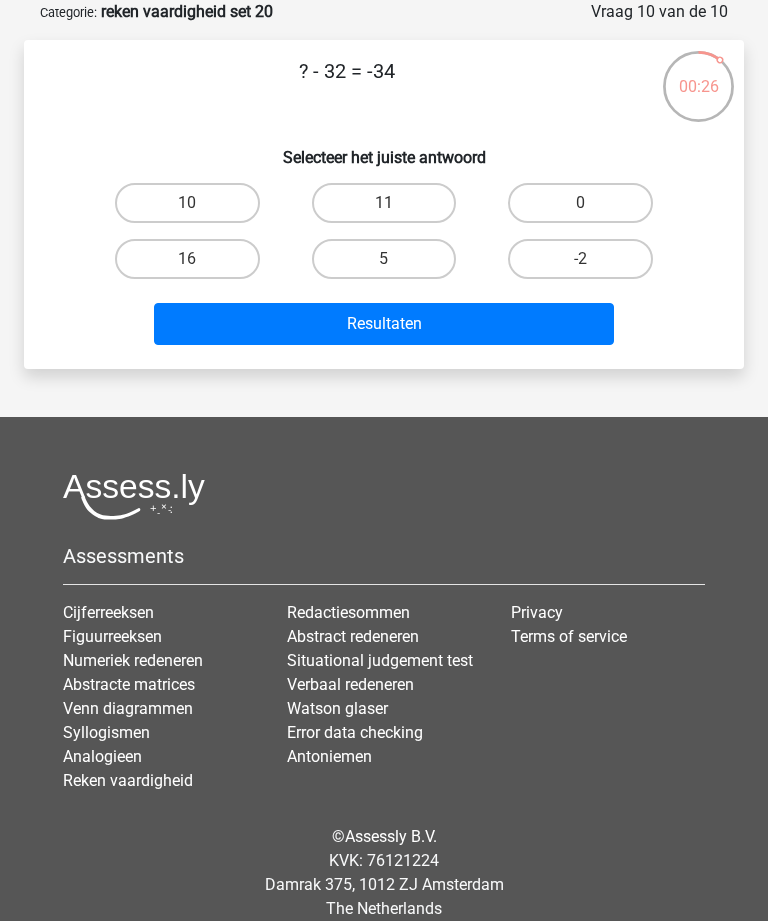 click on "-2" at bounding box center (580, 259) 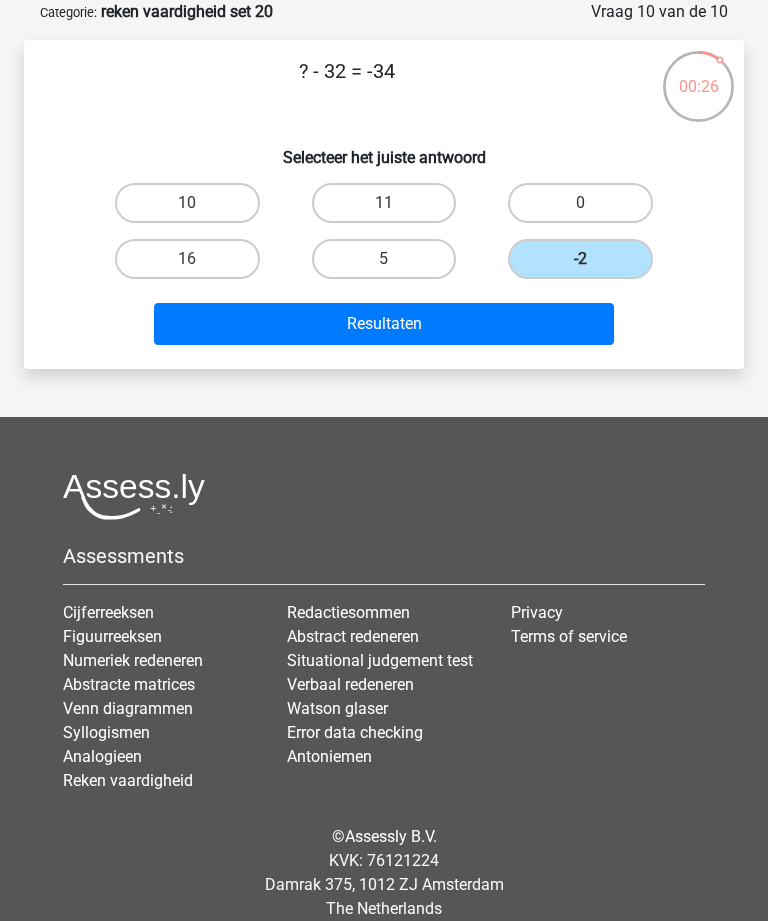 click on "Resultaten" at bounding box center (383, 324) 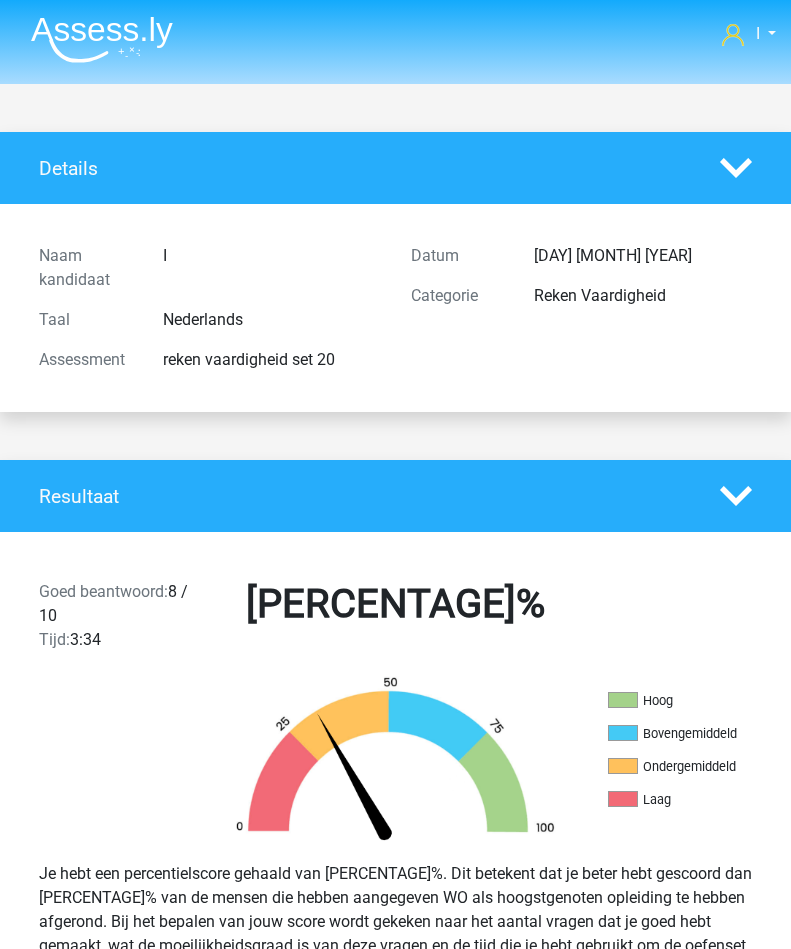 scroll, scrollTop: 0, scrollLeft: 0, axis: both 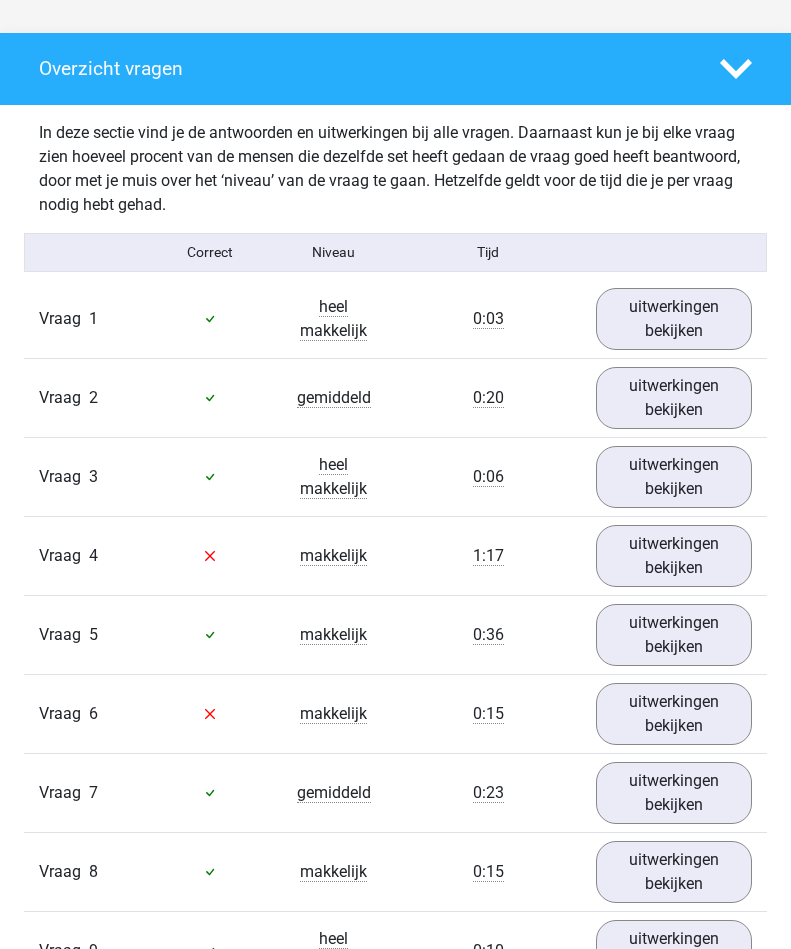 click on "uitwerkingen bekijken" at bounding box center (674, 556) 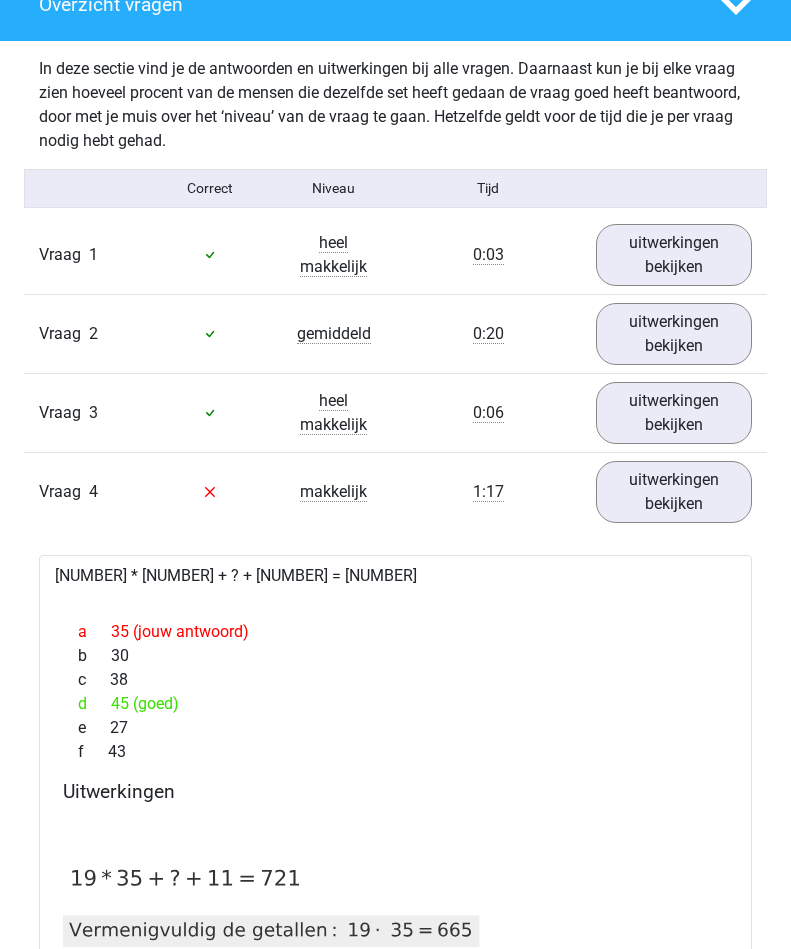 scroll, scrollTop: 1149, scrollLeft: 0, axis: vertical 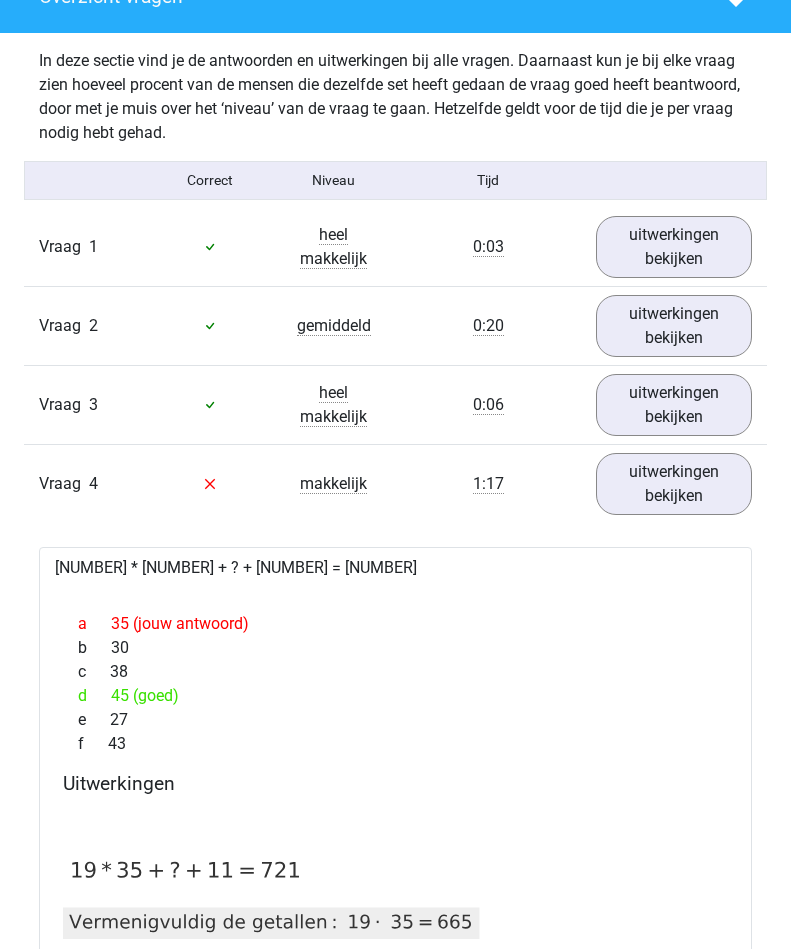 click on "uitwerkingen bekijken" at bounding box center [674, 484] 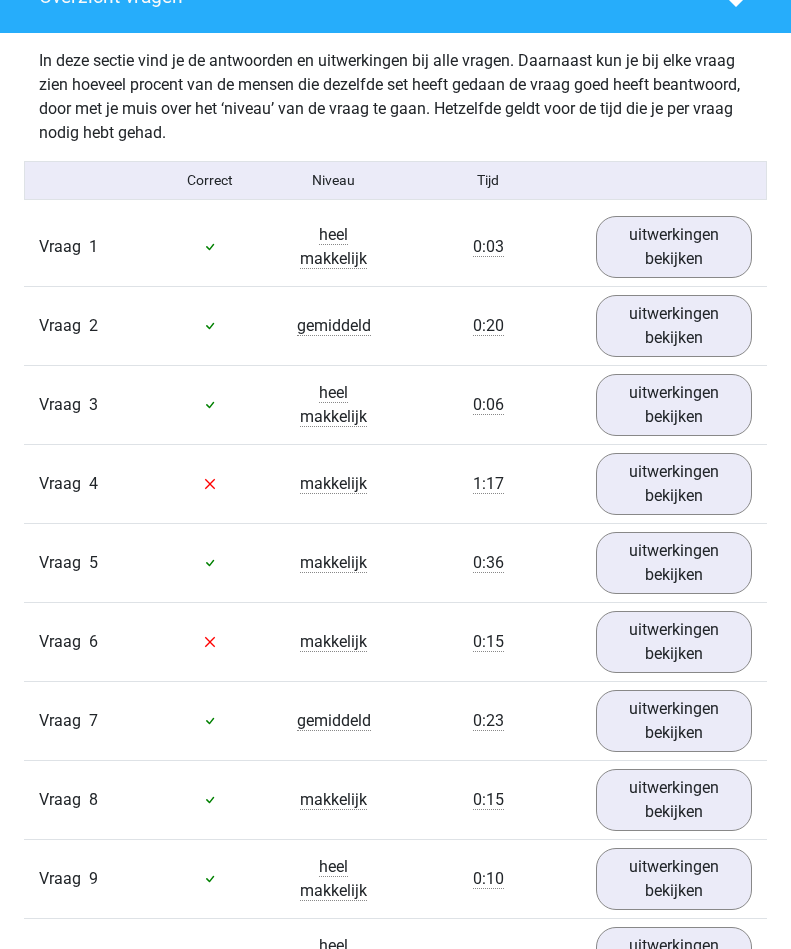 click on "uitwerkingen bekijken" at bounding box center [674, 642] 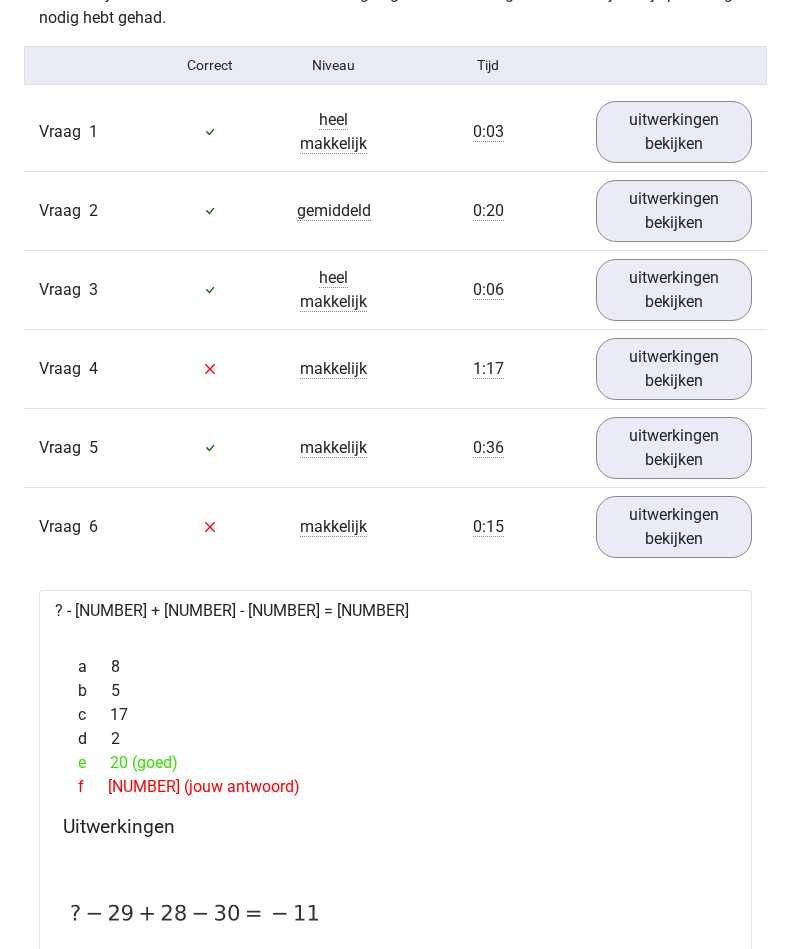 scroll, scrollTop: 1267, scrollLeft: 0, axis: vertical 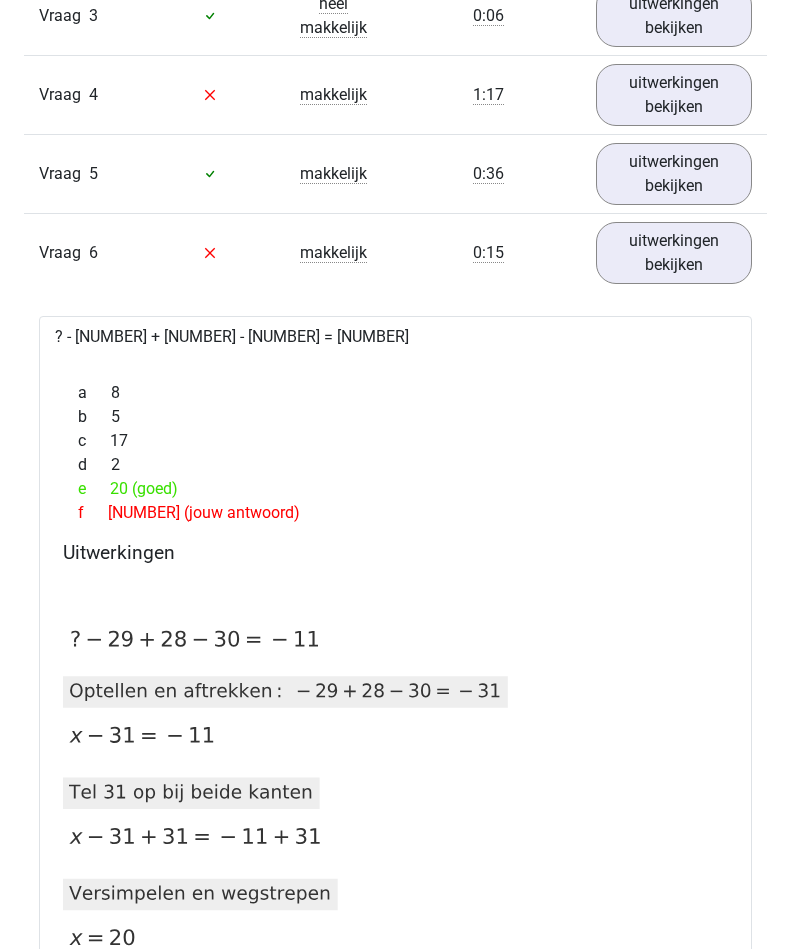 click on "uitwerkingen bekijken" at bounding box center (674, 253) 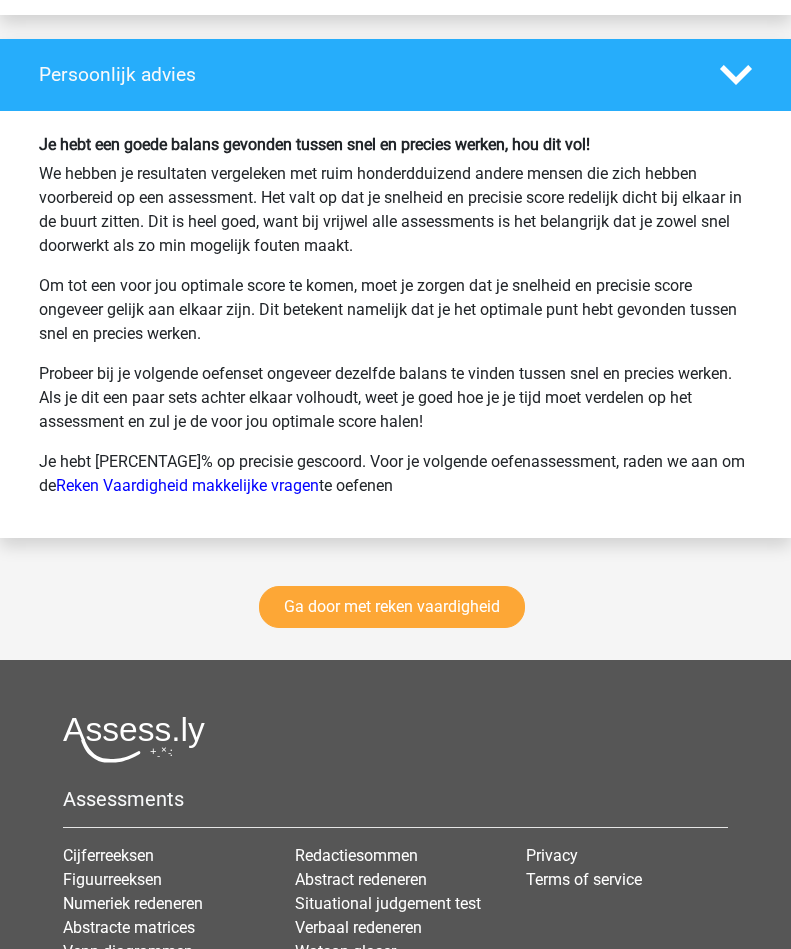 scroll, scrollTop: 2860, scrollLeft: 0, axis: vertical 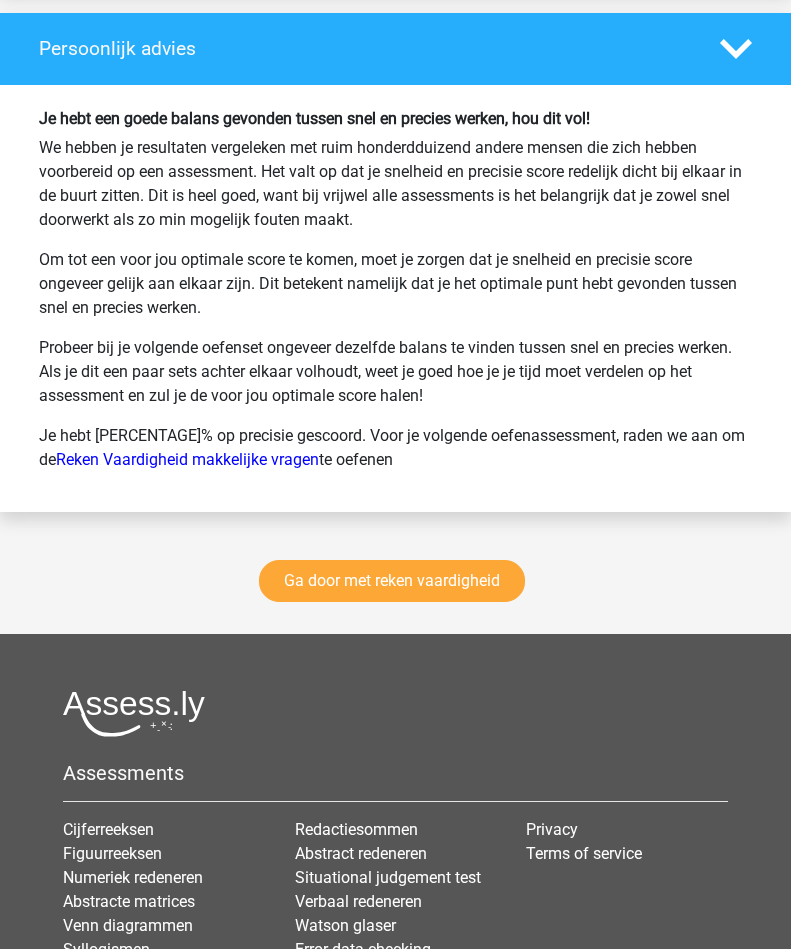 click on "Ga door met reken vaardigheid" at bounding box center [392, 581] 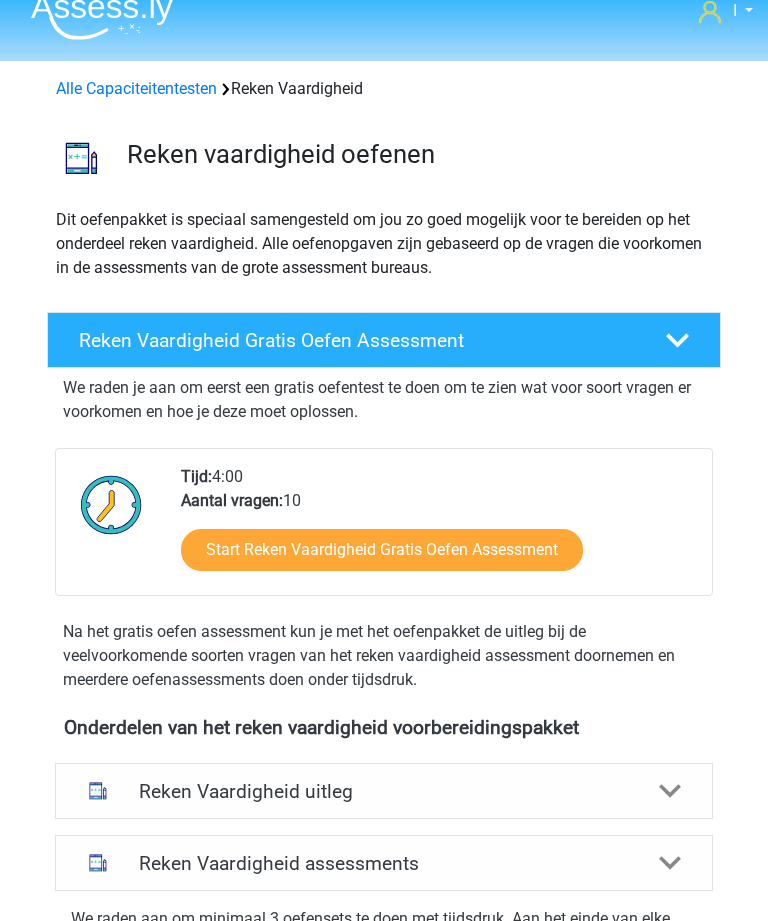 scroll, scrollTop: 0, scrollLeft: 0, axis: both 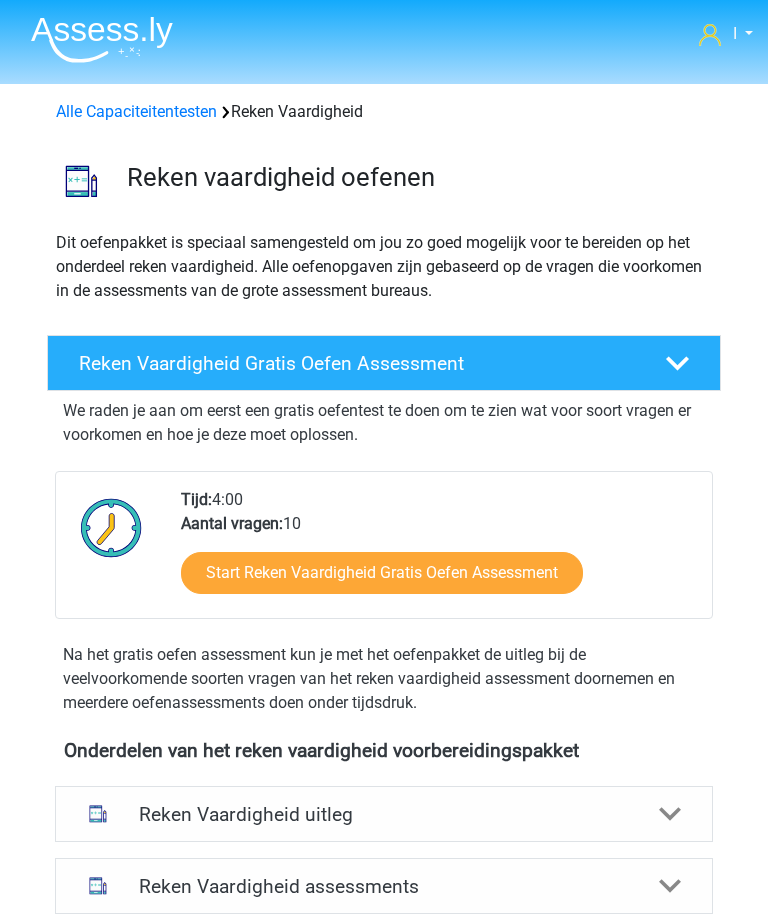 click on "Alle Capaciteitentesten" at bounding box center (136, 111) 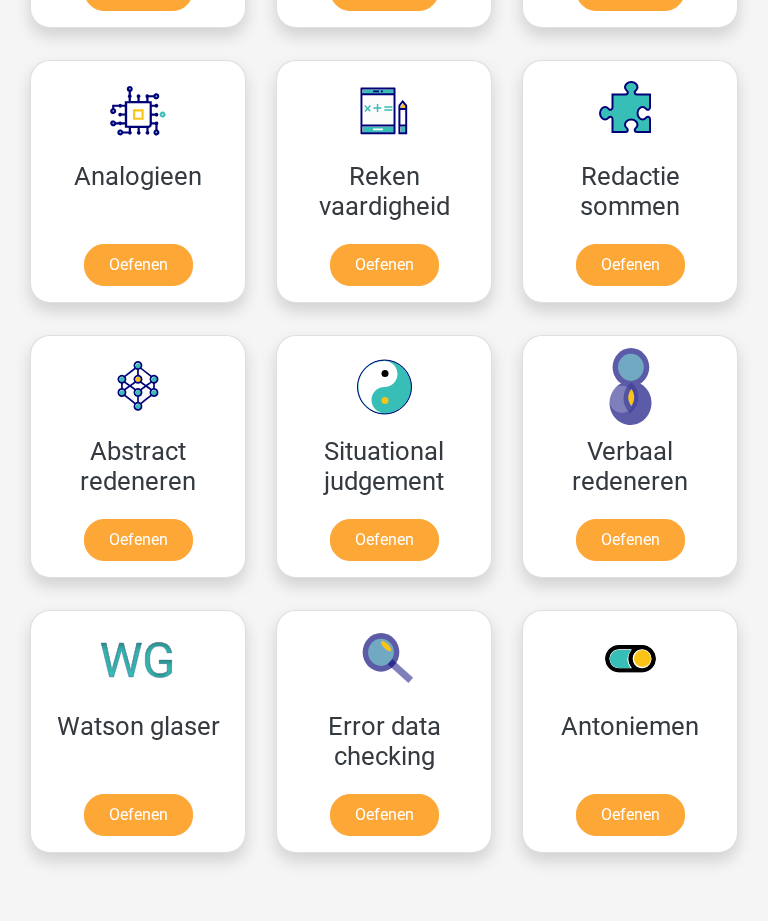 scroll, scrollTop: 1814, scrollLeft: 0, axis: vertical 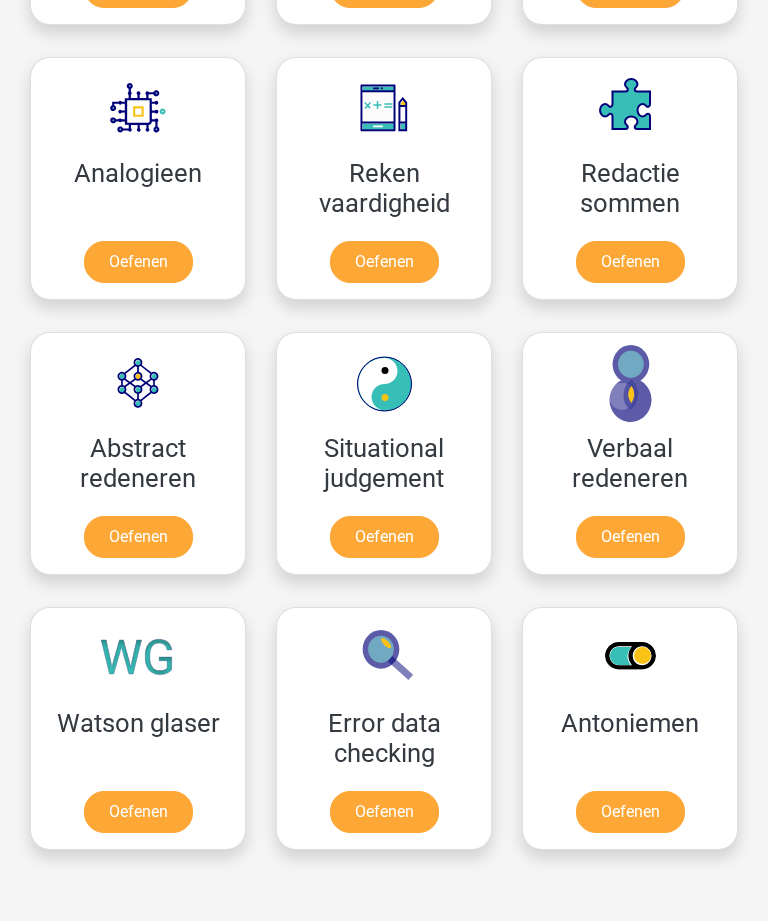 click on "Oefenen" at bounding box center [630, 538] 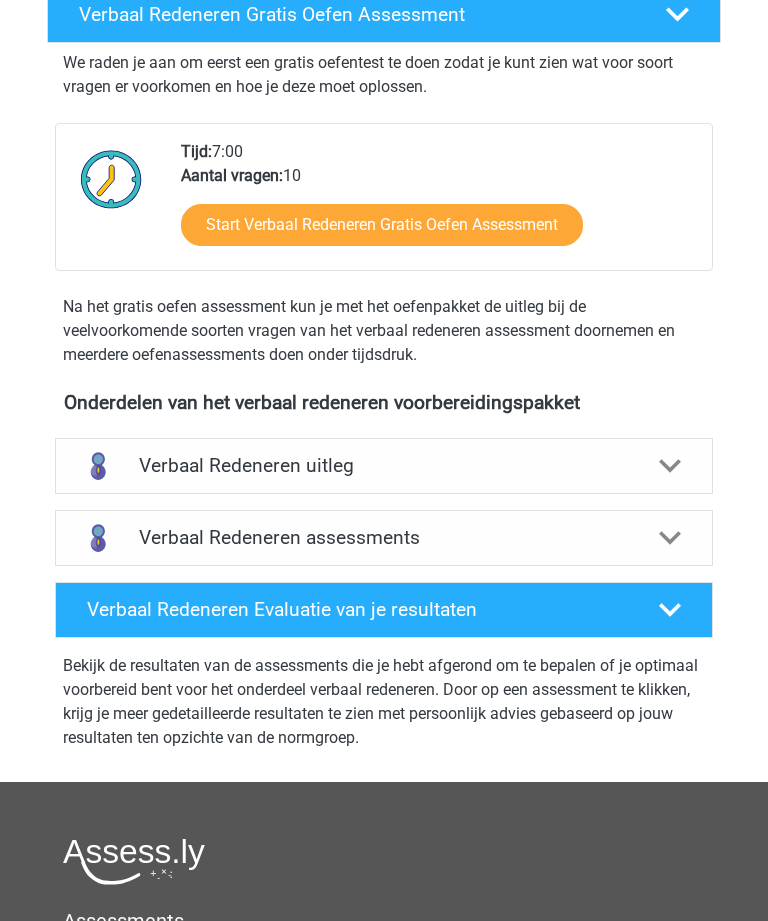 scroll, scrollTop: 333, scrollLeft: 0, axis: vertical 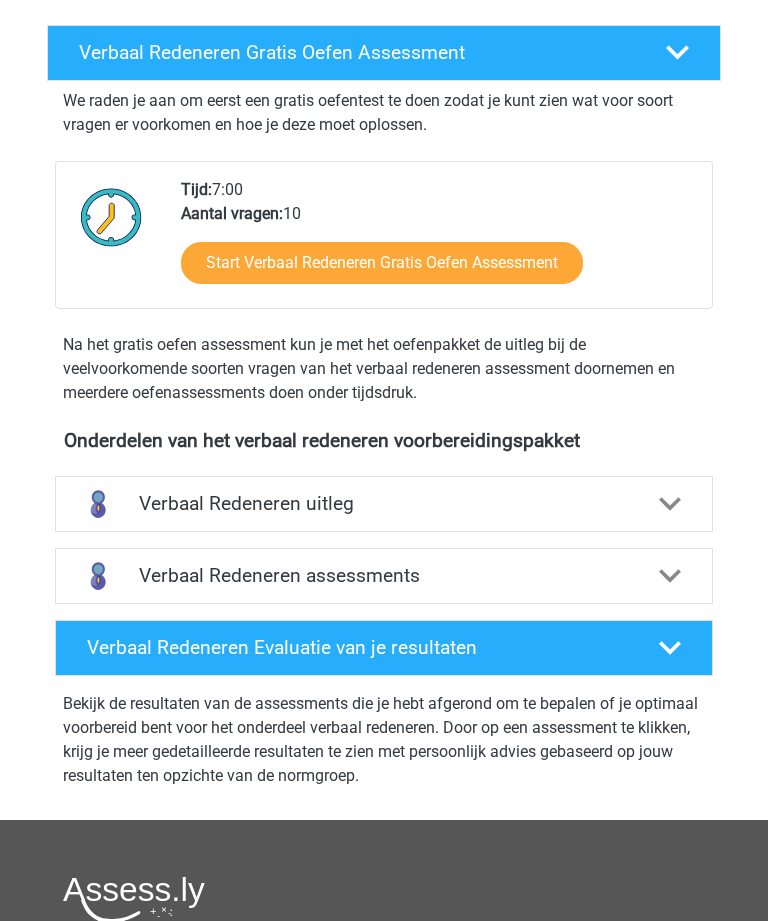 click on "Start Verbaal Redeneren
Gratis Oefen Assessment" at bounding box center [382, 264] 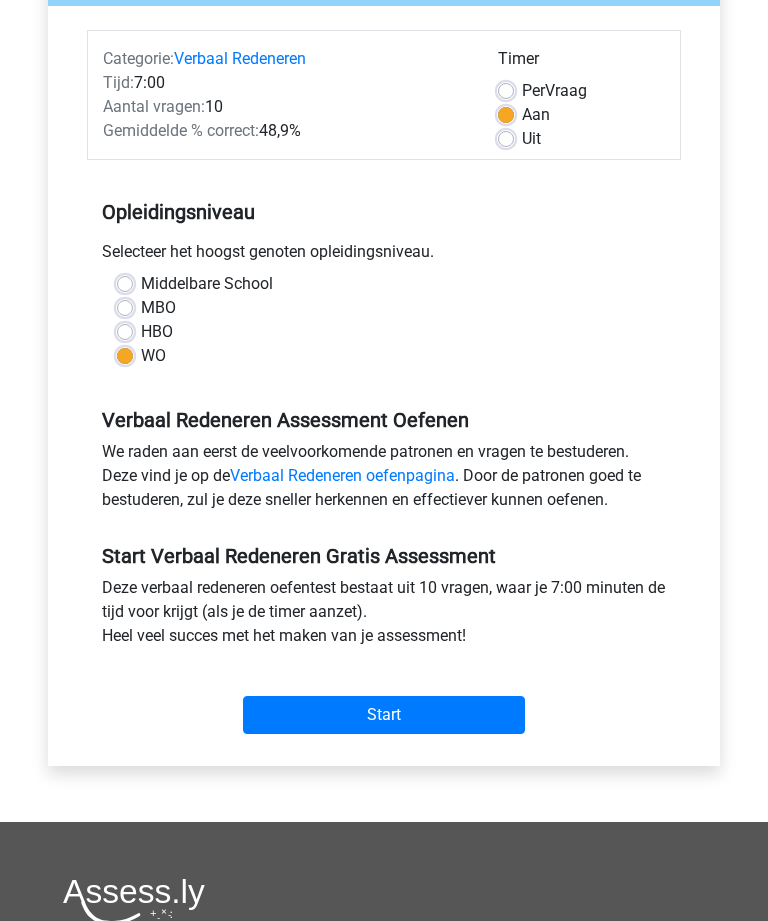 scroll, scrollTop: 224, scrollLeft: 0, axis: vertical 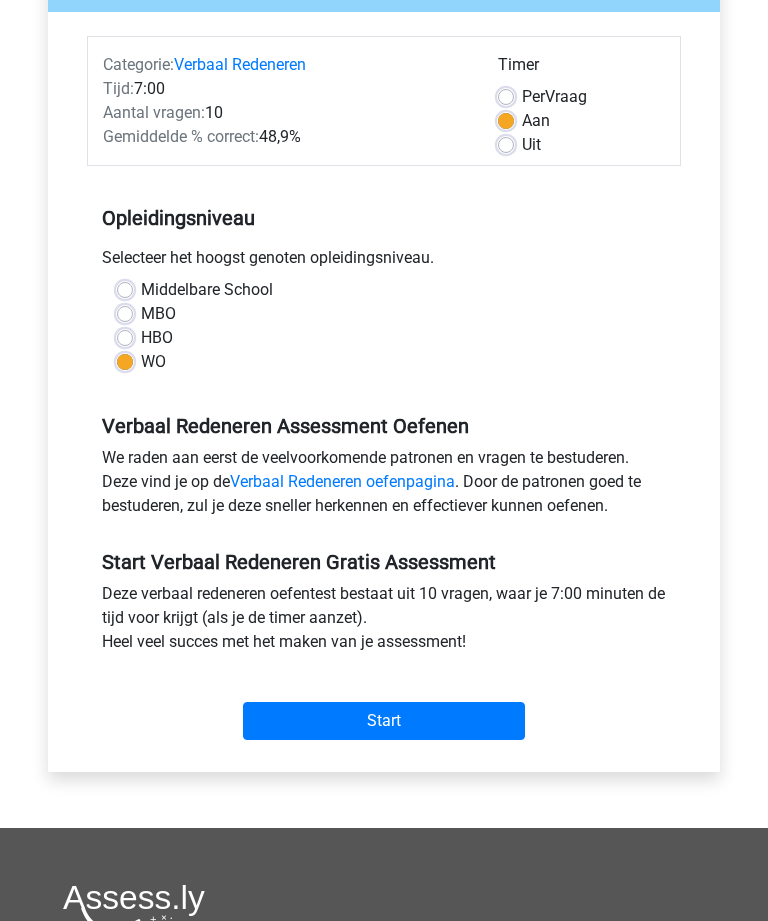 click on "Start" at bounding box center [384, 721] 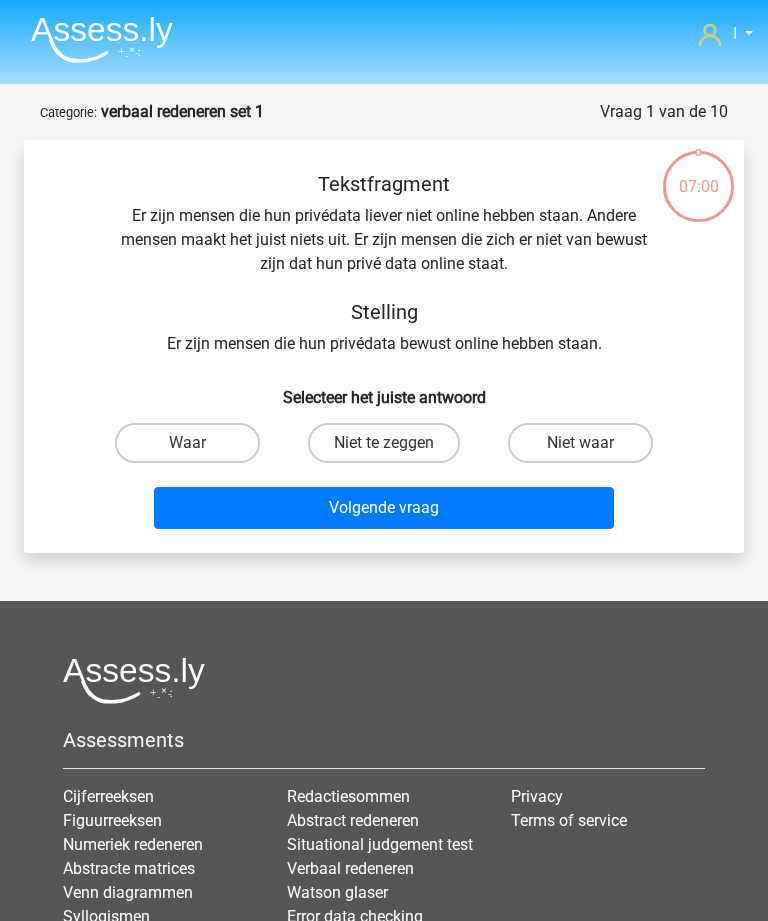 scroll, scrollTop: 0, scrollLeft: 0, axis: both 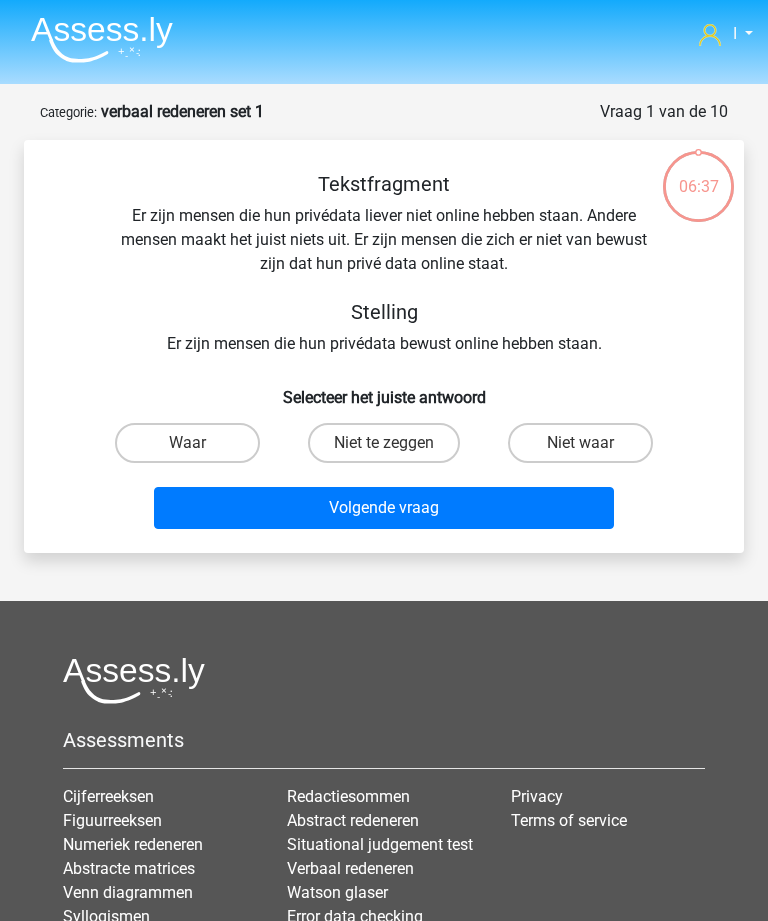 click on "Waar" at bounding box center [187, 443] 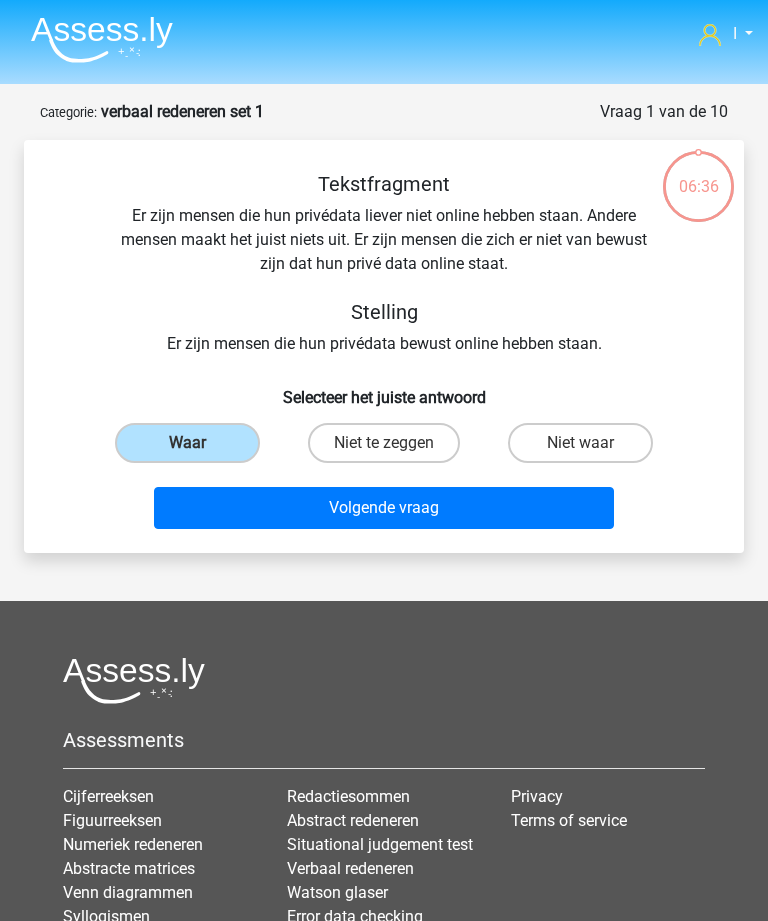 click on "Volgende vraag" at bounding box center [383, 508] 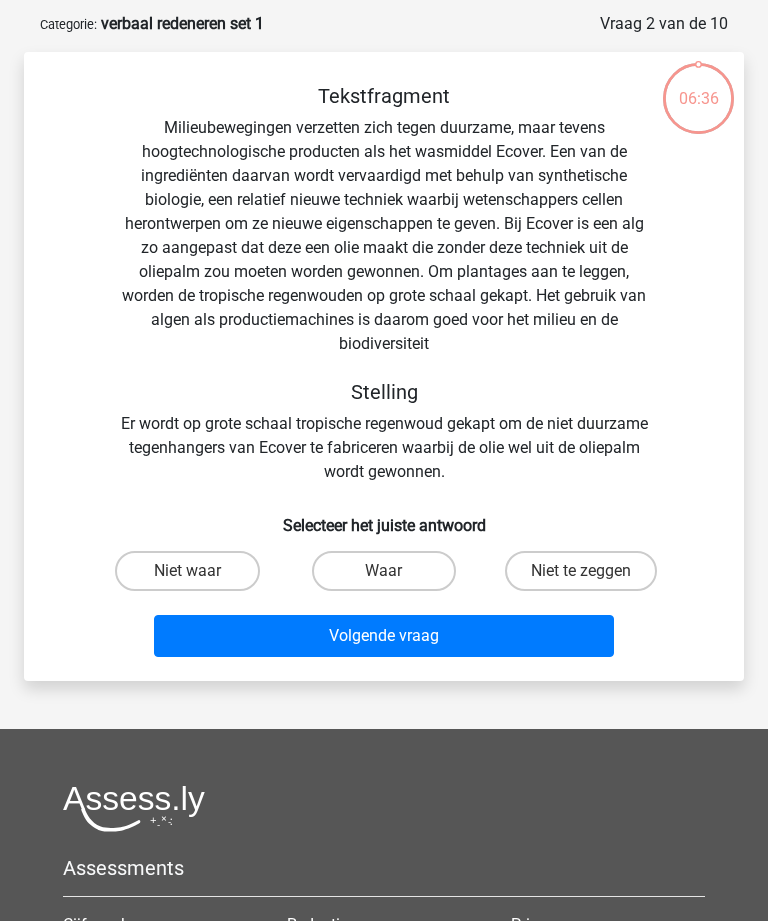 scroll, scrollTop: 100, scrollLeft: 0, axis: vertical 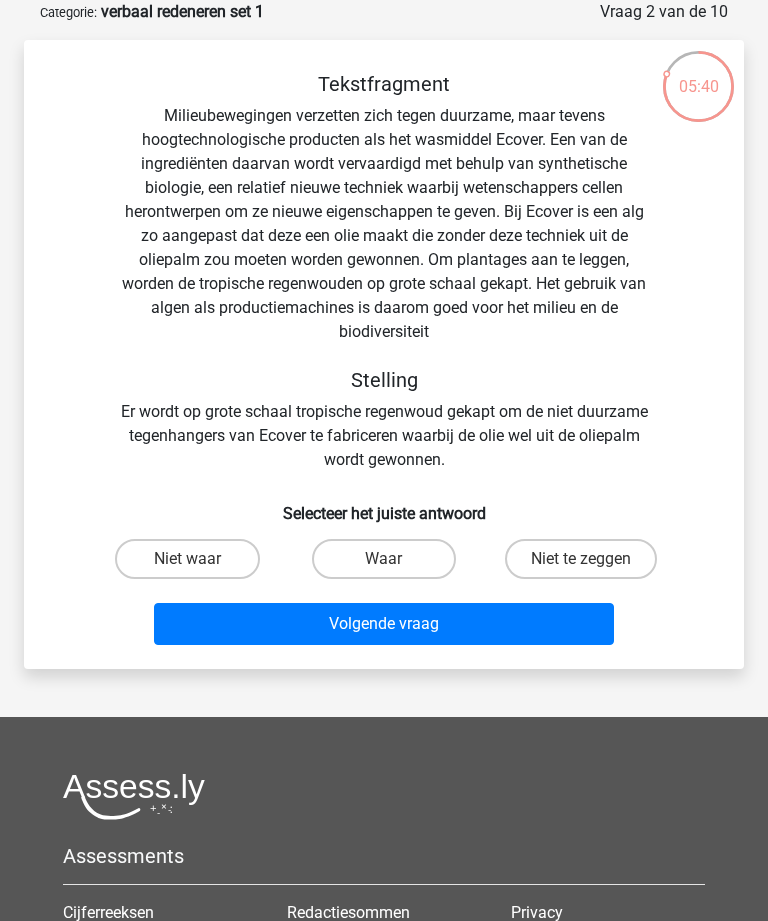click on "Waar" at bounding box center (384, 559) 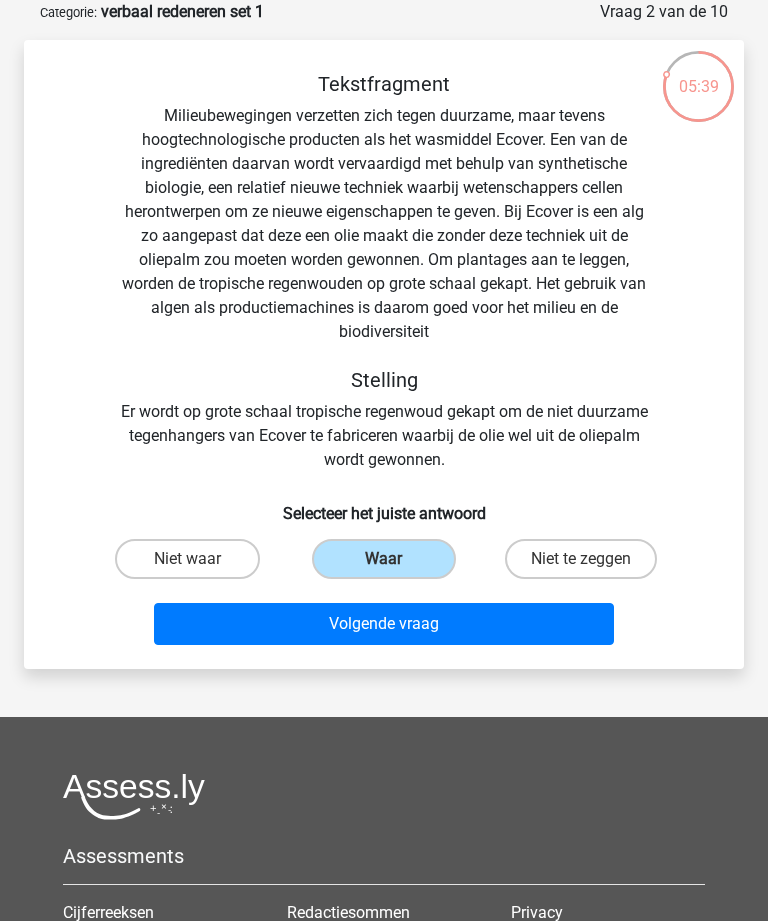 click on "Volgende vraag" at bounding box center (383, 624) 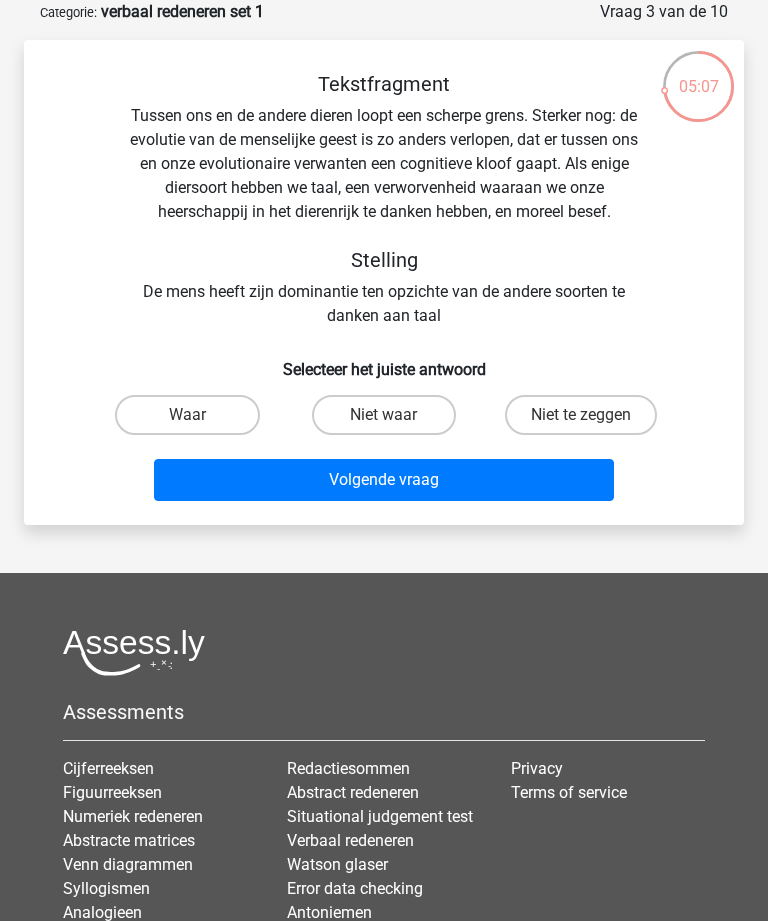 click on "Waar" at bounding box center (187, 415) 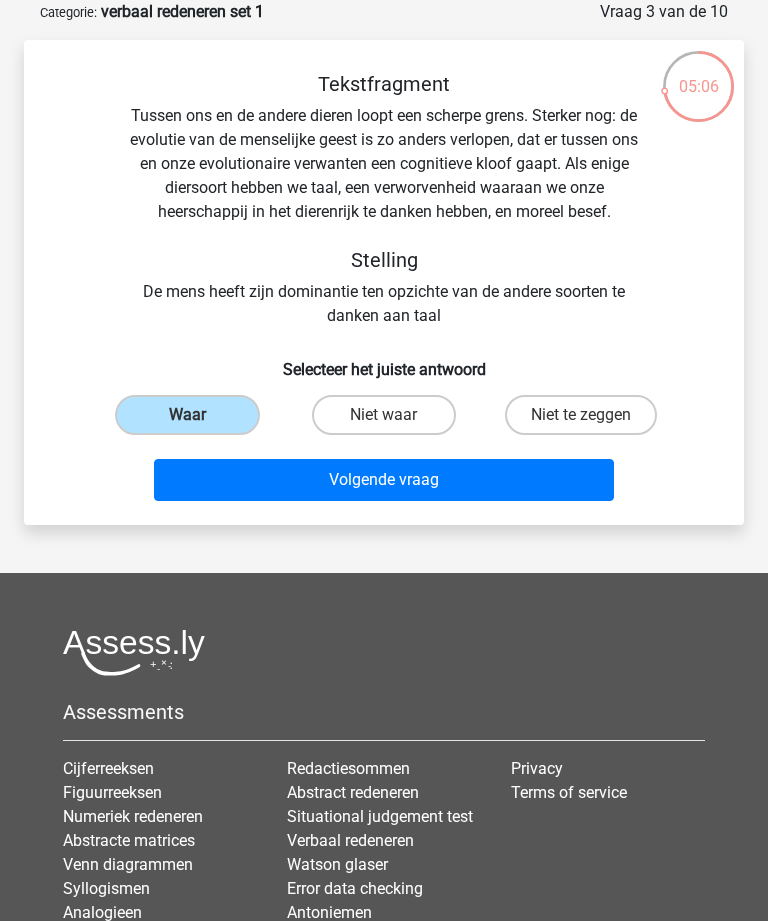 click on "Volgende vraag" at bounding box center (383, 480) 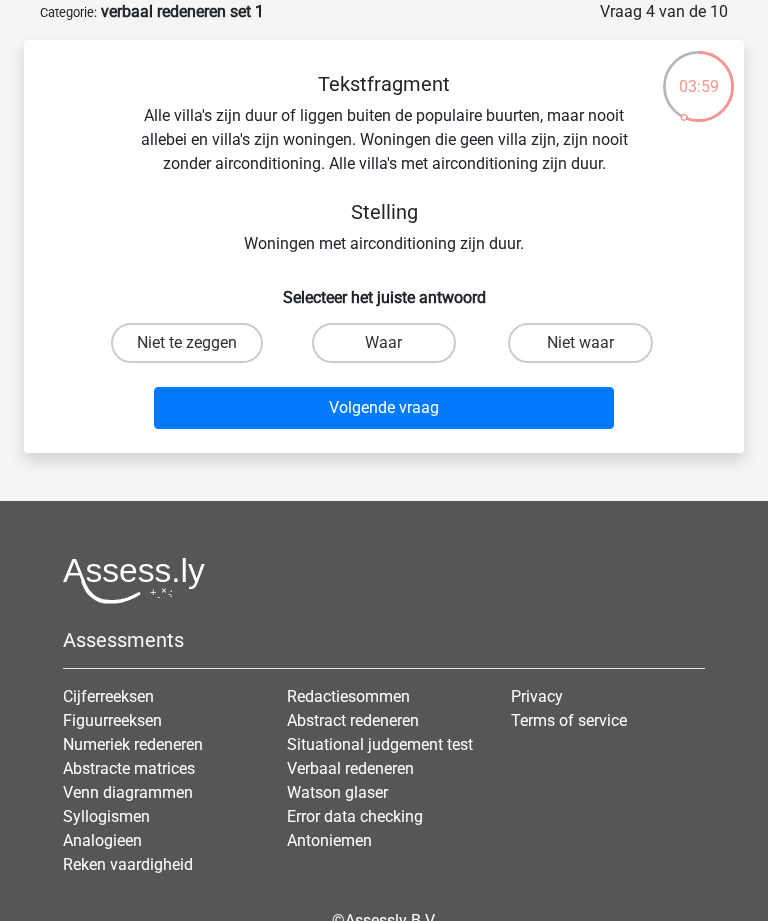 click on "Waar" at bounding box center (384, 343) 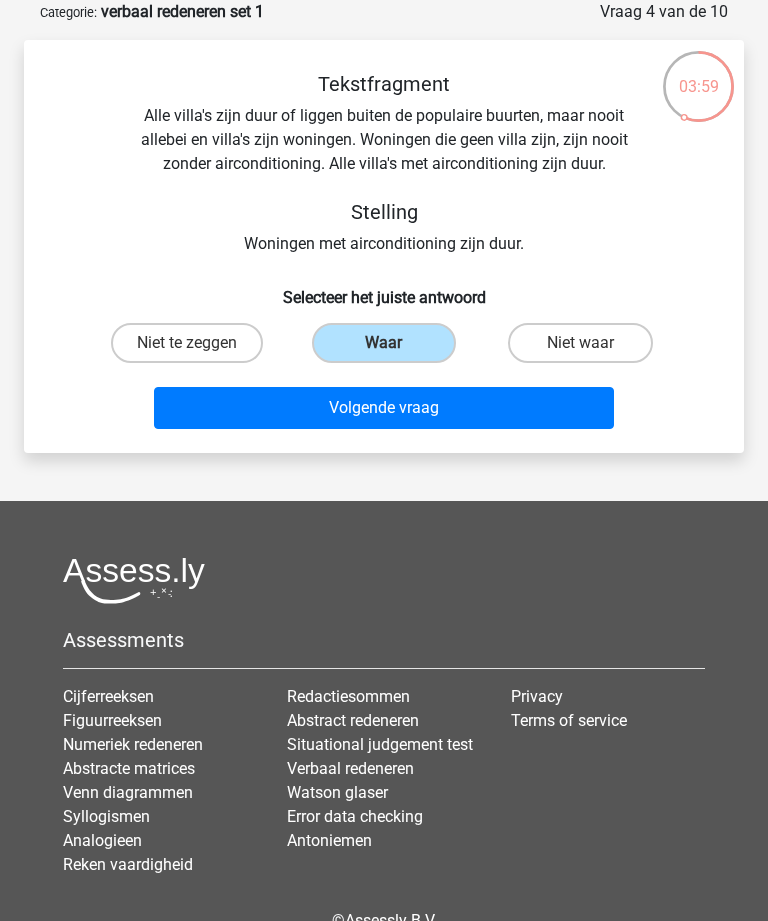 click on "Volgende vraag" at bounding box center [383, 408] 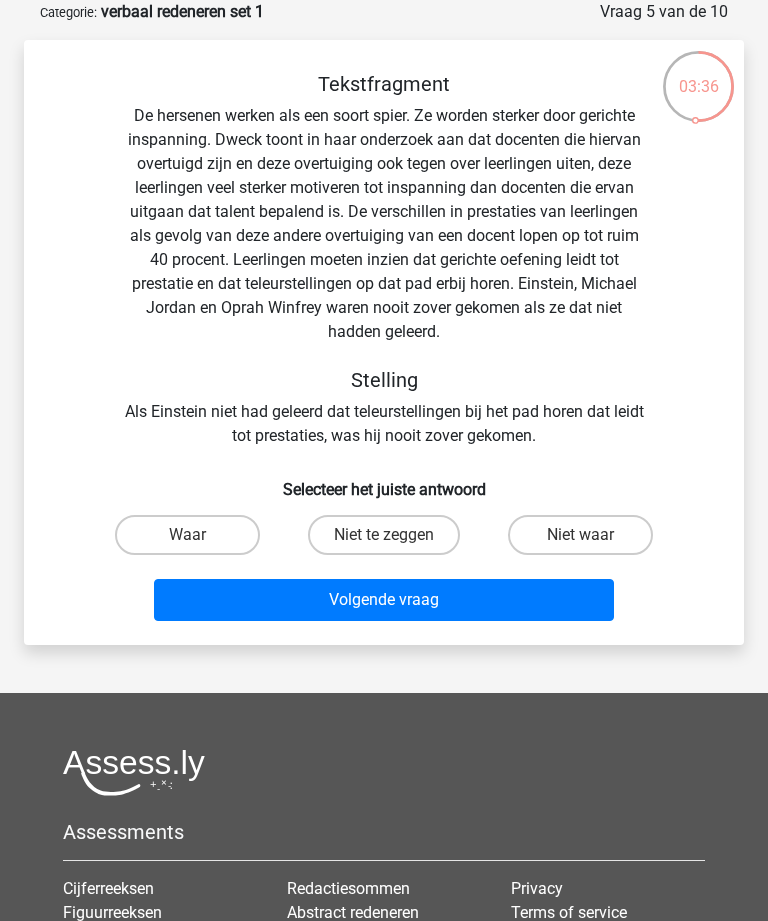 click on "Waar" at bounding box center (187, 535) 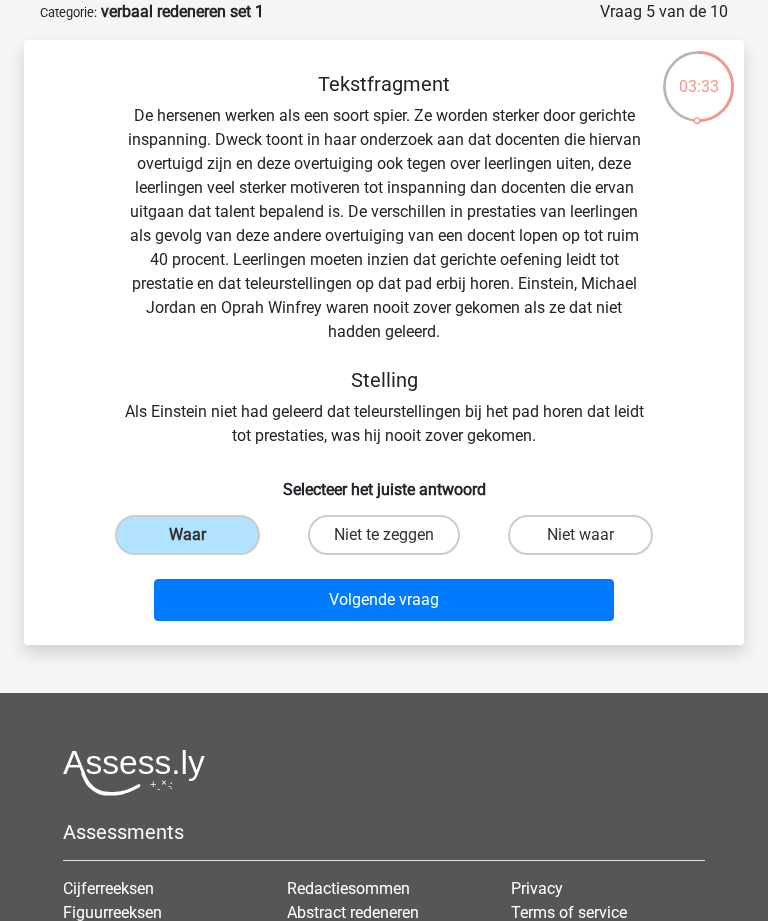 click on "Volgende vraag" at bounding box center (383, 600) 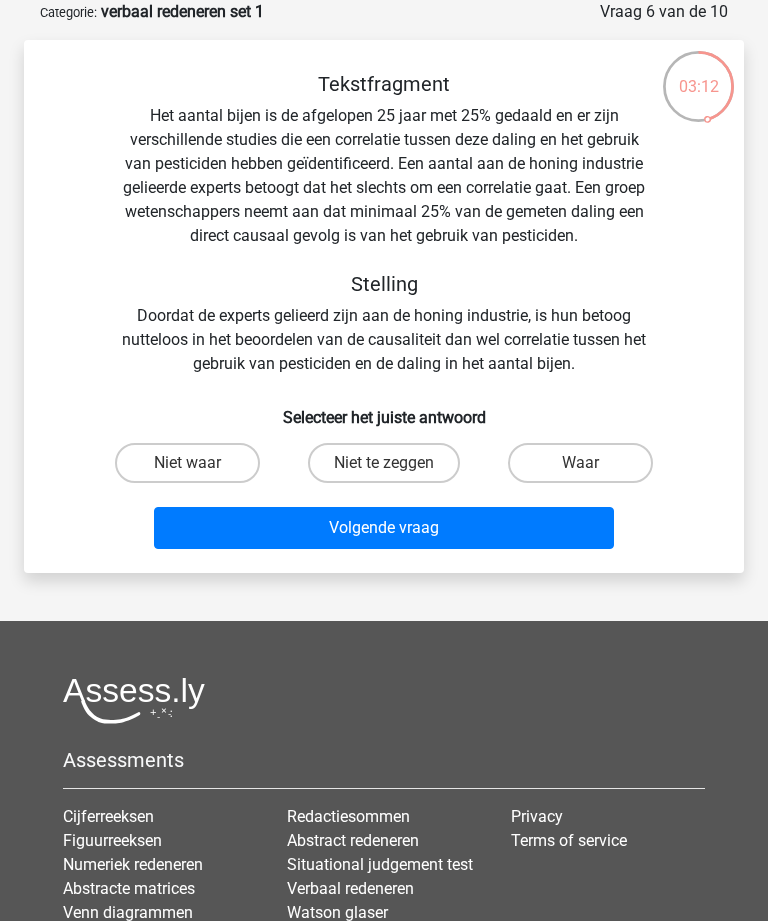 click on "Niet te zeggen" at bounding box center (390, 469) 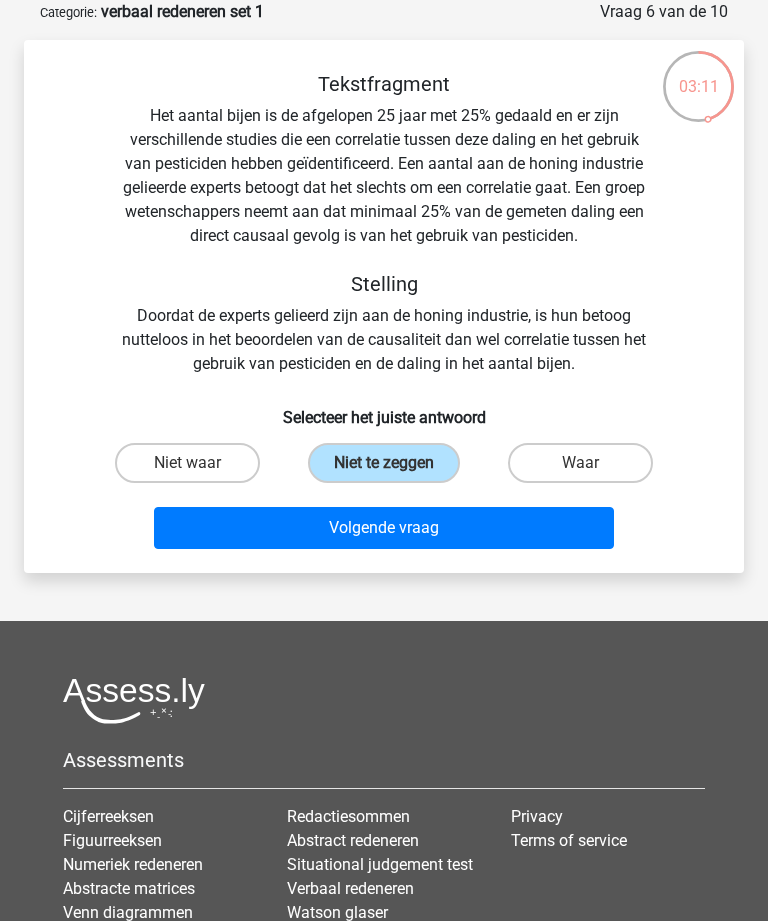 click on "Volgende vraag" at bounding box center [383, 528] 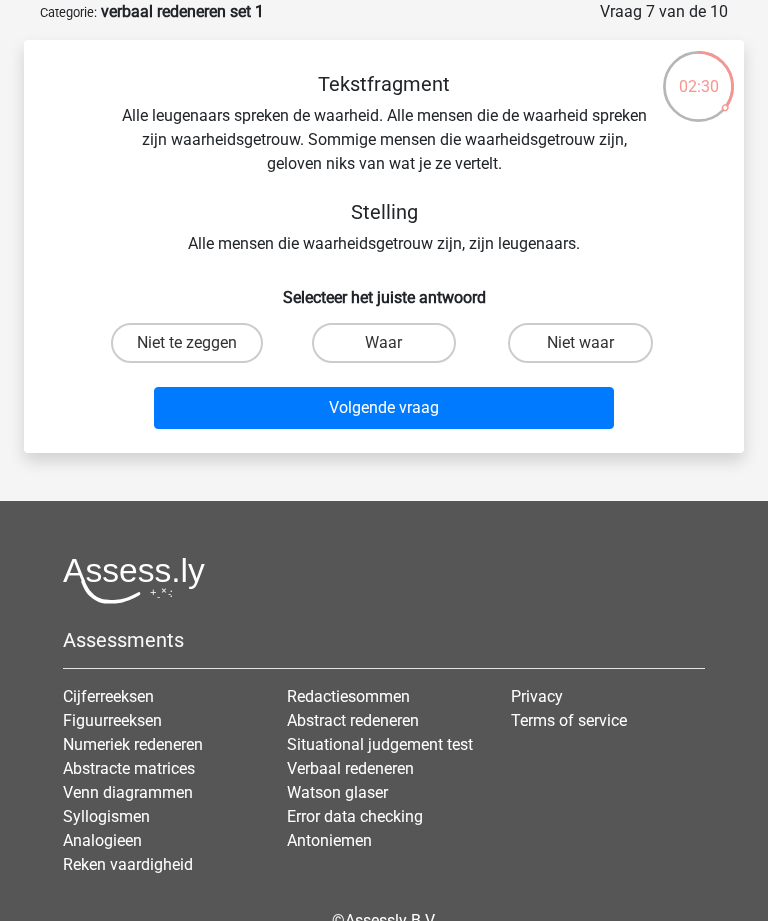 click on "Niet waar" at bounding box center (580, 343) 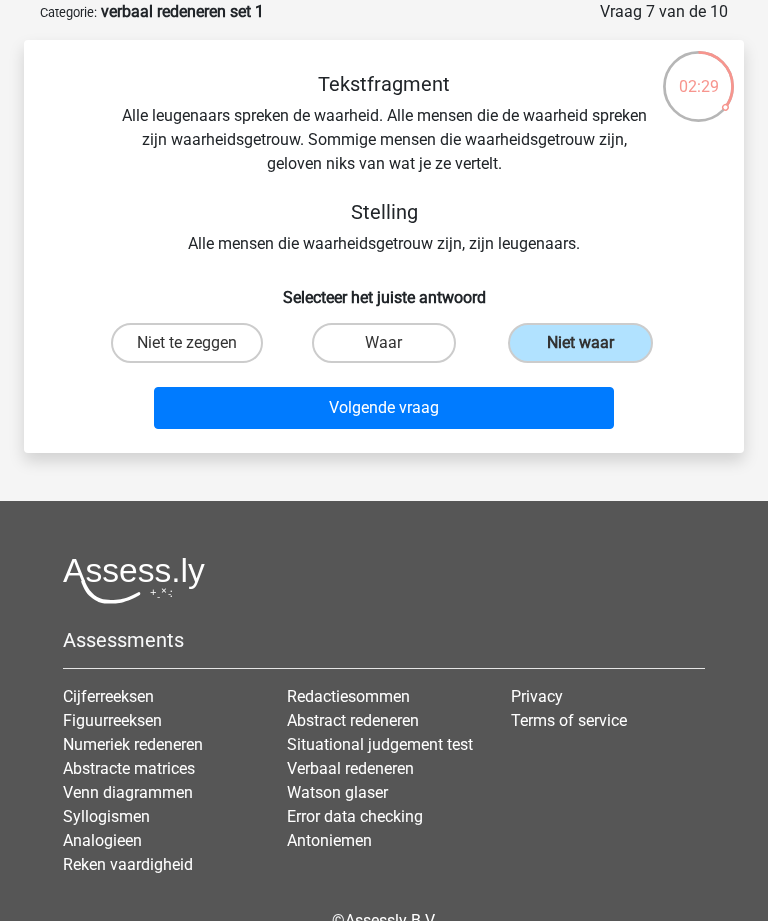 click on "Volgende vraag" at bounding box center [383, 408] 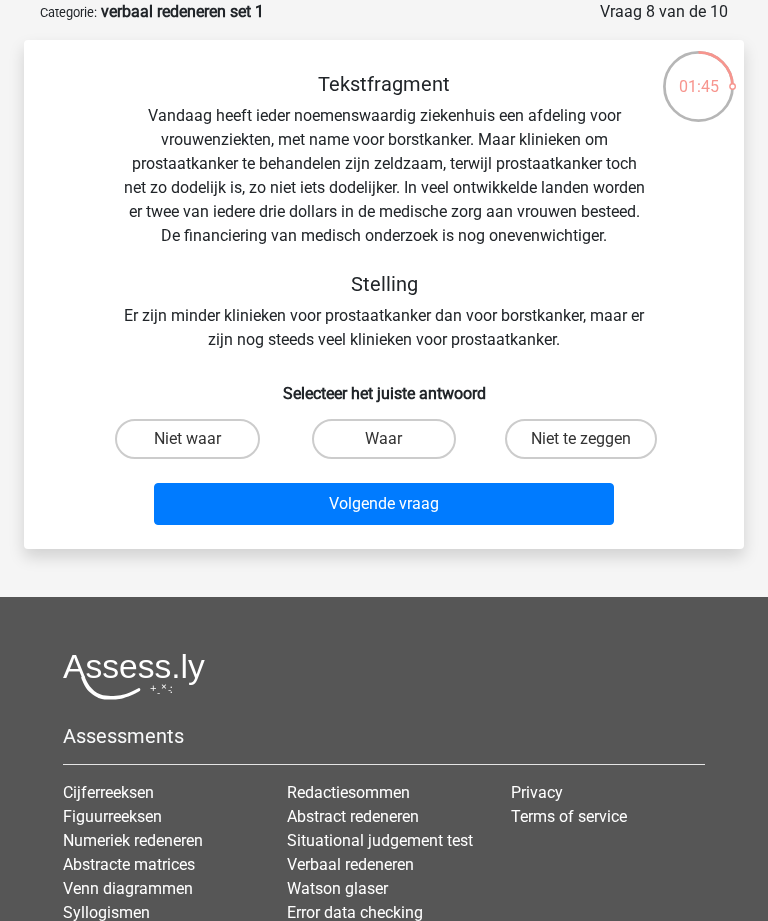 click on "Niet te zeggen" at bounding box center (581, 439) 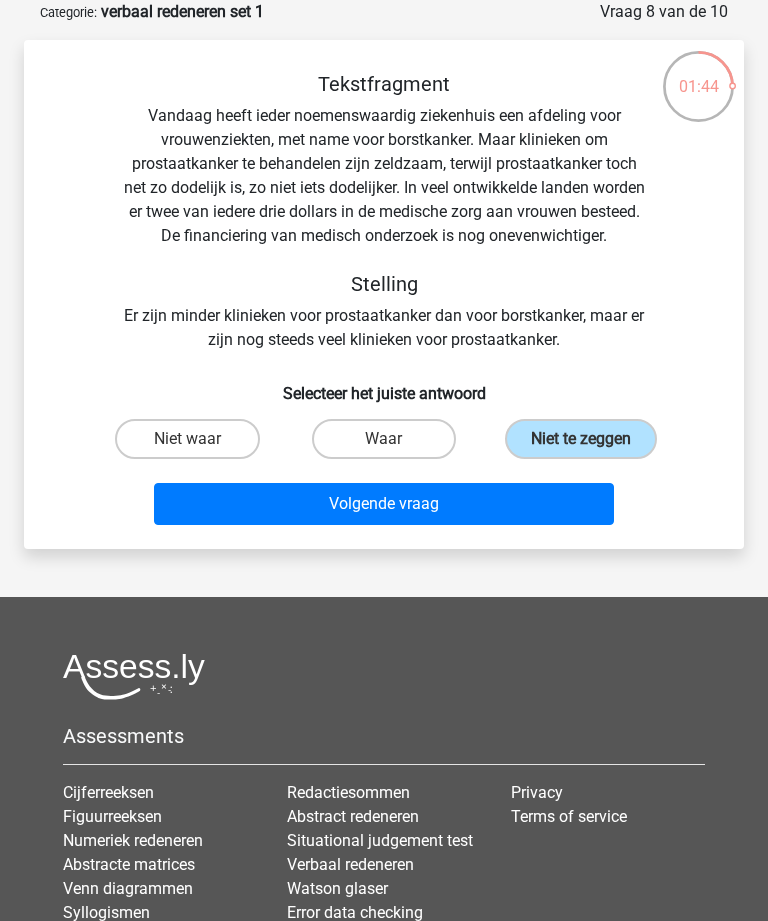 click on "Volgende vraag" at bounding box center (383, 504) 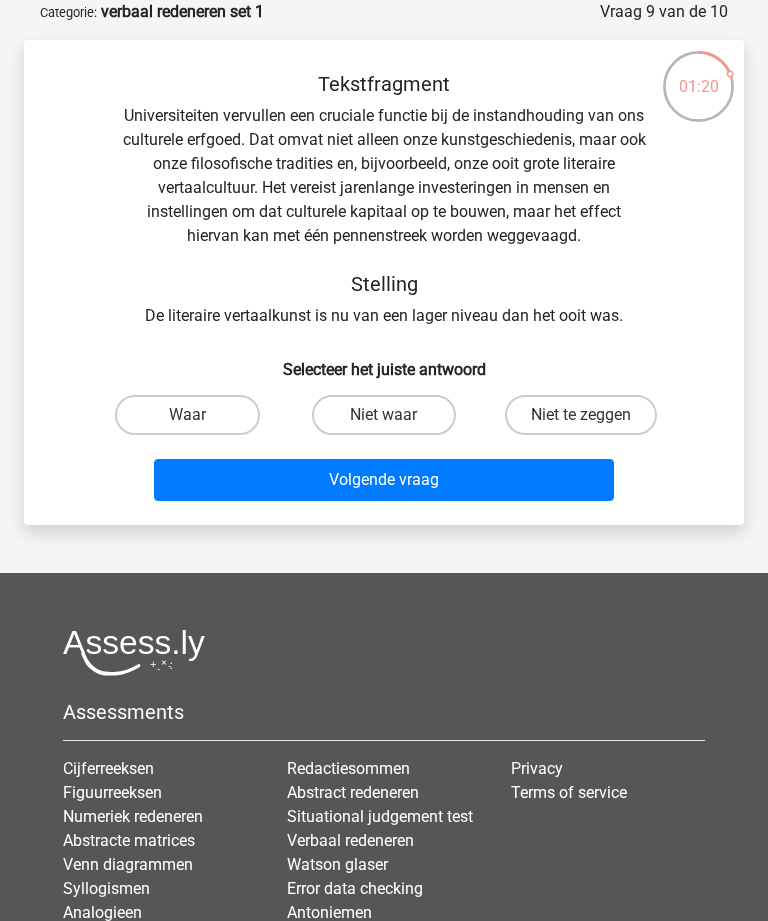 click on "Niet te zeggen" at bounding box center [587, 421] 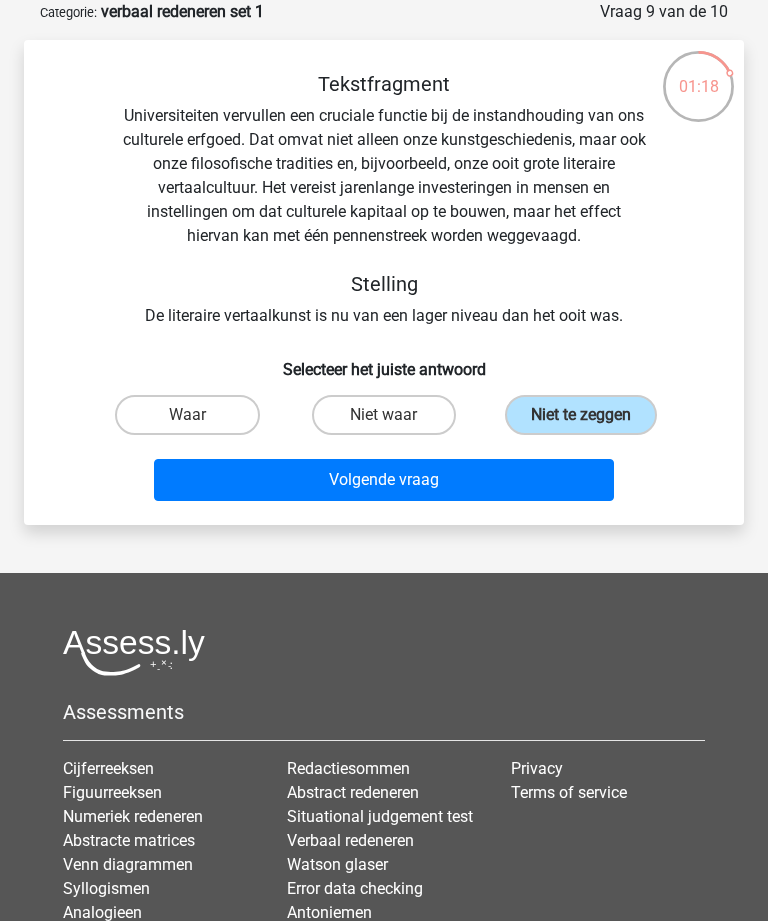click on "Volgende vraag" at bounding box center (383, 480) 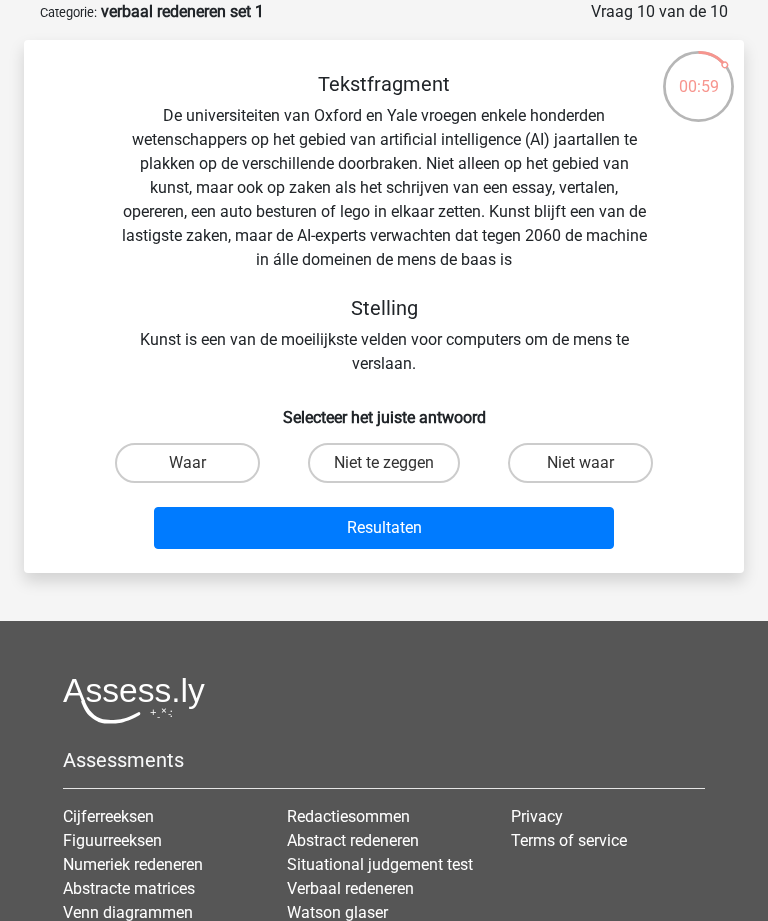 click on "Waar" at bounding box center (187, 463) 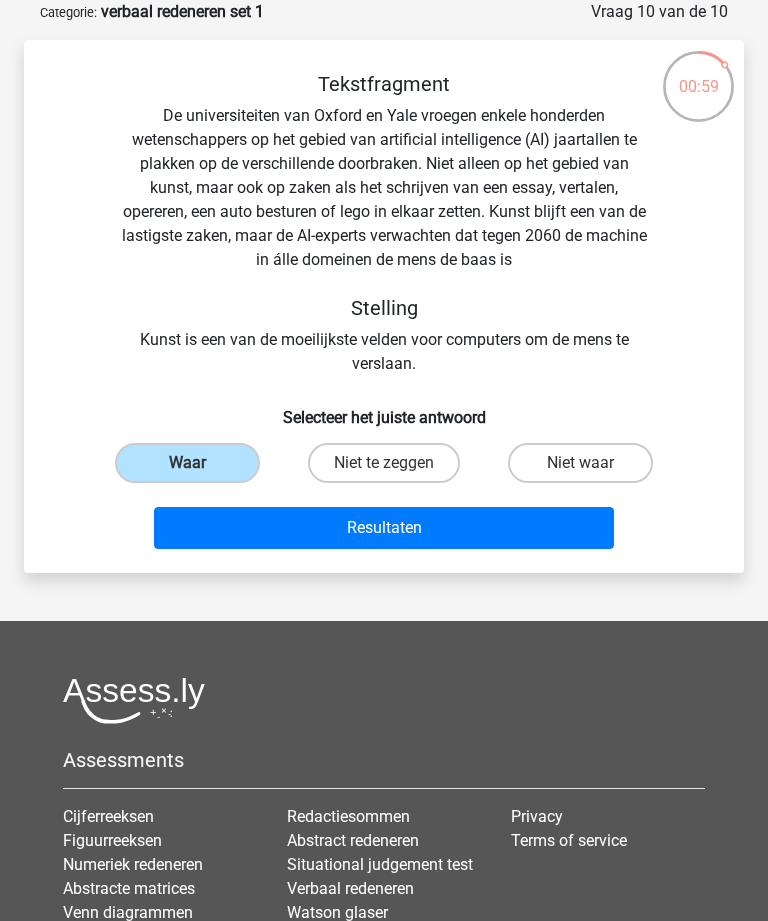 click on "Resultaten" at bounding box center (383, 528) 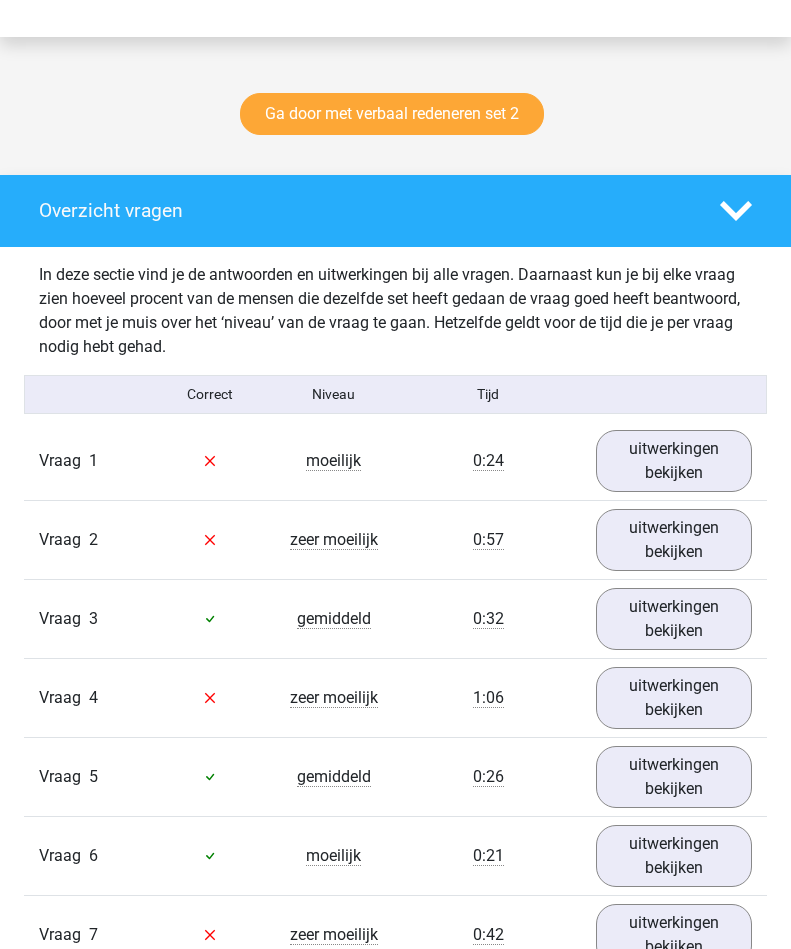 scroll, scrollTop: 960, scrollLeft: 0, axis: vertical 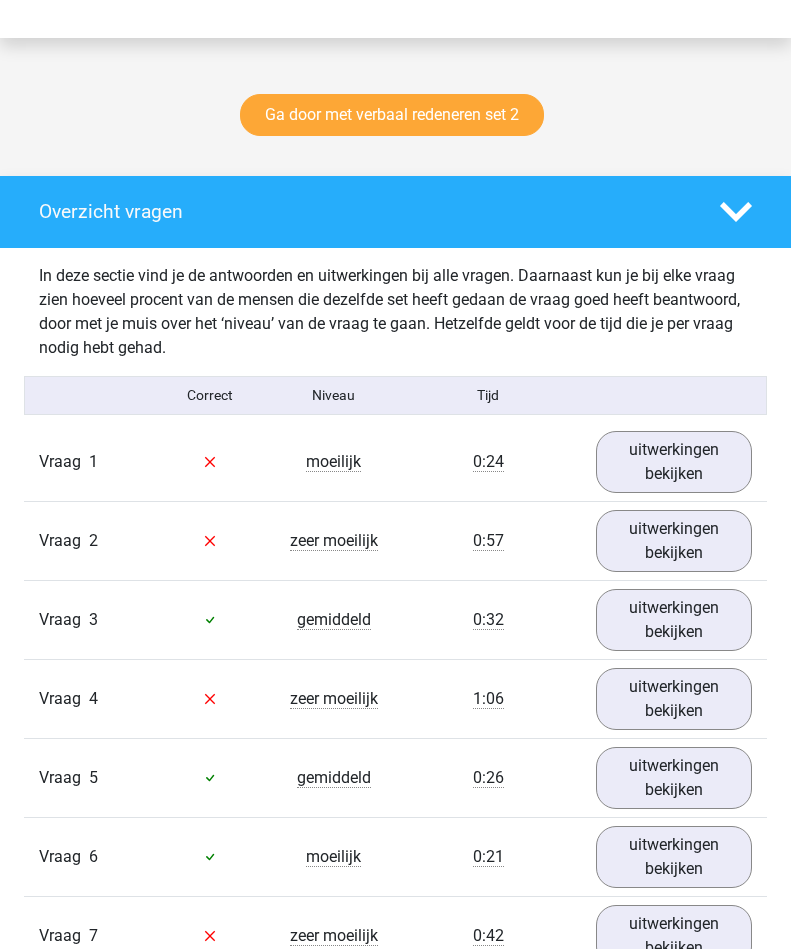 click on "uitwerkingen bekijken" at bounding box center [674, 462] 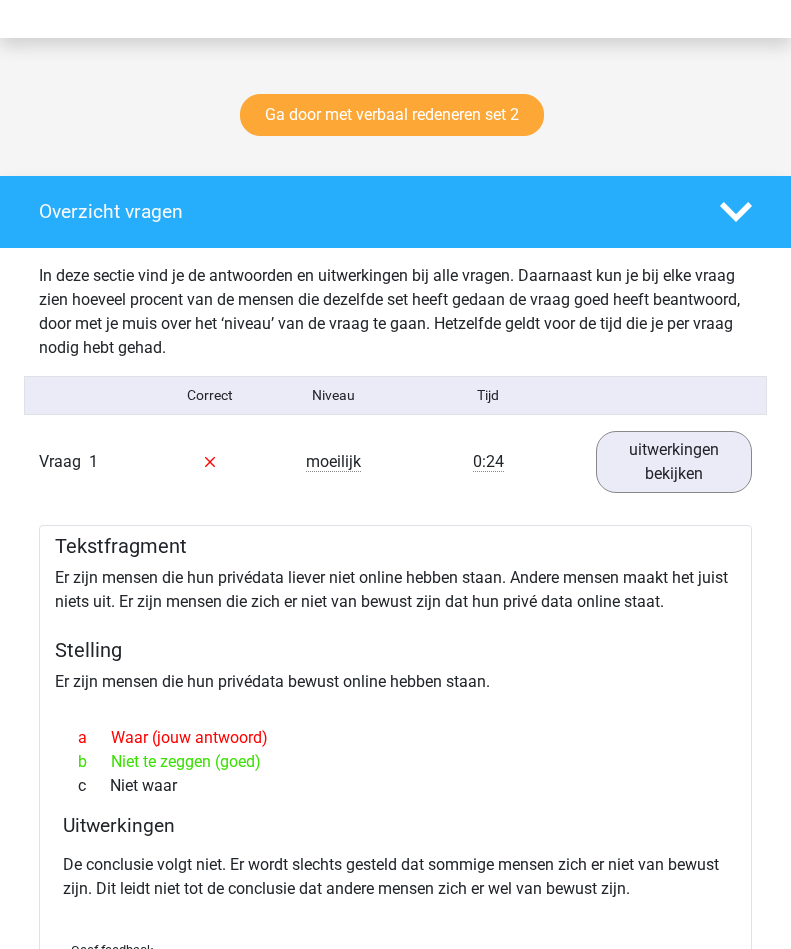 click on "uitwerkingen bekijken" at bounding box center [674, 462] 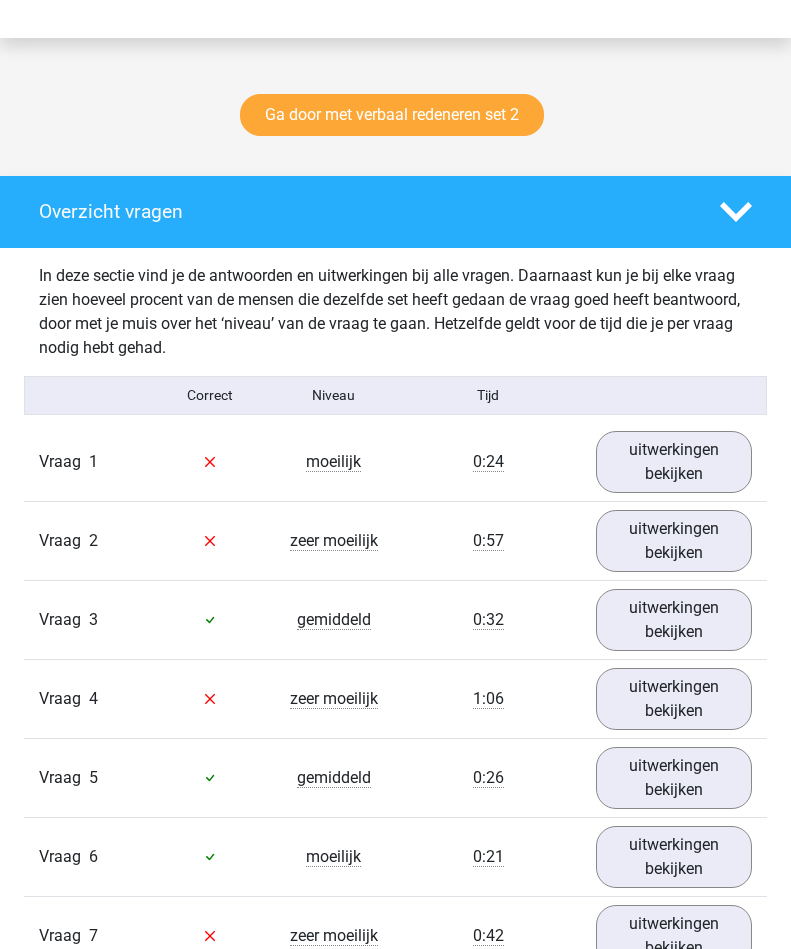 click on "uitwerkingen bekijken" at bounding box center (674, 541) 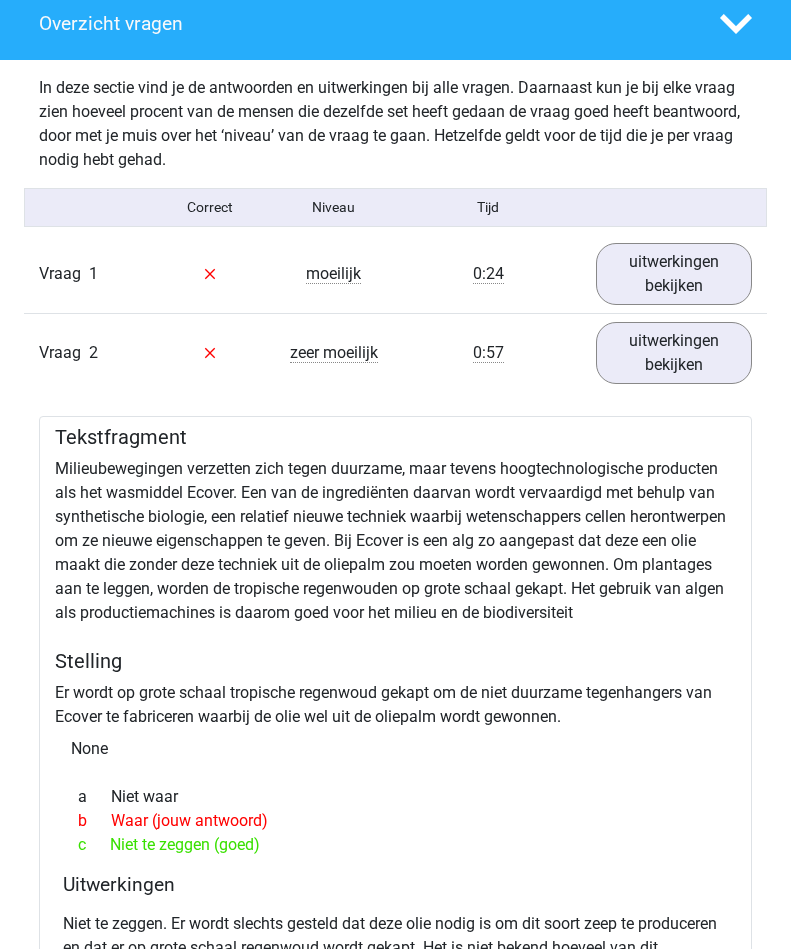scroll, scrollTop: 1156, scrollLeft: 0, axis: vertical 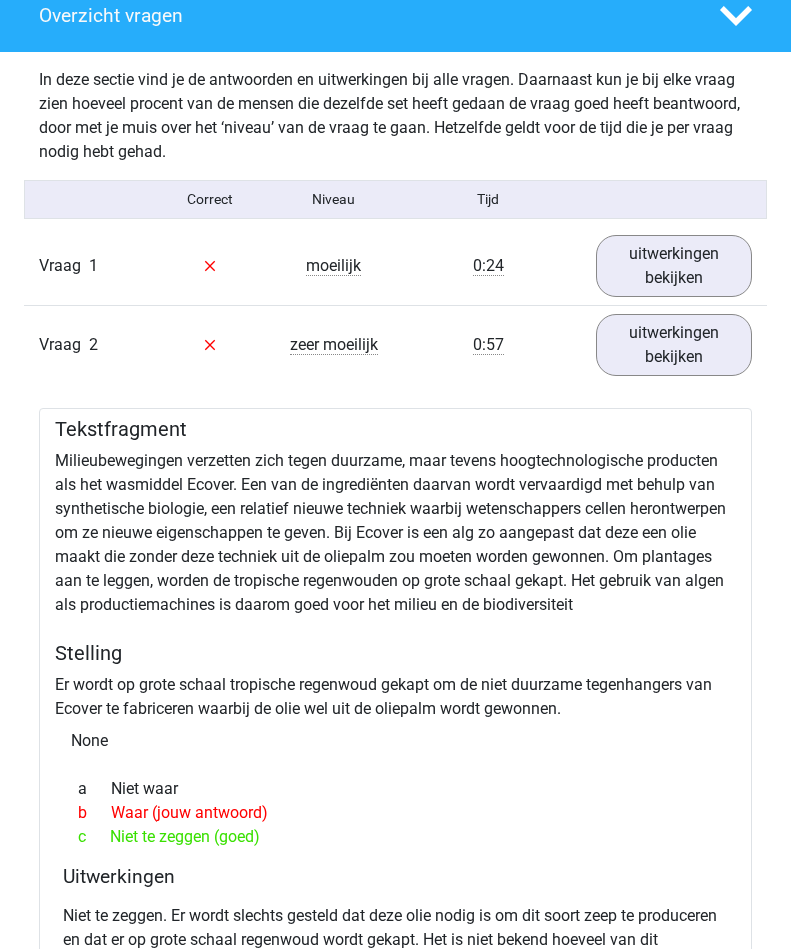 click on "uitwerkingen bekijken" at bounding box center [674, 345] 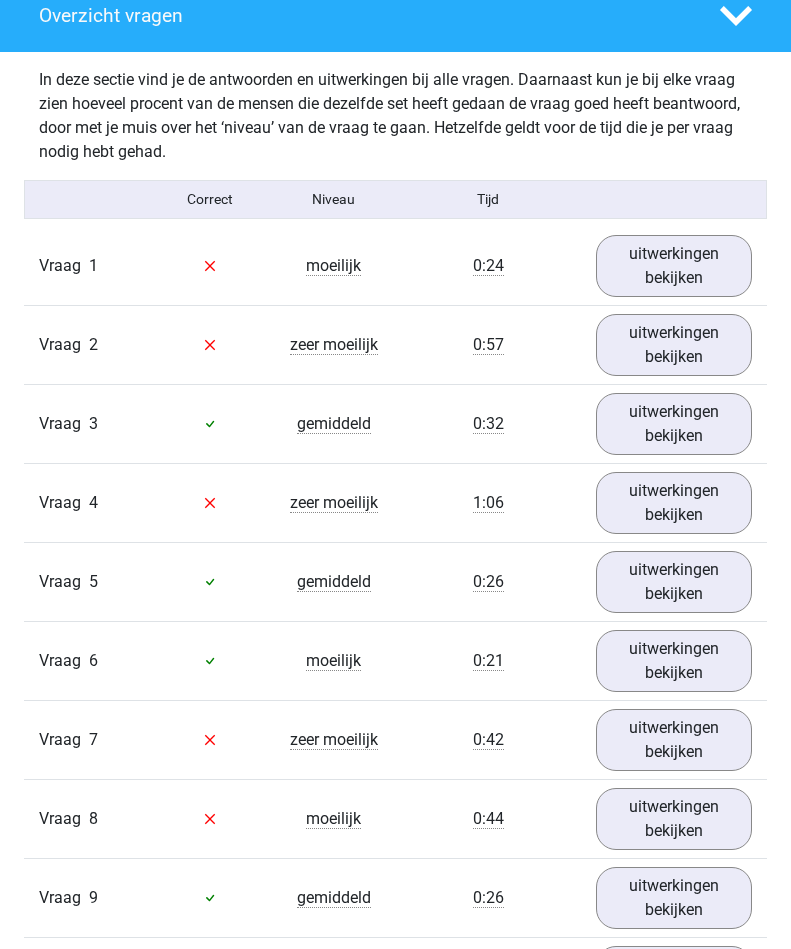 click on "uitwerkingen bekijken" at bounding box center [674, 503] 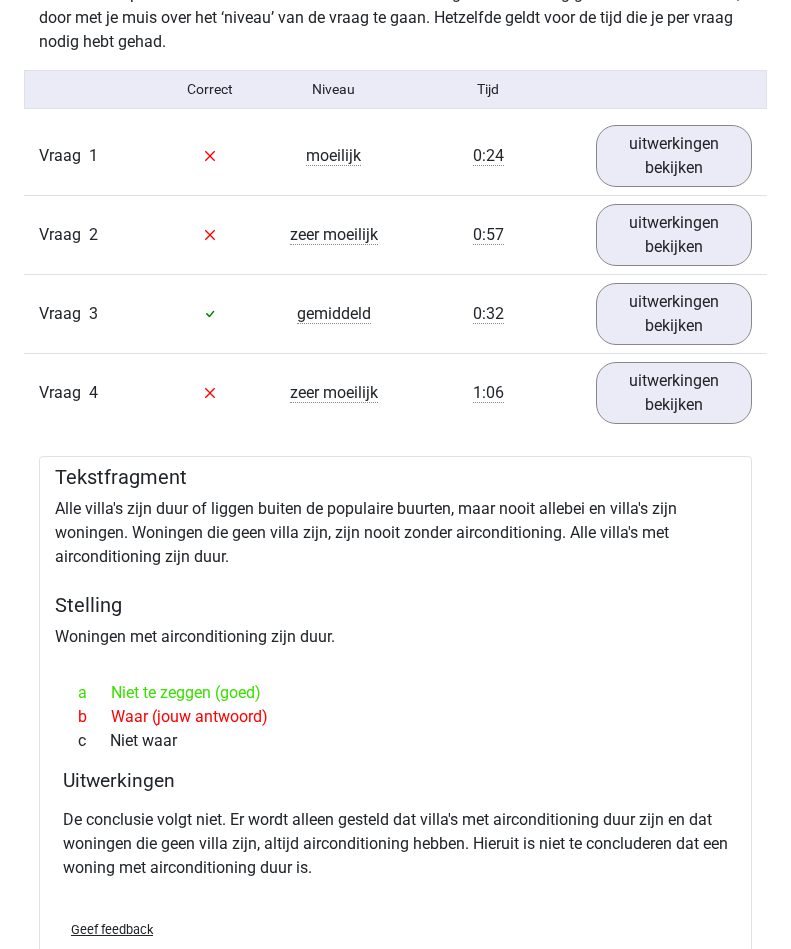 scroll, scrollTop: 1275, scrollLeft: 0, axis: vertical 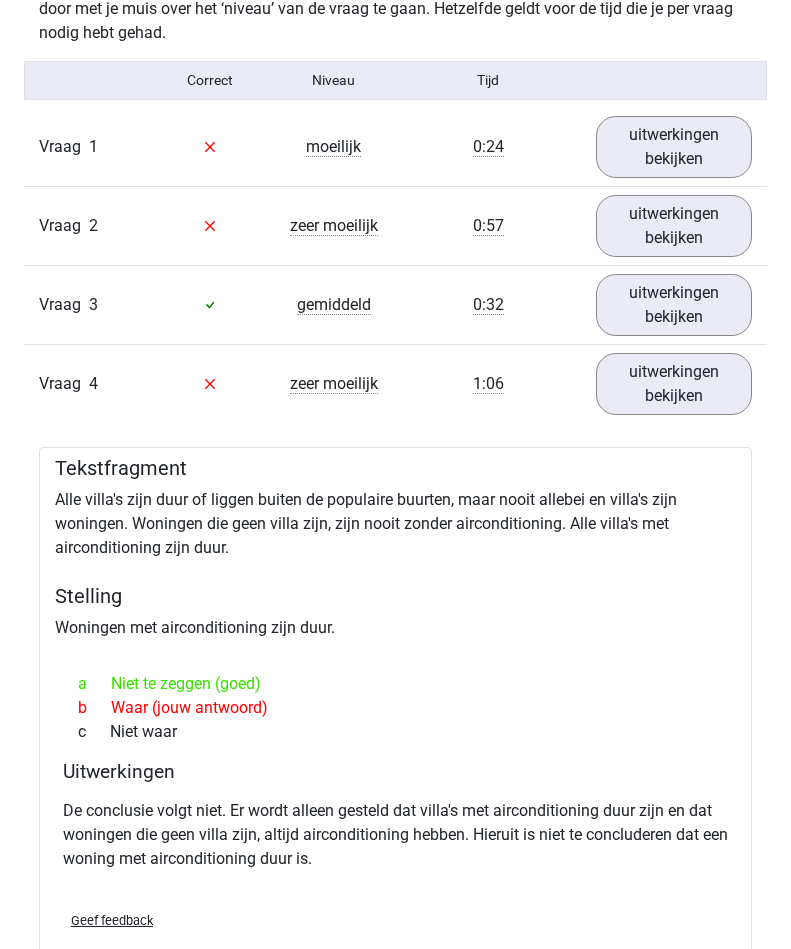 click on "uitwerkingen bekijken" at bounding box center [674, 384] 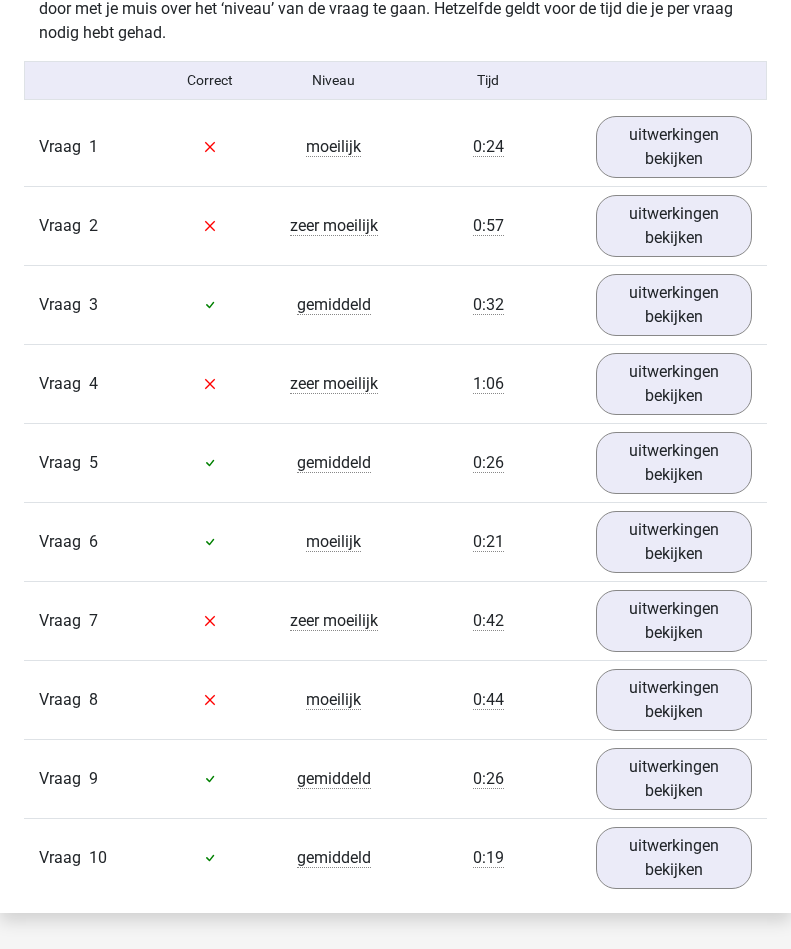 click on "uitwerkingen bekijken" at bounding box center (674, 542) 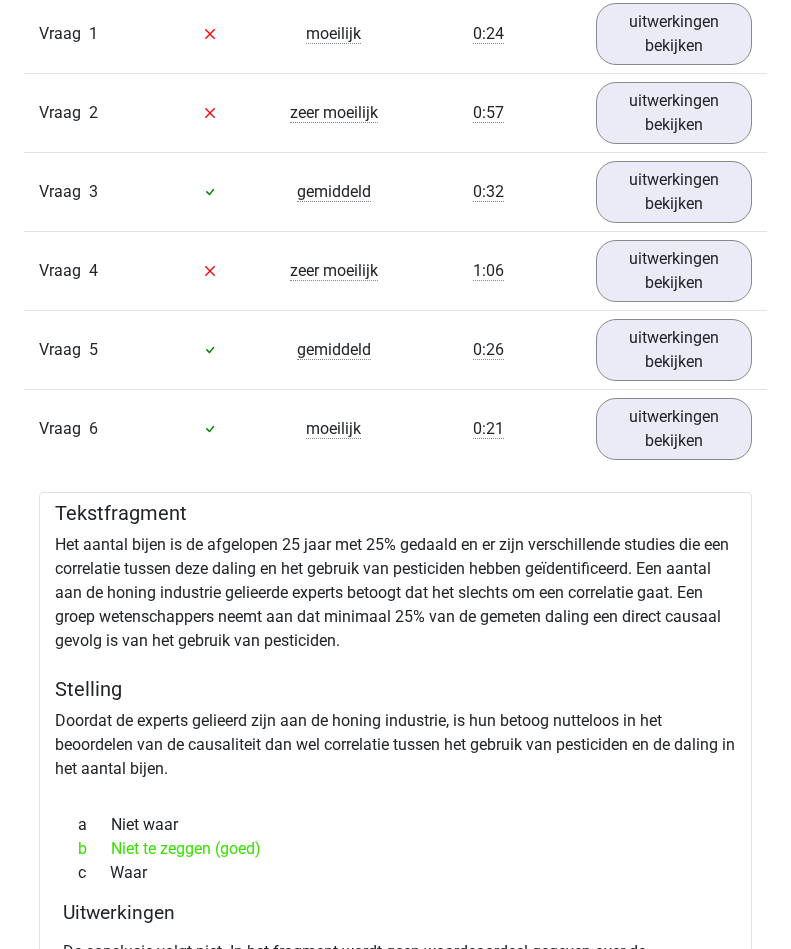 click on "uitwerkingen bekijken" at bounding box center (674, 429) 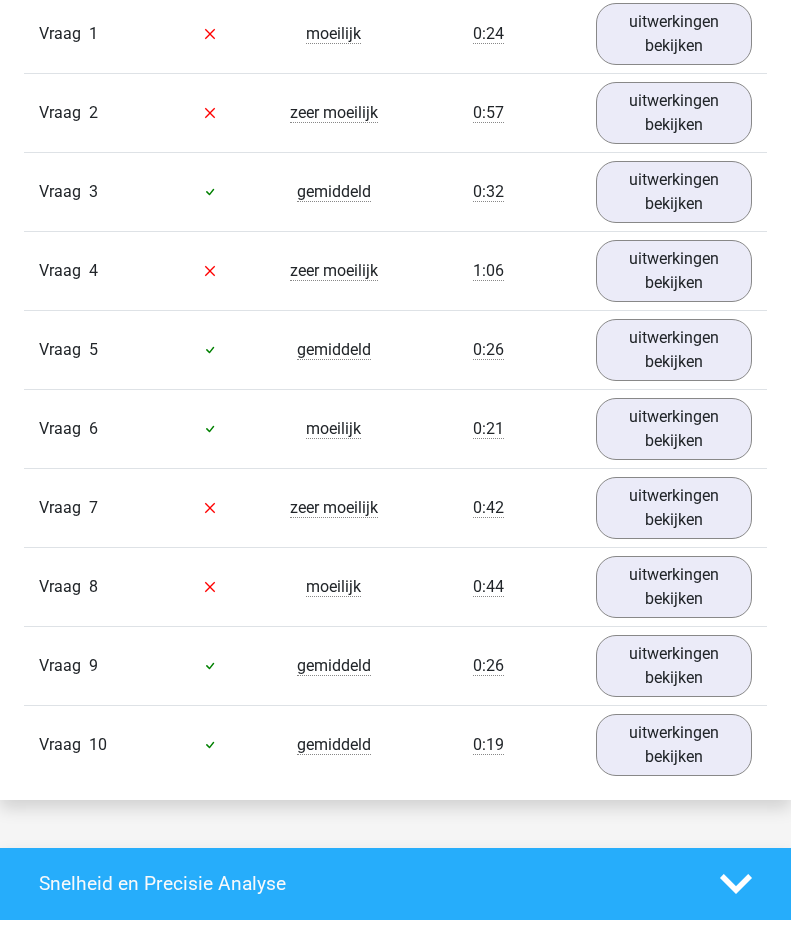 click on "uitwerkingen bekijken" at bounding box center [674, 508] 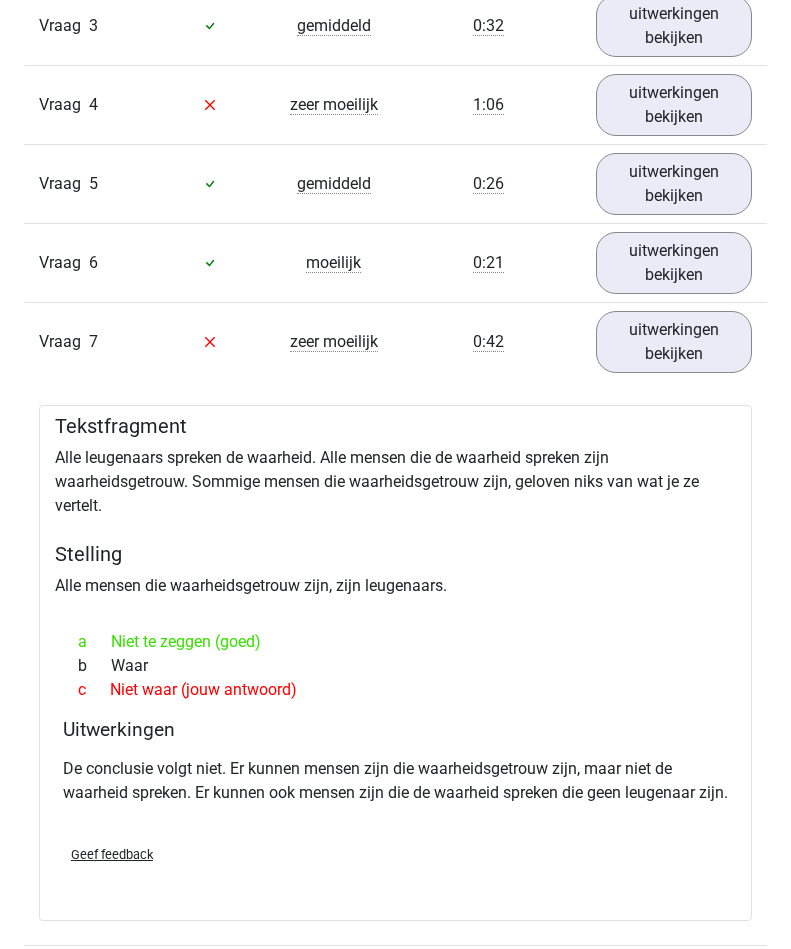 scroll, scrollTop: 1555, scrollLeft: 0, axis: vertical 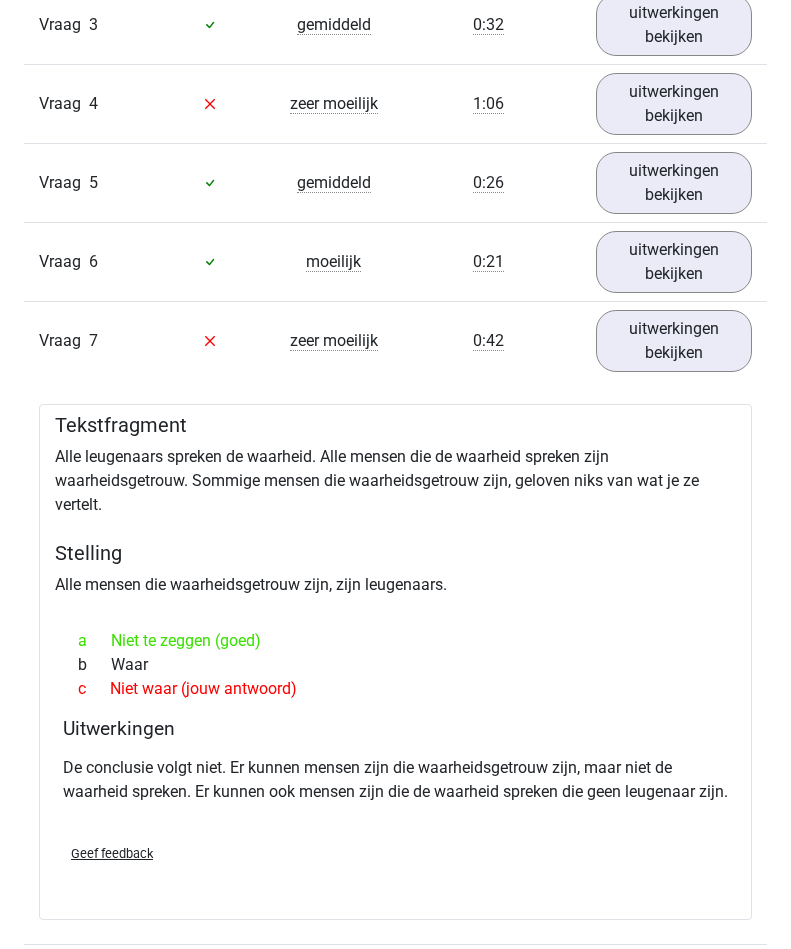 click on "uitwerkingen bekijken" at bounding box center [674, 341] 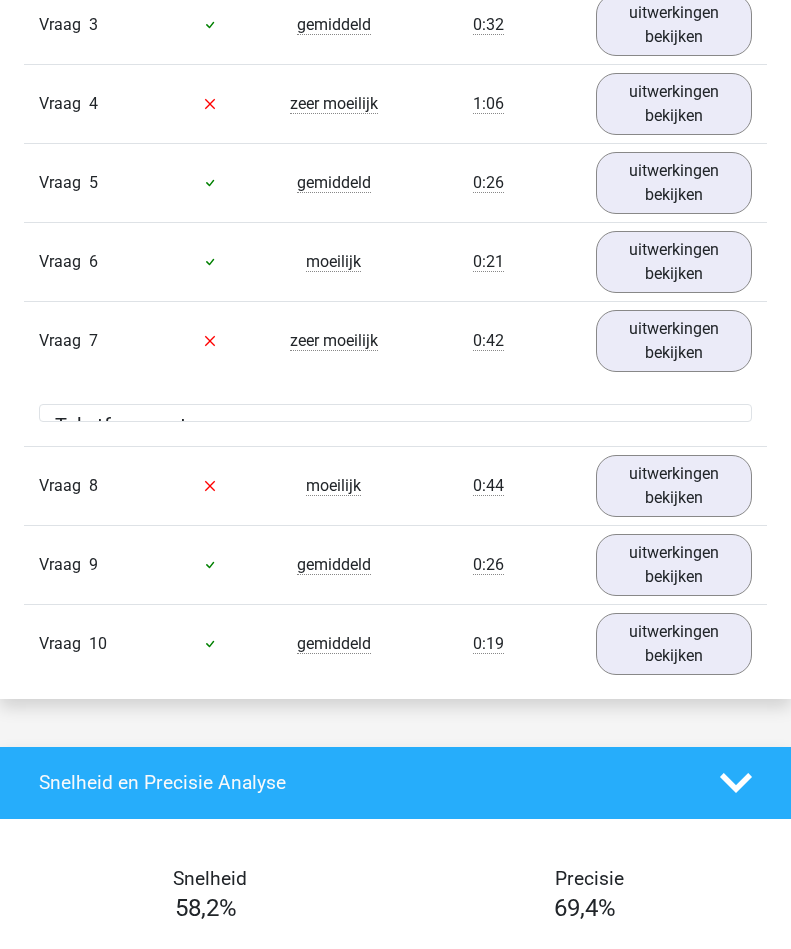 scroll, scrollTop: 1555, scrollLeft: 0, axis: vertical 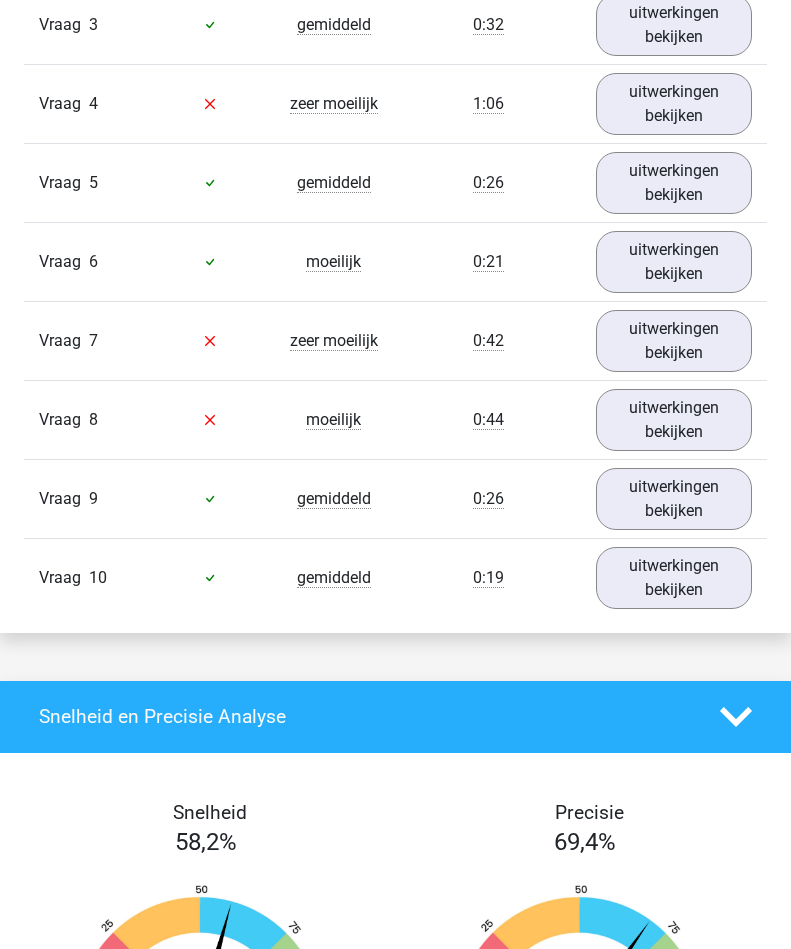click on "uitwerkingen bekijken" at bounding box center (674, 420) 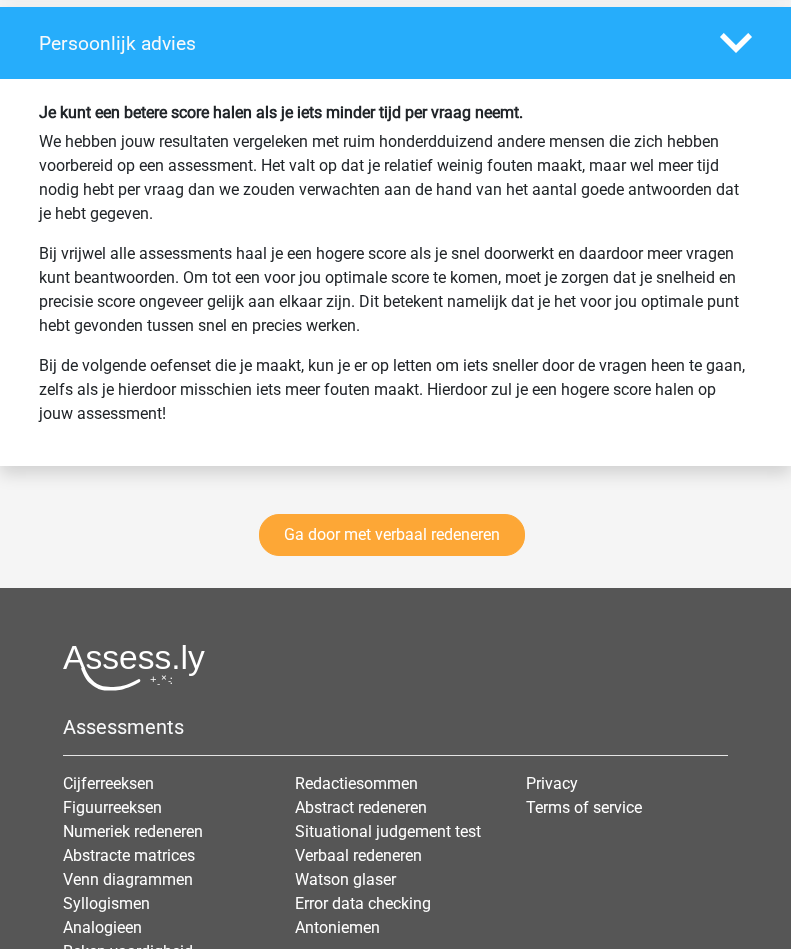 scroll, scrollTop: 3526, scrollLeft: 0, axis: vertical 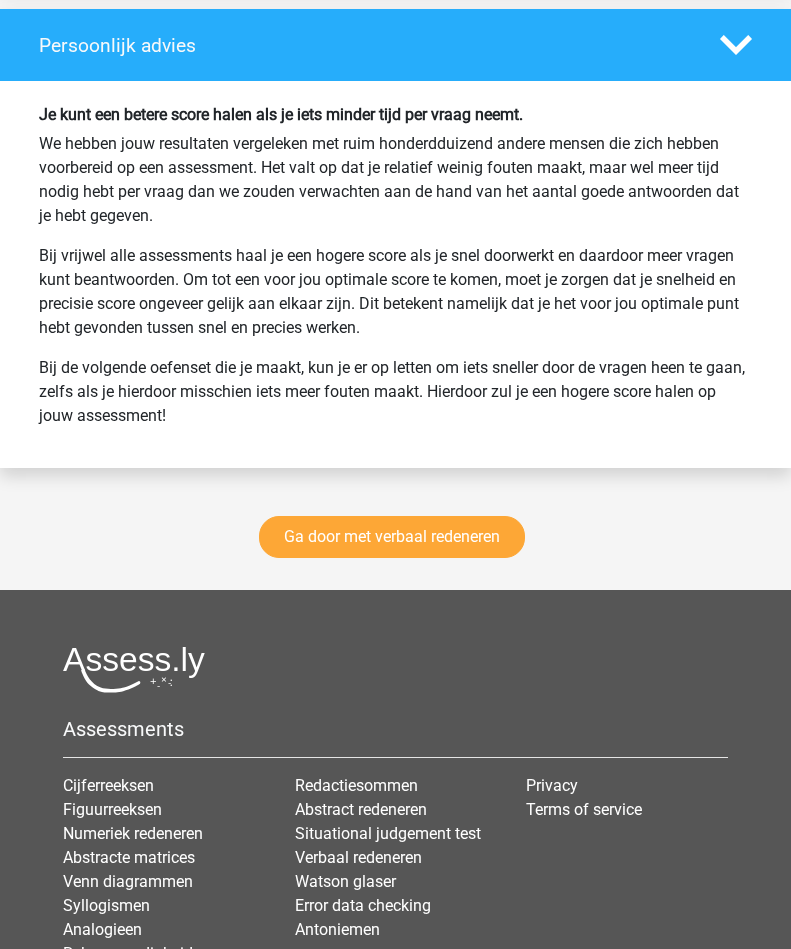 click on "Ga door met verbaal redeneren" at bounding box center (392, 537) 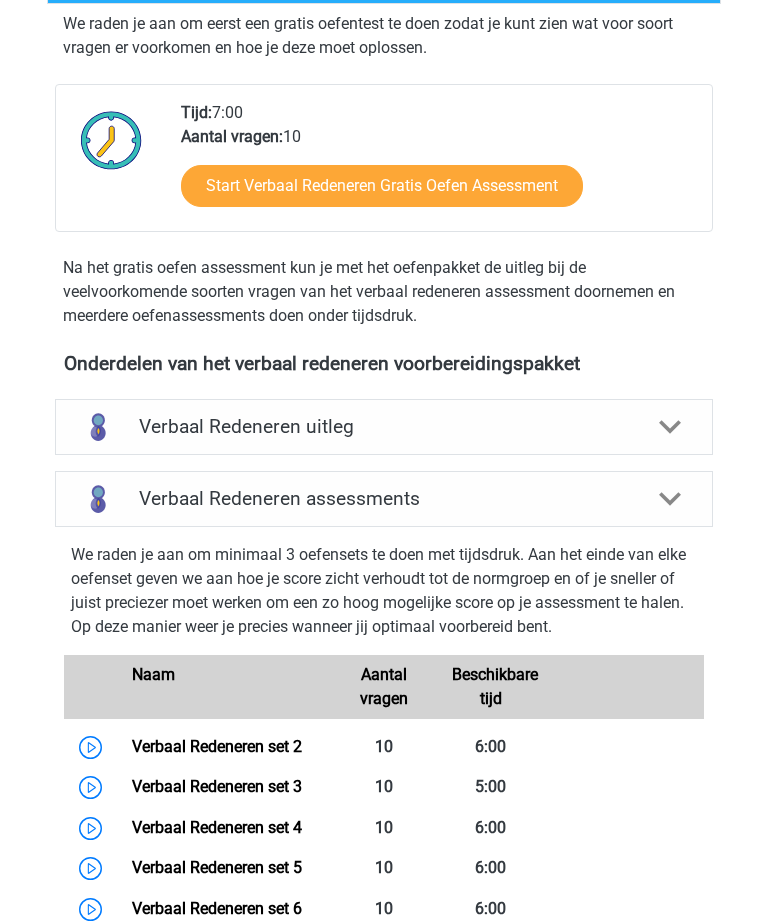 scroll, scrollTop: 0, scrollLeft: 0, axis: both 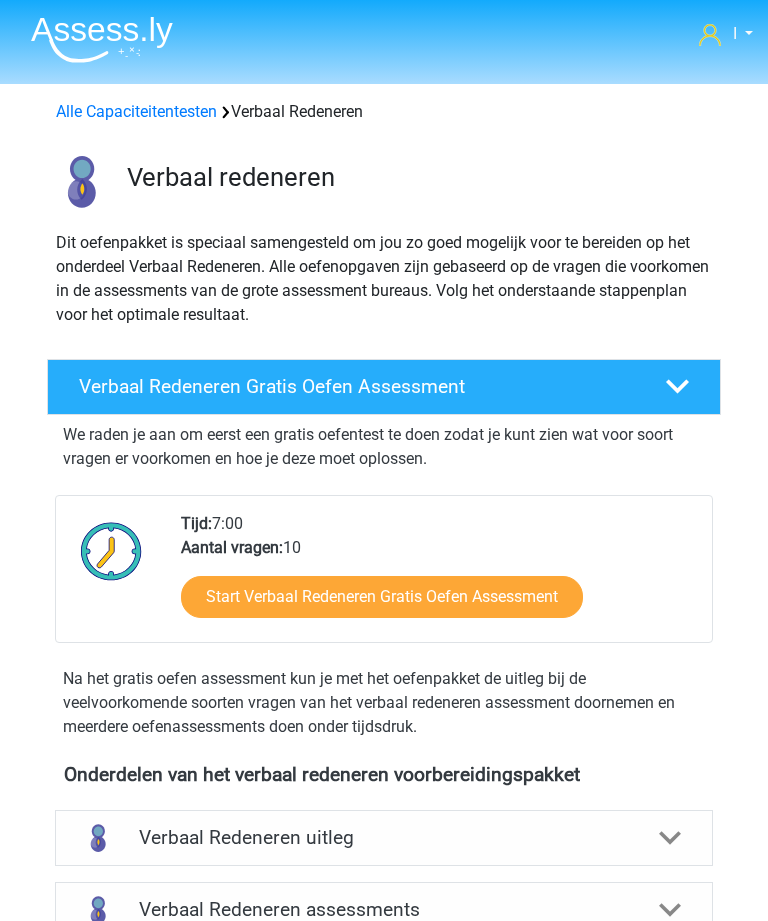 click on "Alle Capaciteitentesten" at bounding box center [136, 111] 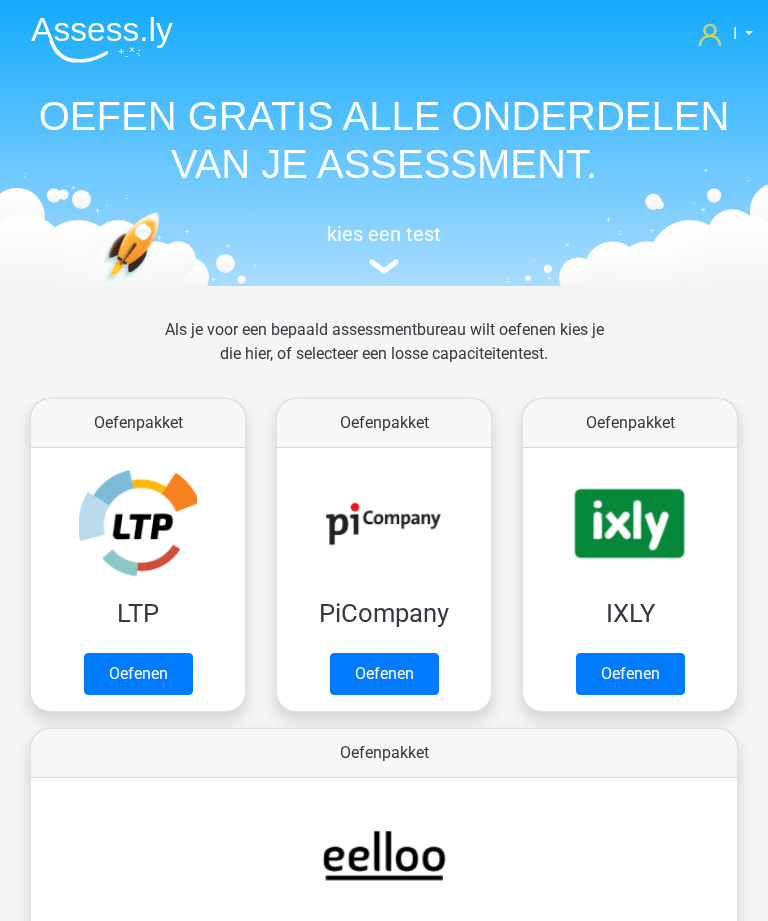 scroll, scrollTop: 1210, scrollLeft: 0, axis: vertical 